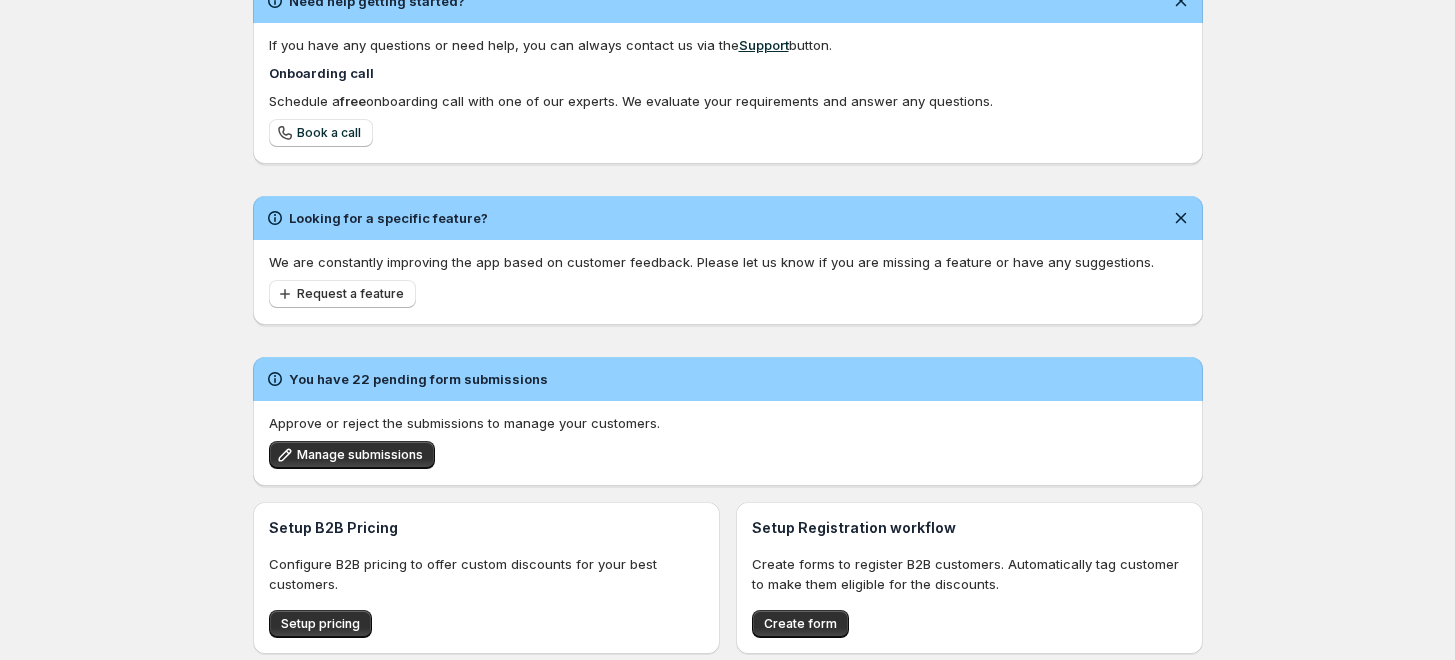 scroll, scrollTop: 116, scrollLeft: 0, axis: vertical 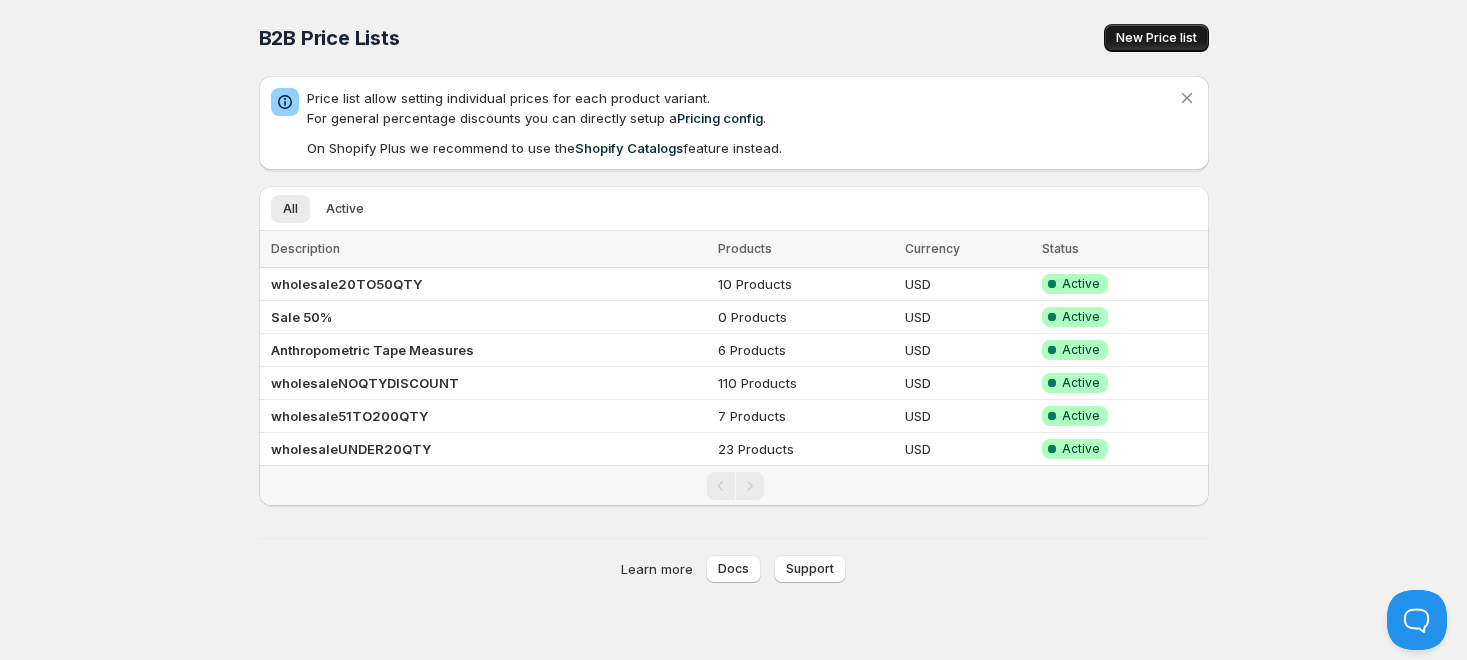 click on "New Price list" at bounding box center [1156, 38] 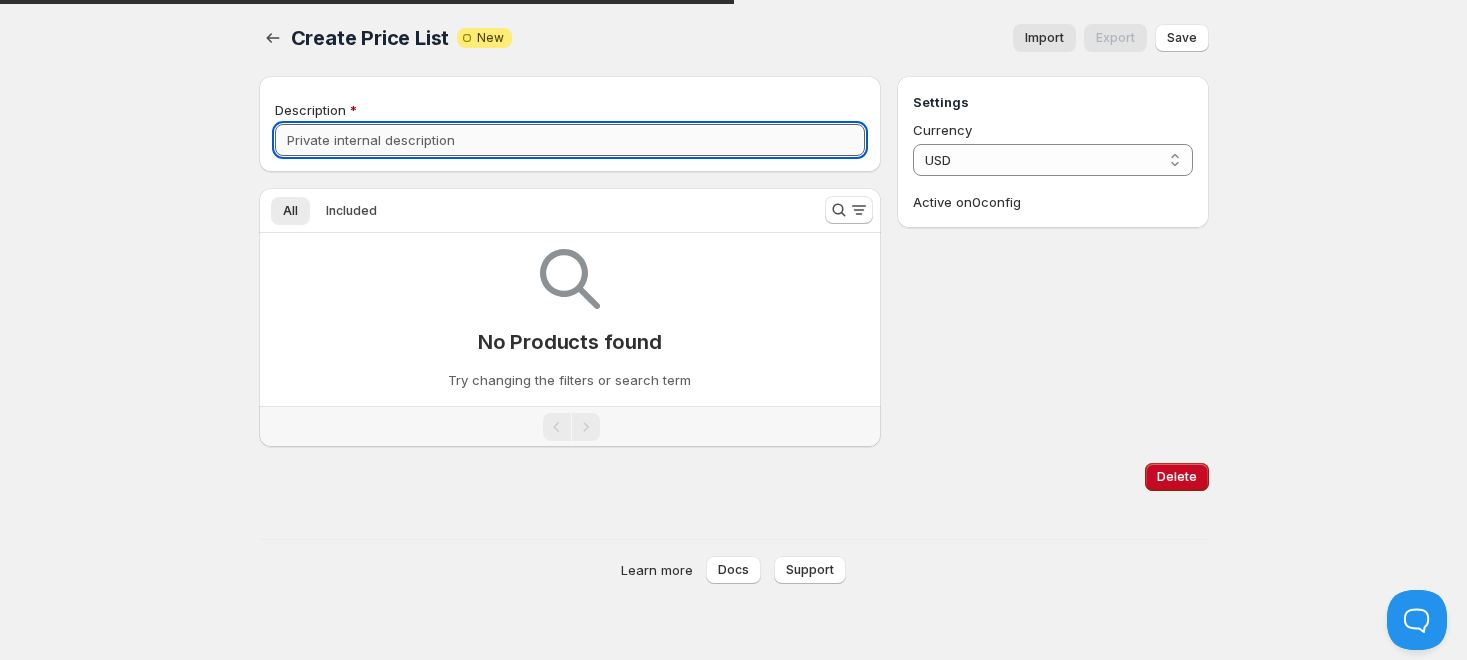 click on "Description" at bounding box center [570, 140] 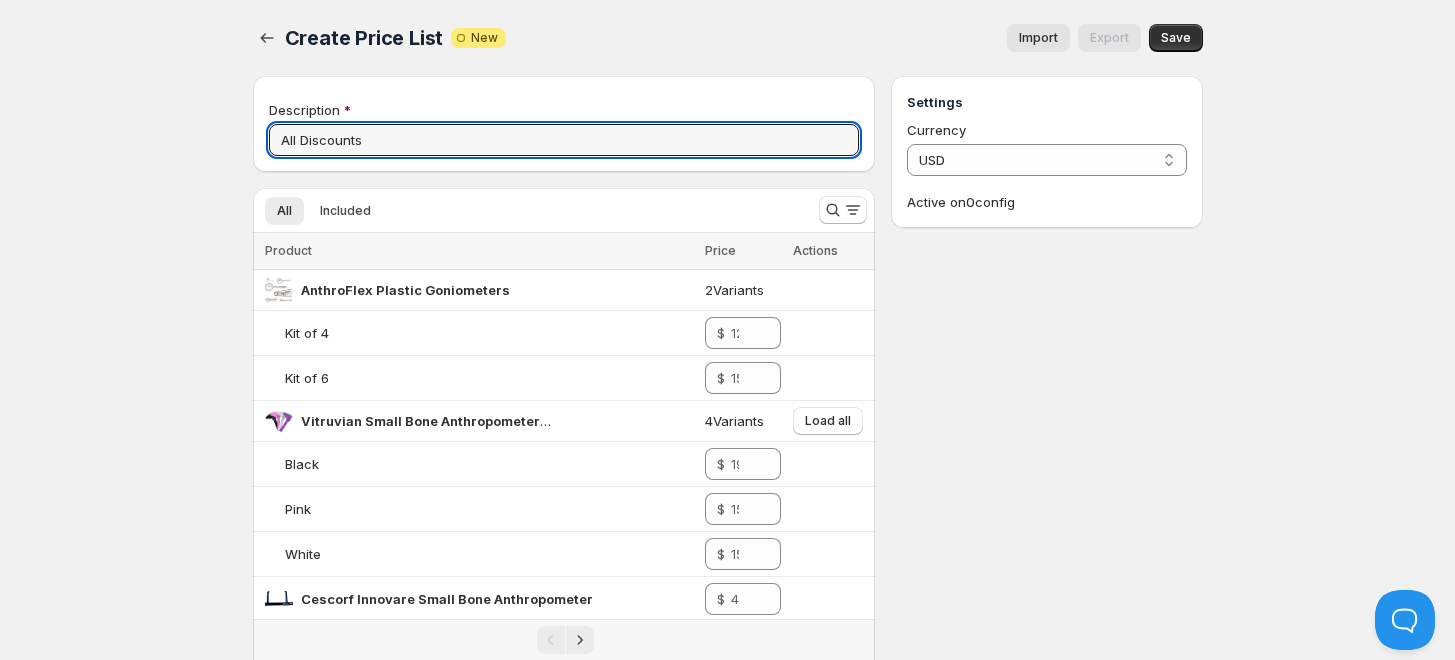drag, startPoint x: 392, startPoint y: 142, endPoint x: 256, endPoint y: 136, distance: 136.1323 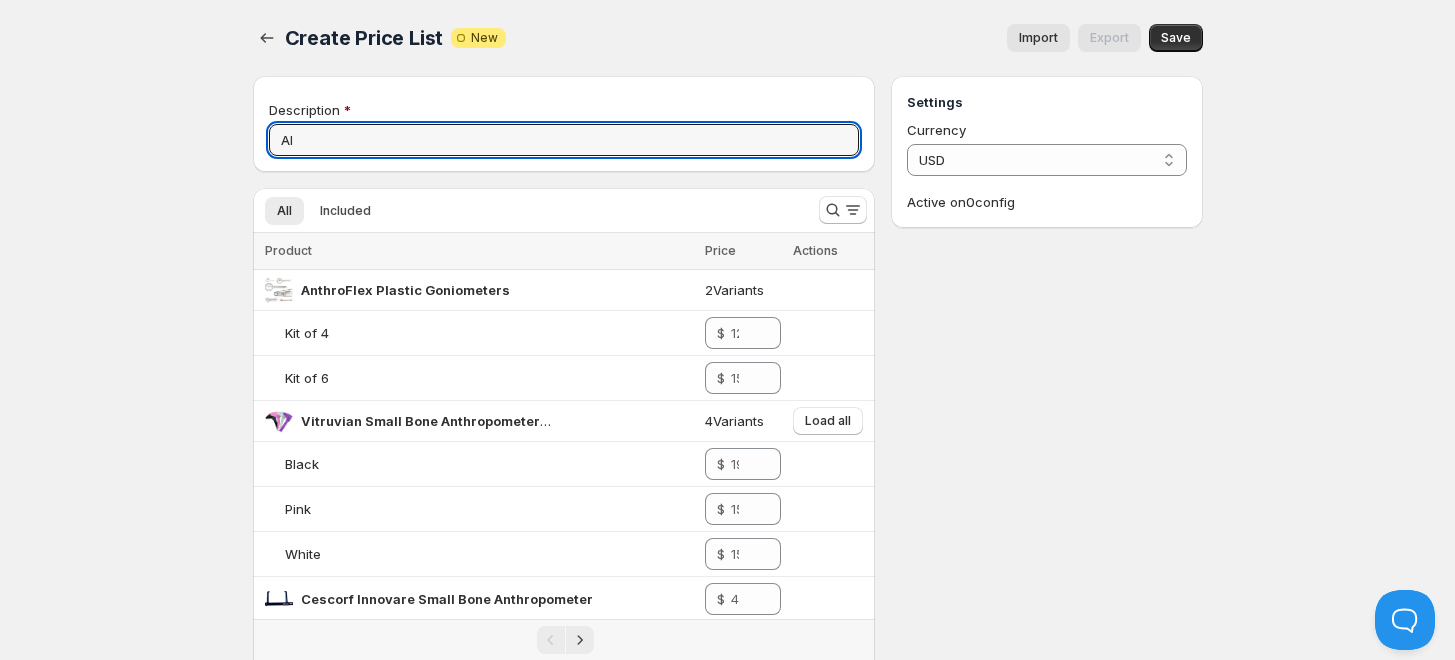type on "A" 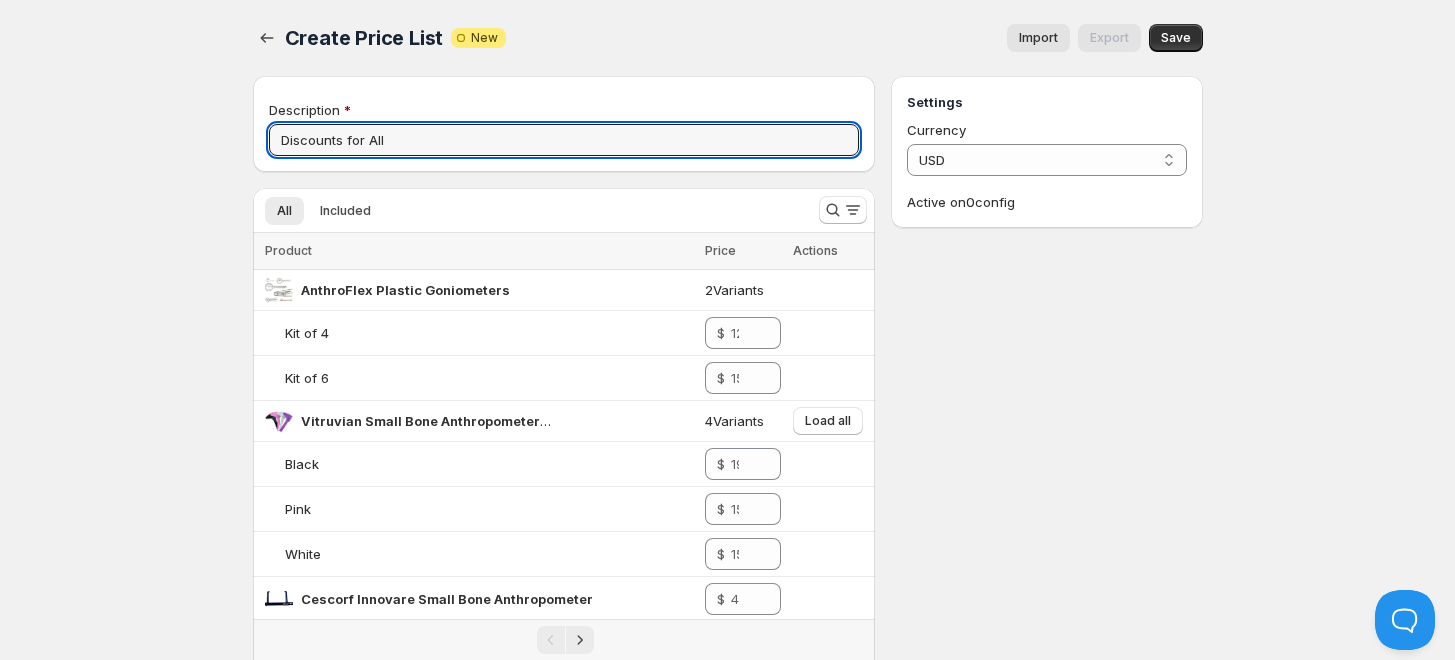 type on "Discounts for All" 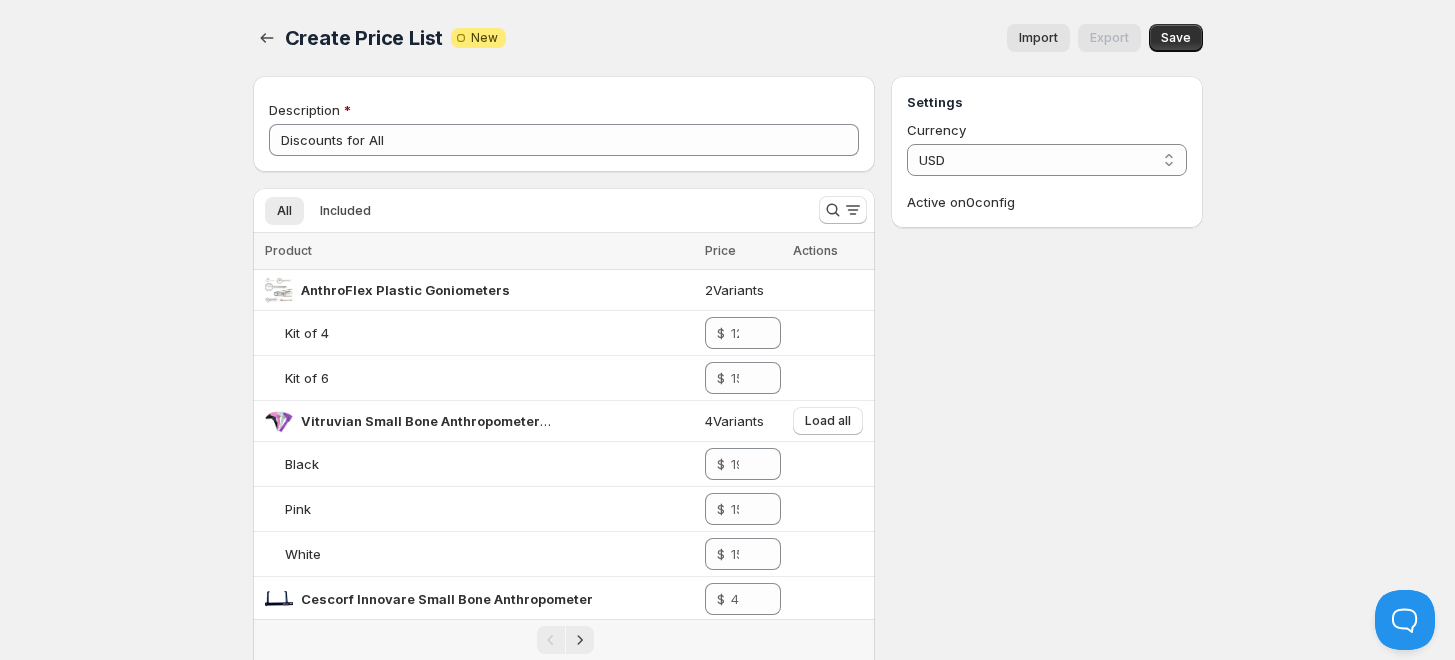 click on "Home Pricing Price lists Forms Submissions Settings Features Plans Create Price List. This page is ready Create Price List Attention Incomplete New Import Export More actions Import Export Save Don't save Save Changes have not yet been saved. Delete Cancel Are you sure you want to delete  ? Description Discounts for All All Included More views All Included More views Loading products… Loading products… Product Price Actions Select all 20 Products 0 selected Product Price Actions AnthroFlex Plastic Goniometers 2  Variants Kit of 4 $ Kit of 6 $ Vitruvian Small Bone Anthropometer w/ Bag (Student) 4  Variants Load all Black $ Pink $ White $ Cescorf Innovare Small Bone Anthropometer $ Cescorf Large Bone Anthropometer $ Cescorf Portable Stadiometer Height Meter $ Lufkin W606PM Anthropometric Tape Measure $ Realmet Complete Anthropometry Kit $ Slim Guide Style Skinfold Caliper ([GEOGRAPHIC_DATA]) 4  Variants Load all Black $ Purple $ Pink $ Stadiometer: Wall Mounted Height Meter Growth Ruler CM Metric $ $ $ $ $ $ $ $ $ $ $" at bounding box center (727, 892) 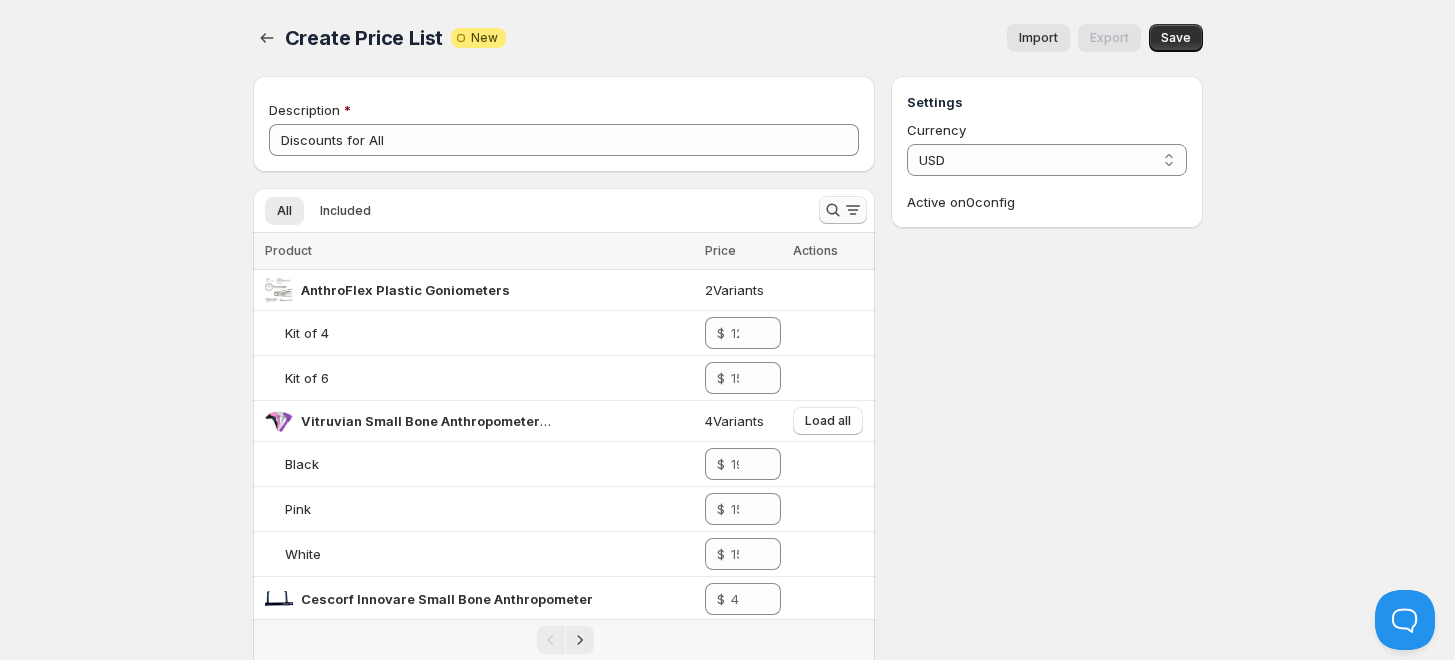 click 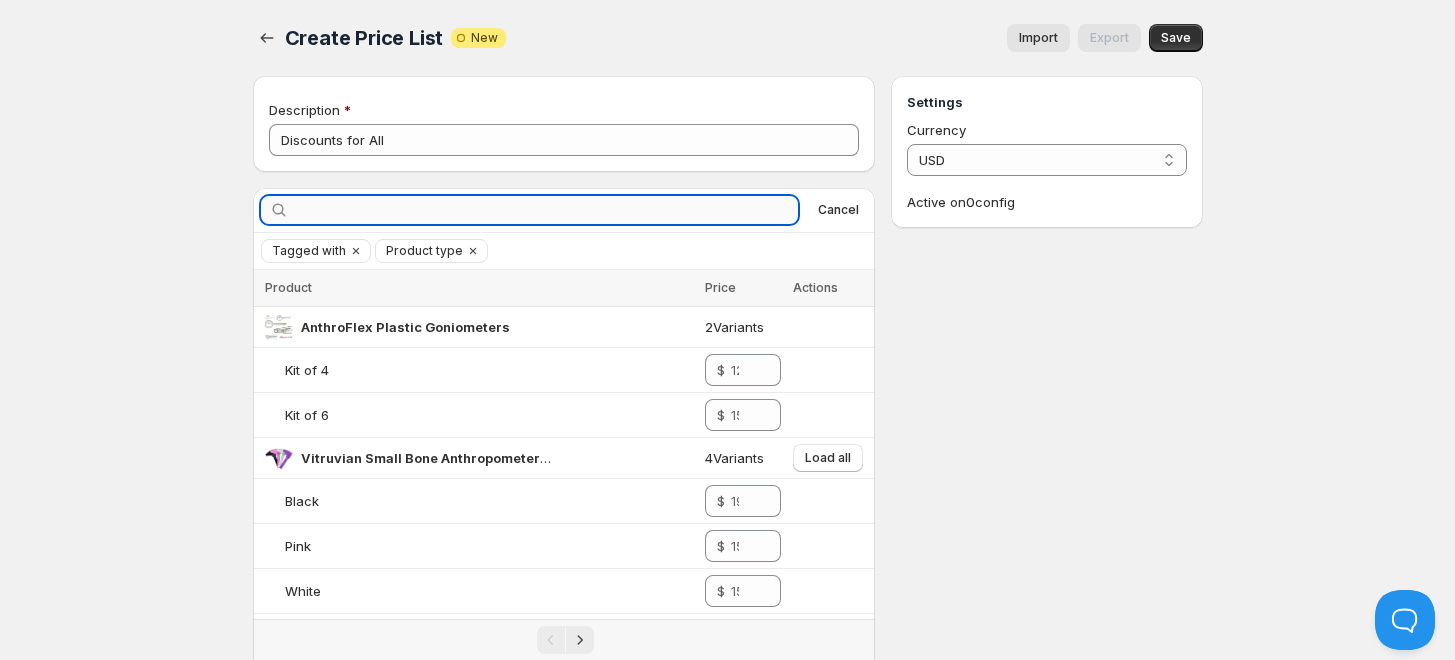 click at bounding box center [546, 210] 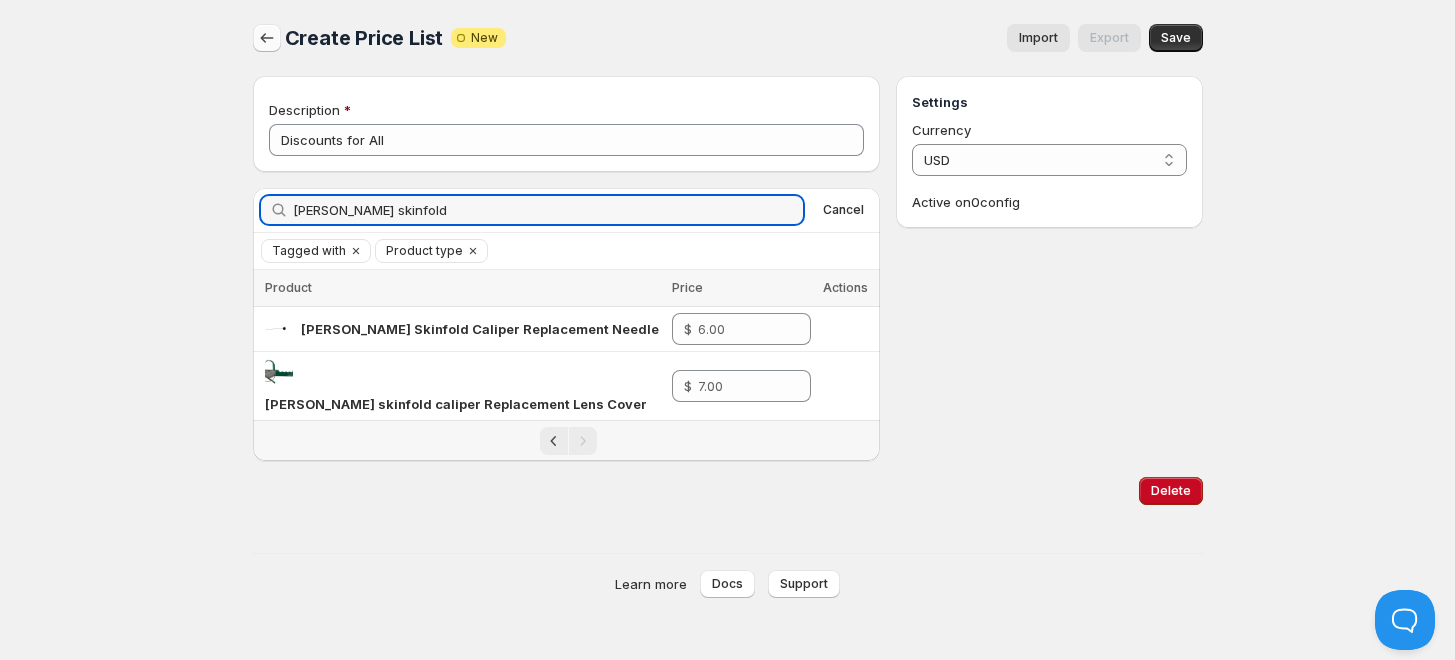 type on "lange skinfold" 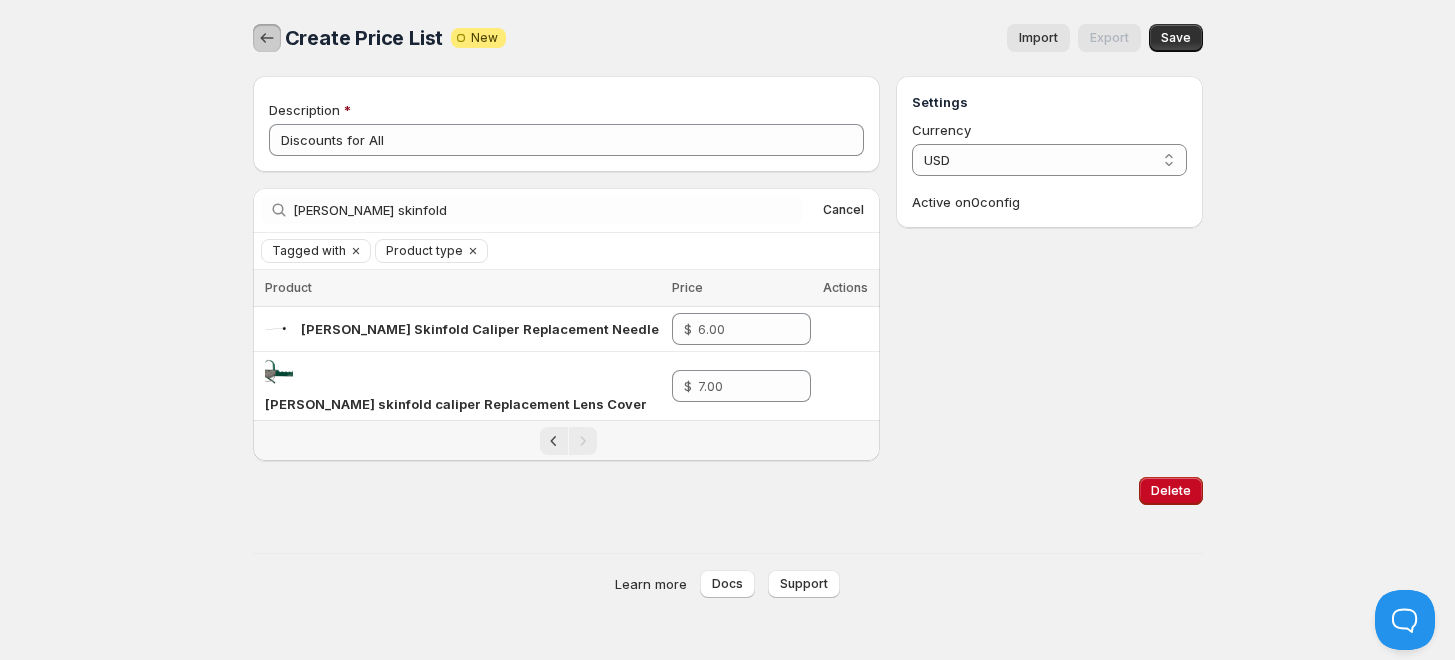 click 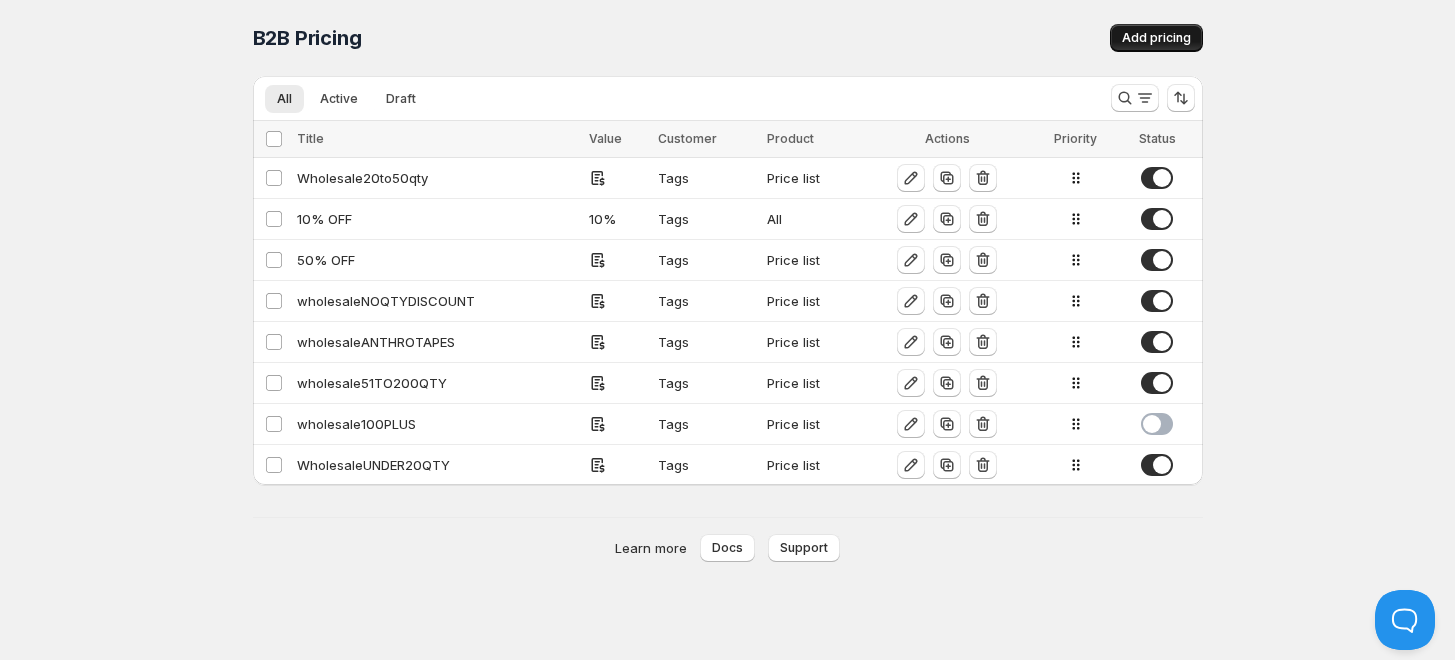 click on "Add pricing" at bounding box center (1156, 38) 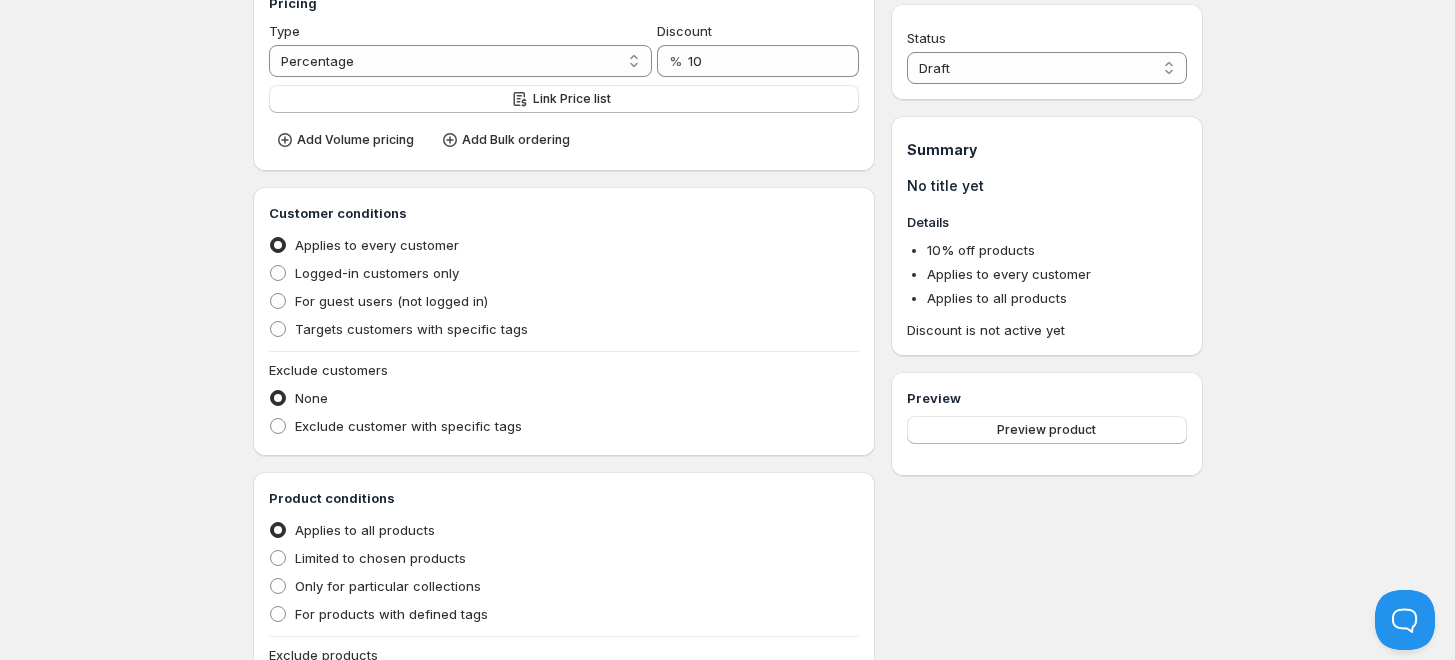 scroll, scrollTop: 25, scrollLeft: 0, axis: vertical 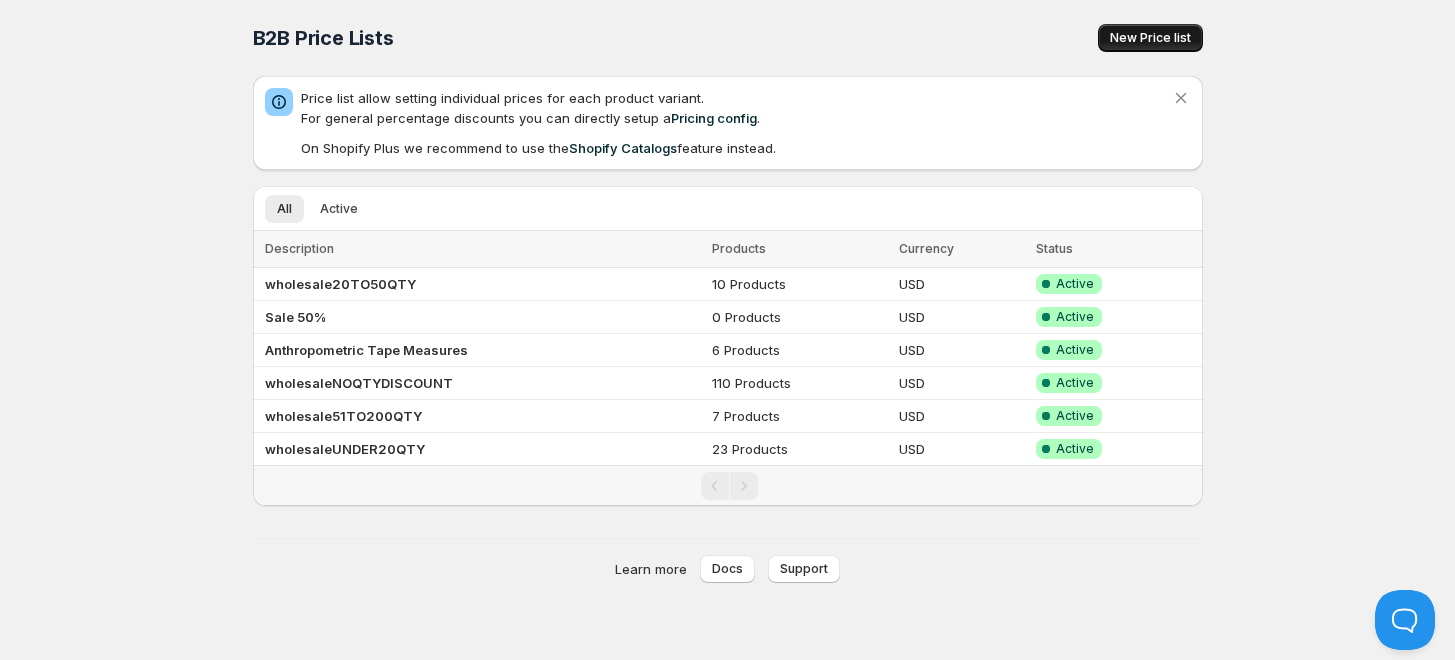 click on "New Price list" at bounding box center (1150, 38) 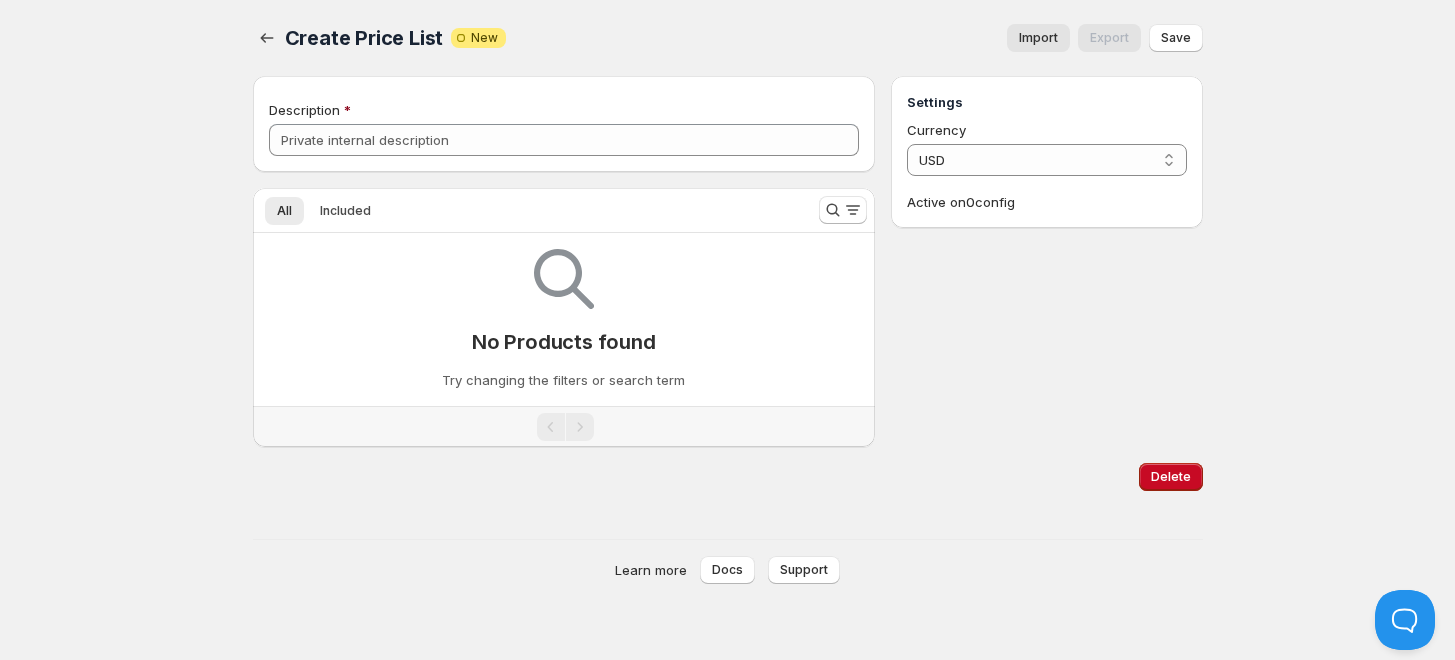 scroll, scrollTop: 0, scrollLeft: 0, axis: both 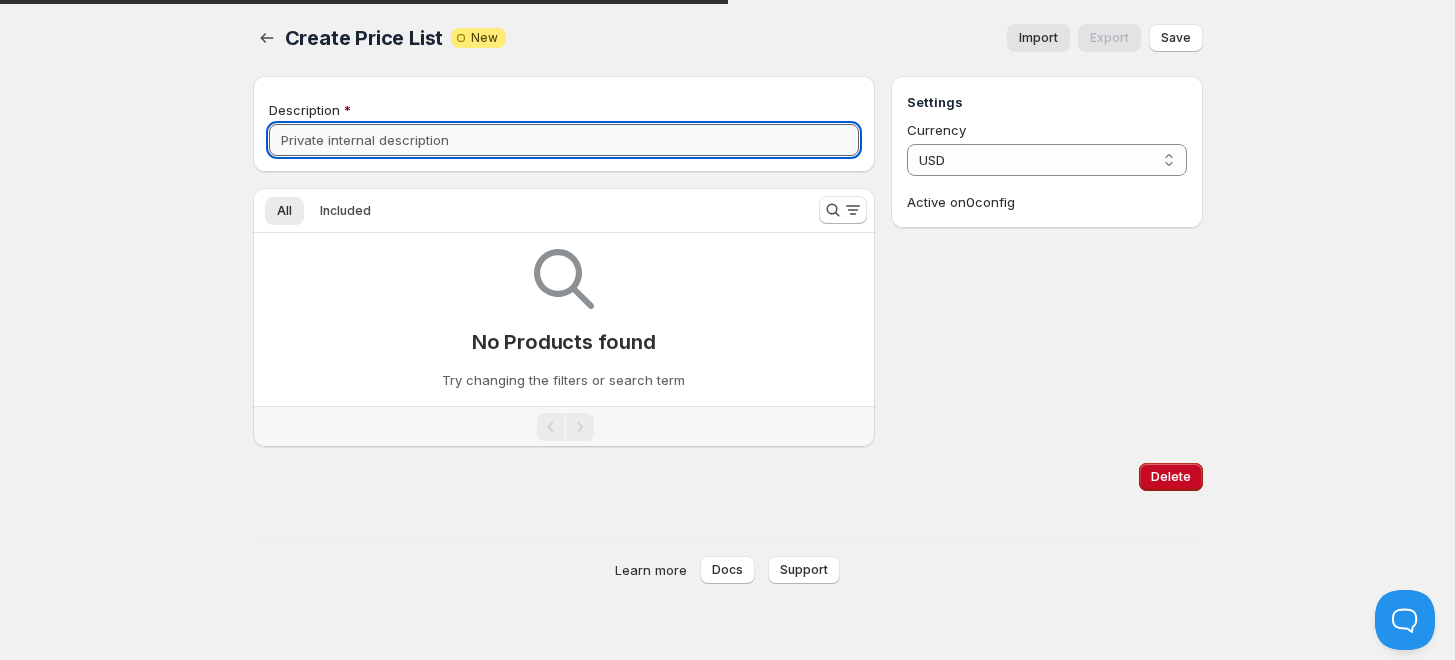 click on "Description" at bounding box center [564, 140] 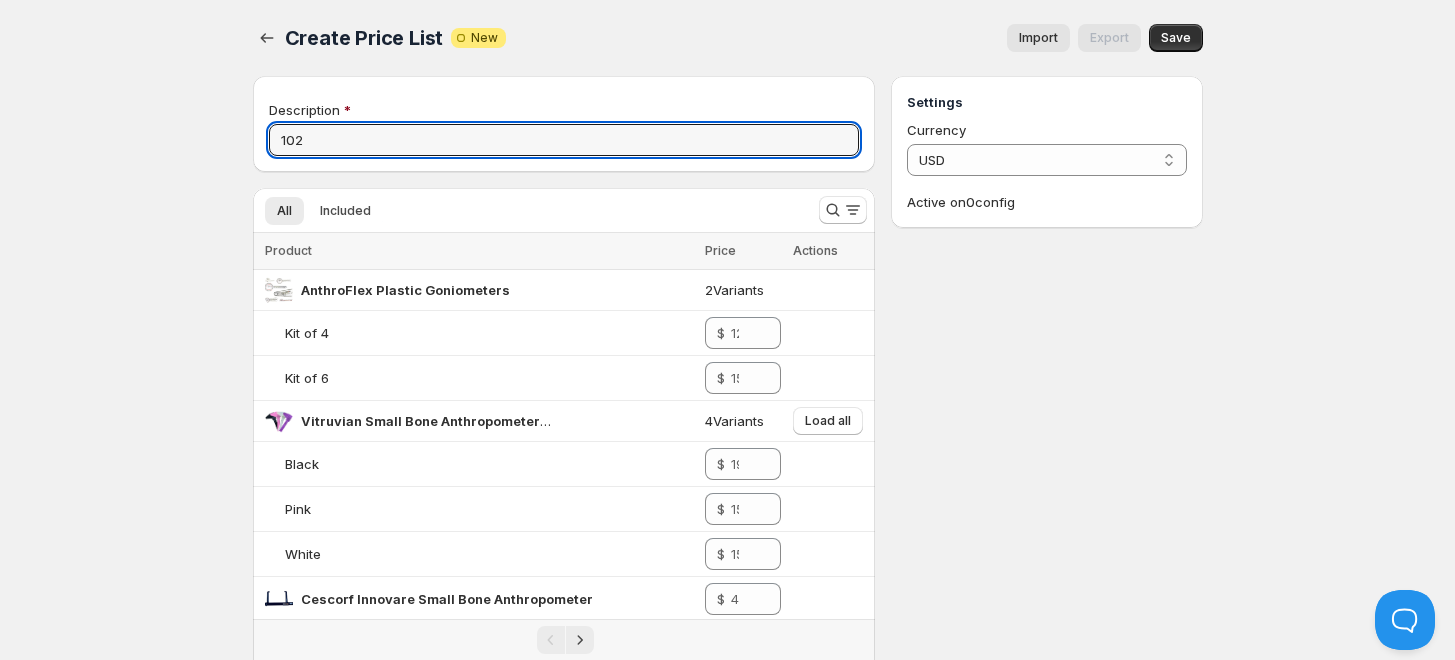 drag, startPoint x: 320, startPoint y: 142, endPoint x: 234, endPoint y: 131, distance: 86.70064 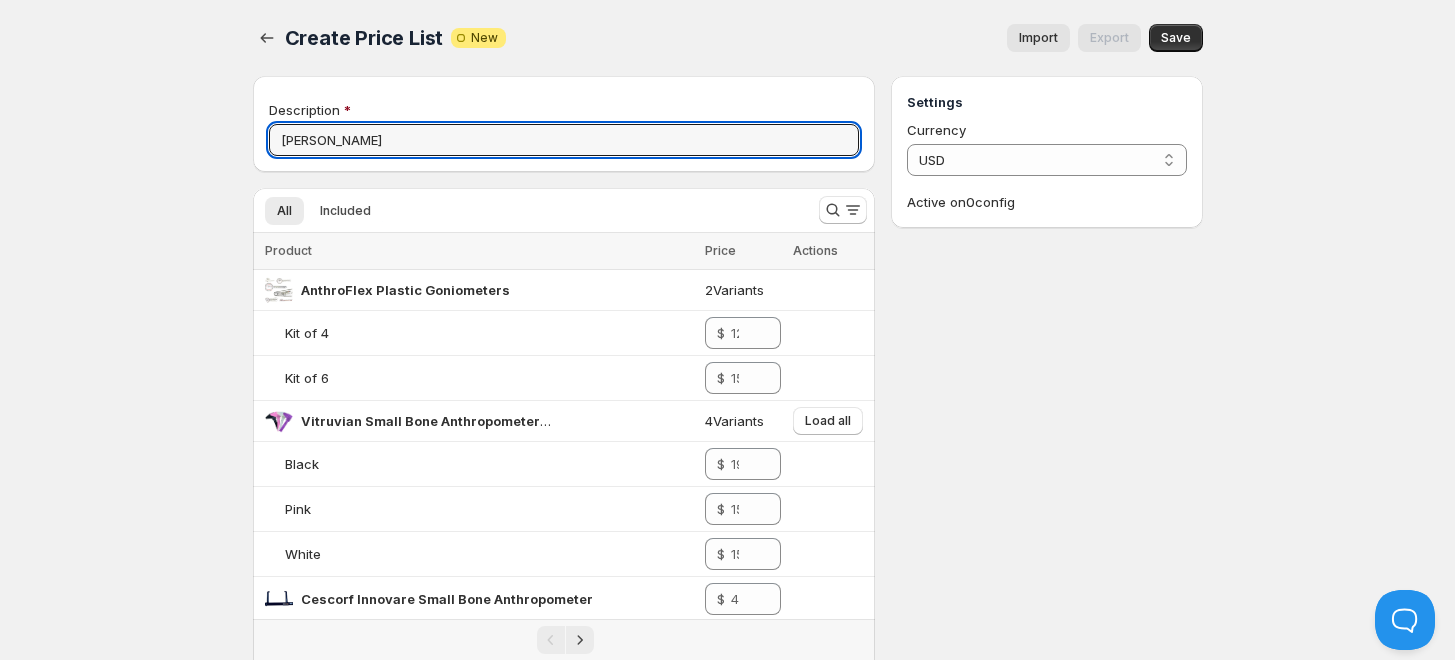 type on "Lange" 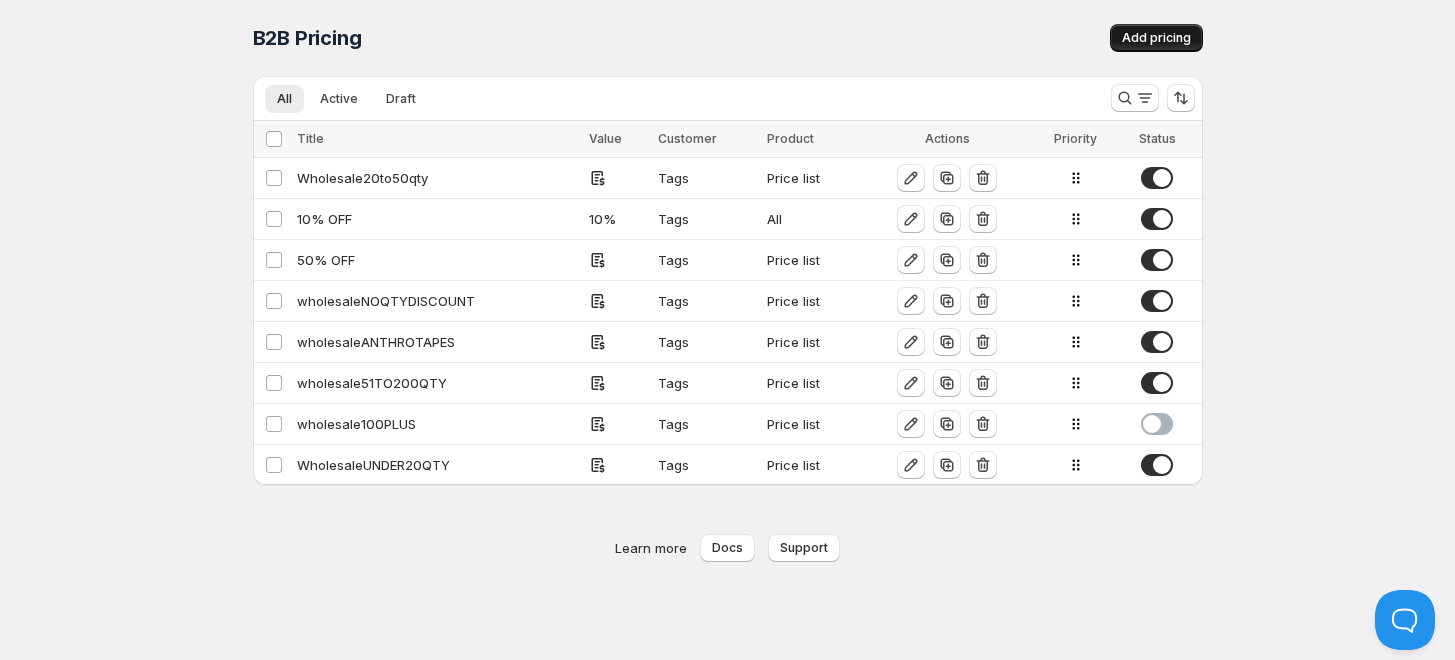 click on "Add pricing" at bounding box center [1156, 38] 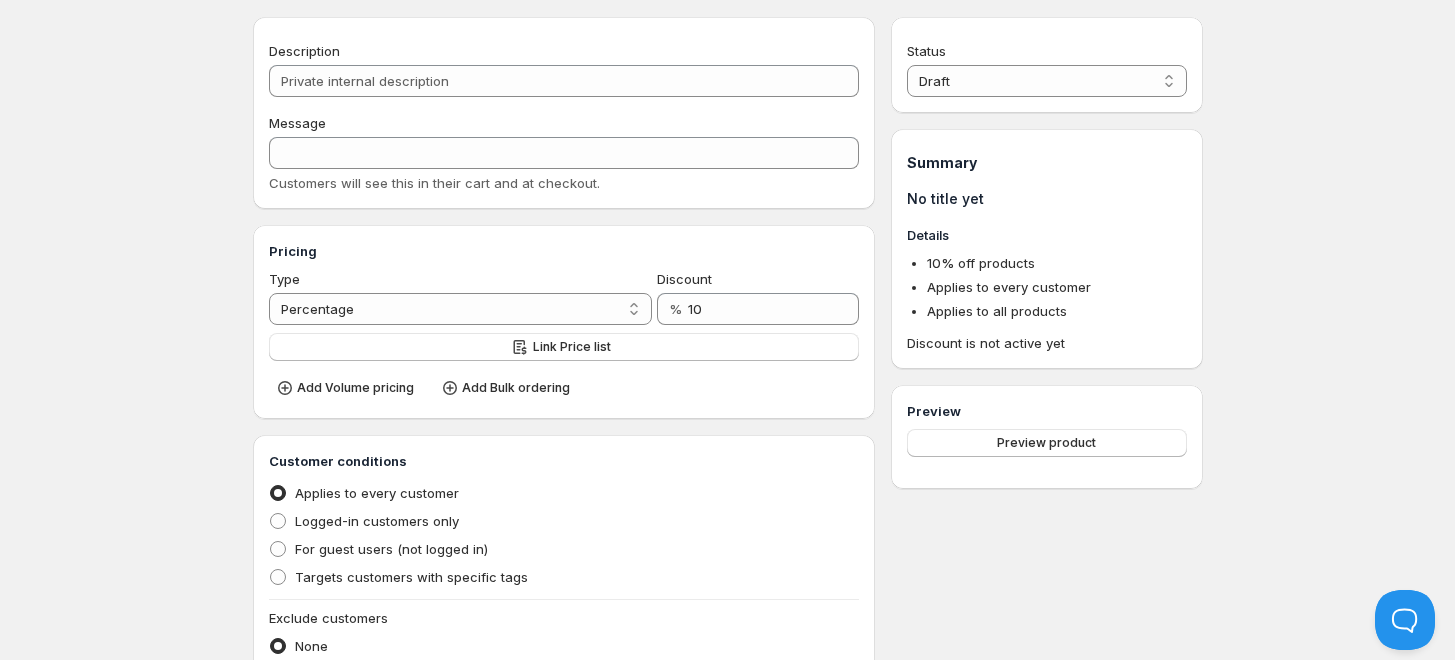 scroll, scrollTop: 0, scrollLeft: 0, axis: both 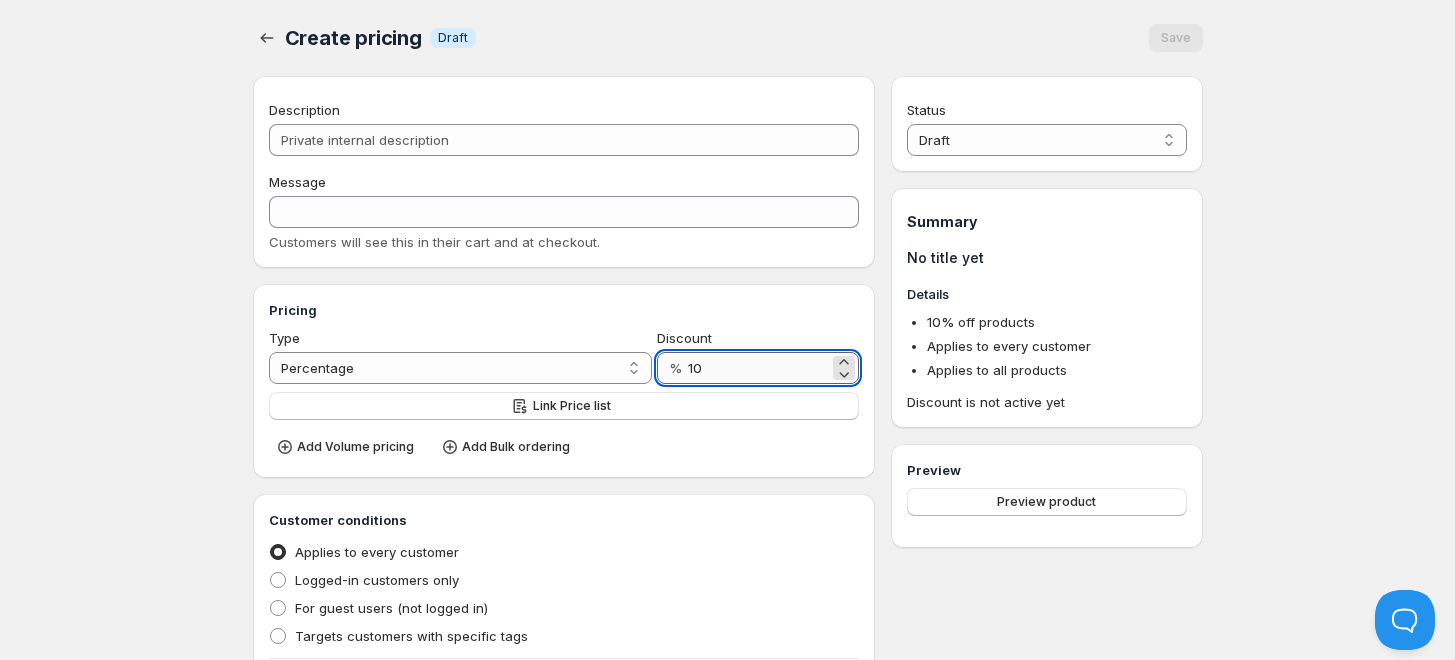 click on "10" at bounding box center [758, 368] 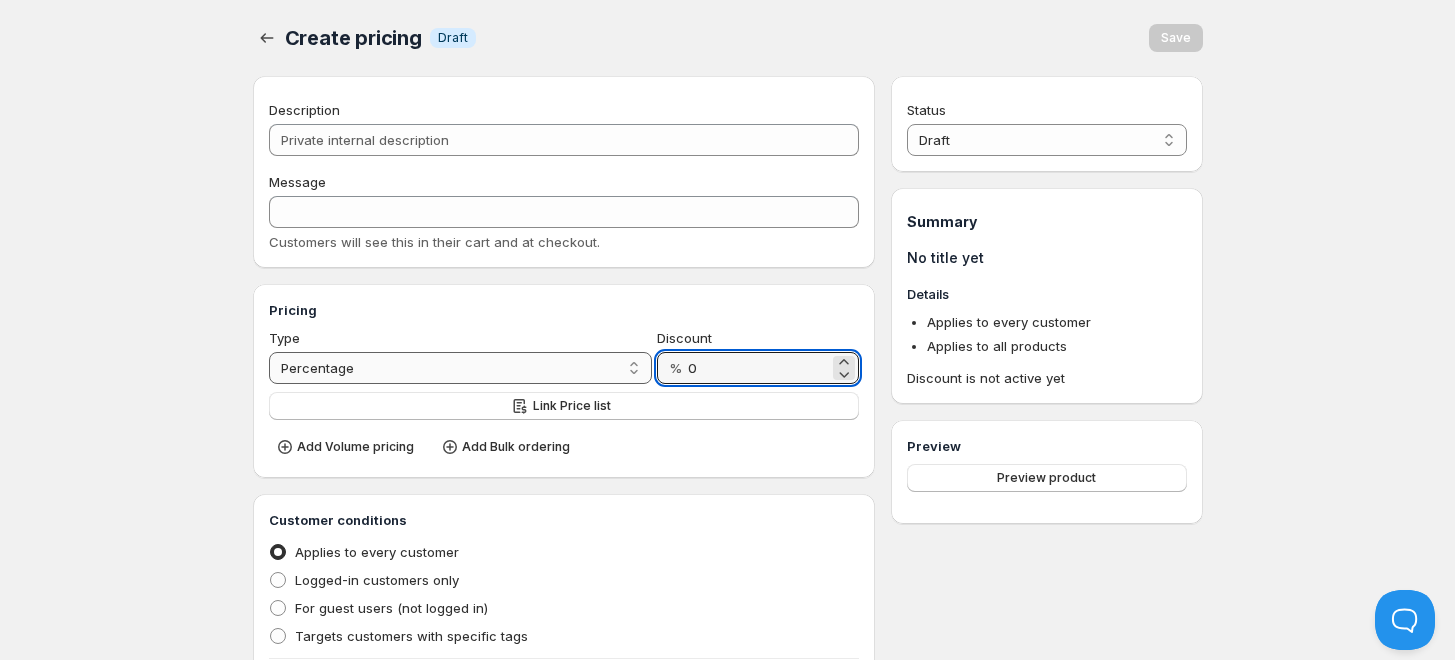 type on "0" 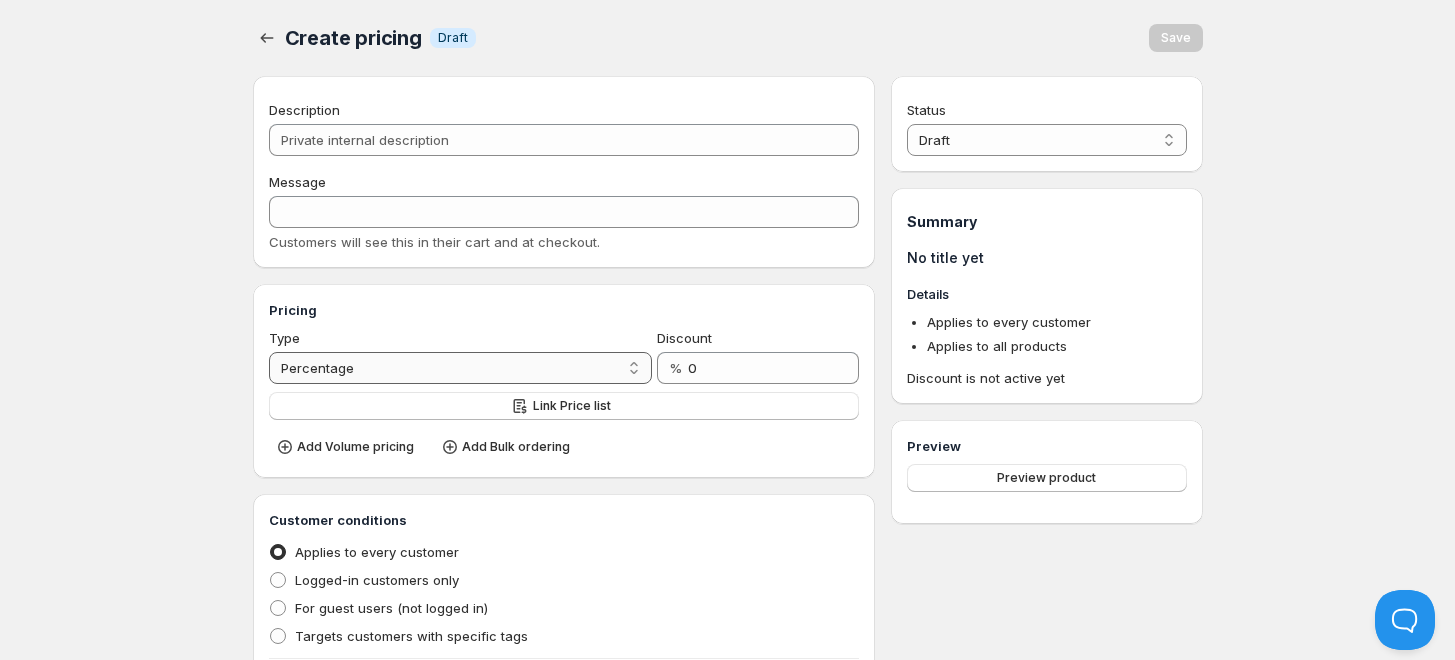 click on "Percentage Absolute" at bounding box center (461, 368) 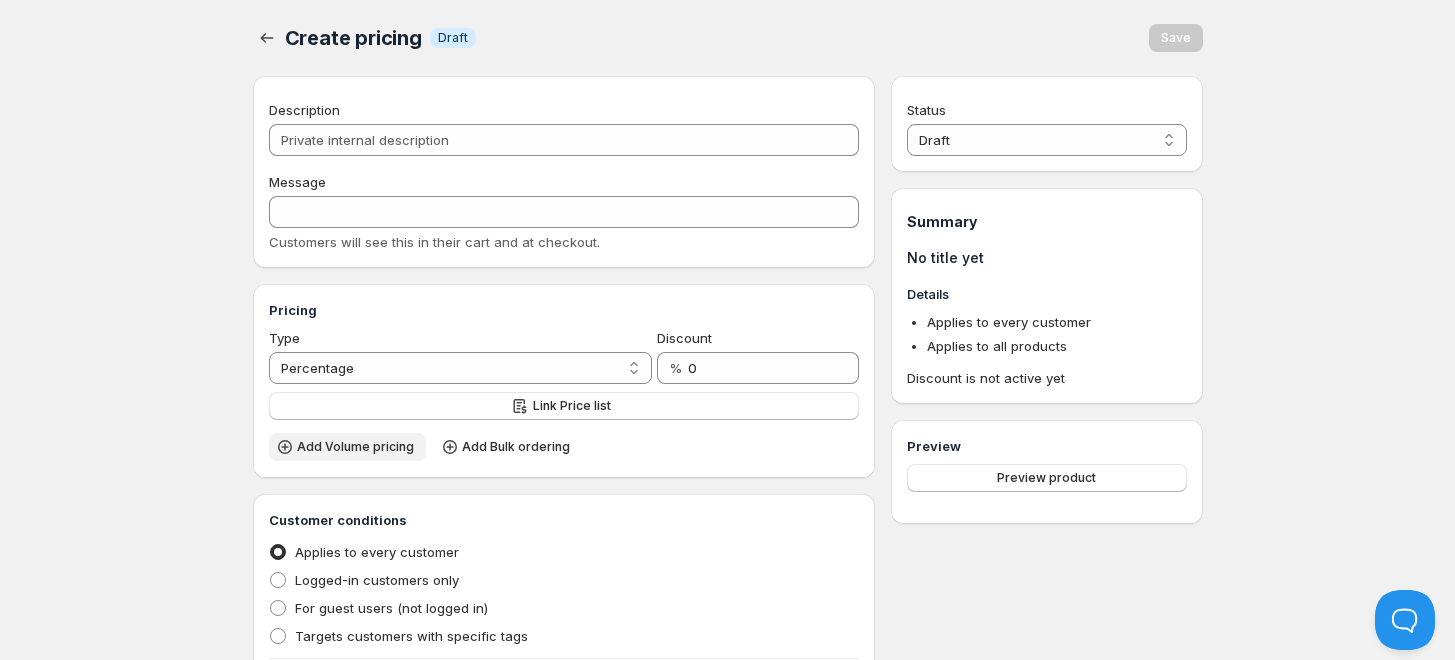 click on "Add Volume pricing" at bounding box center (355, 447) 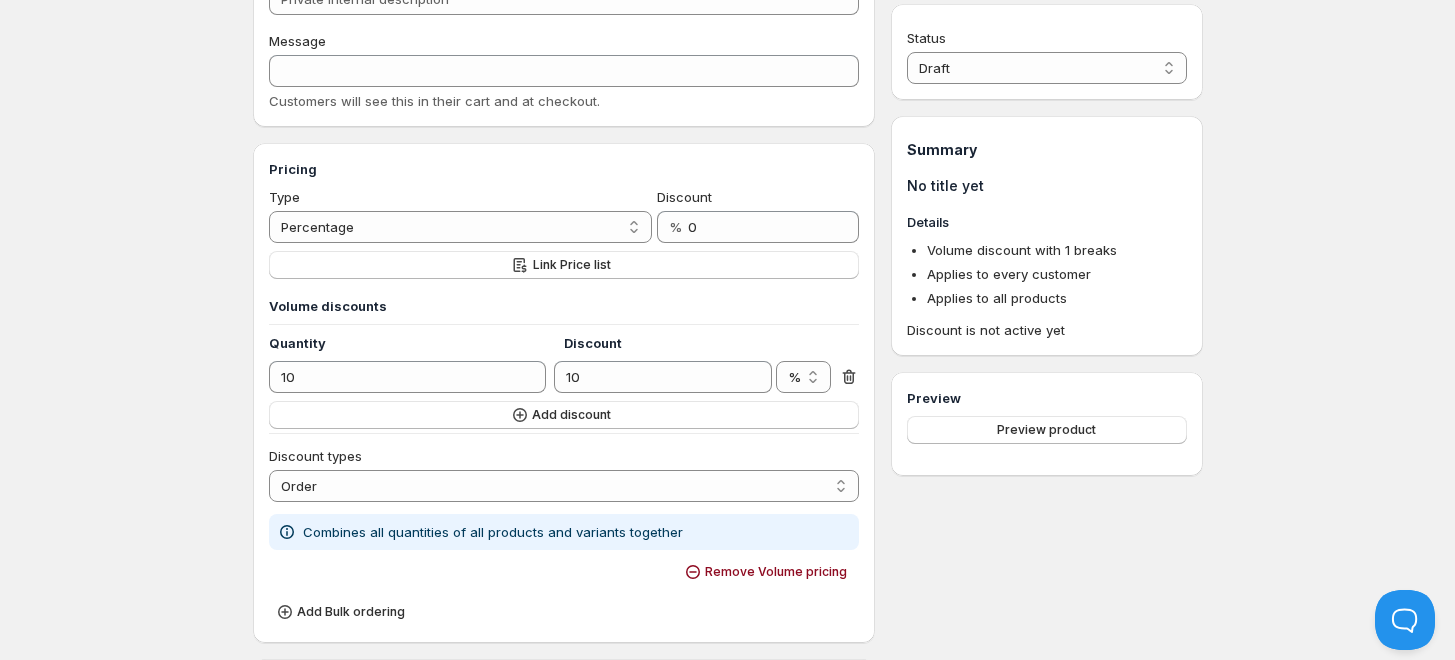 scroll, scrollTop: 151, scrollLeft: 0, axis: vertical 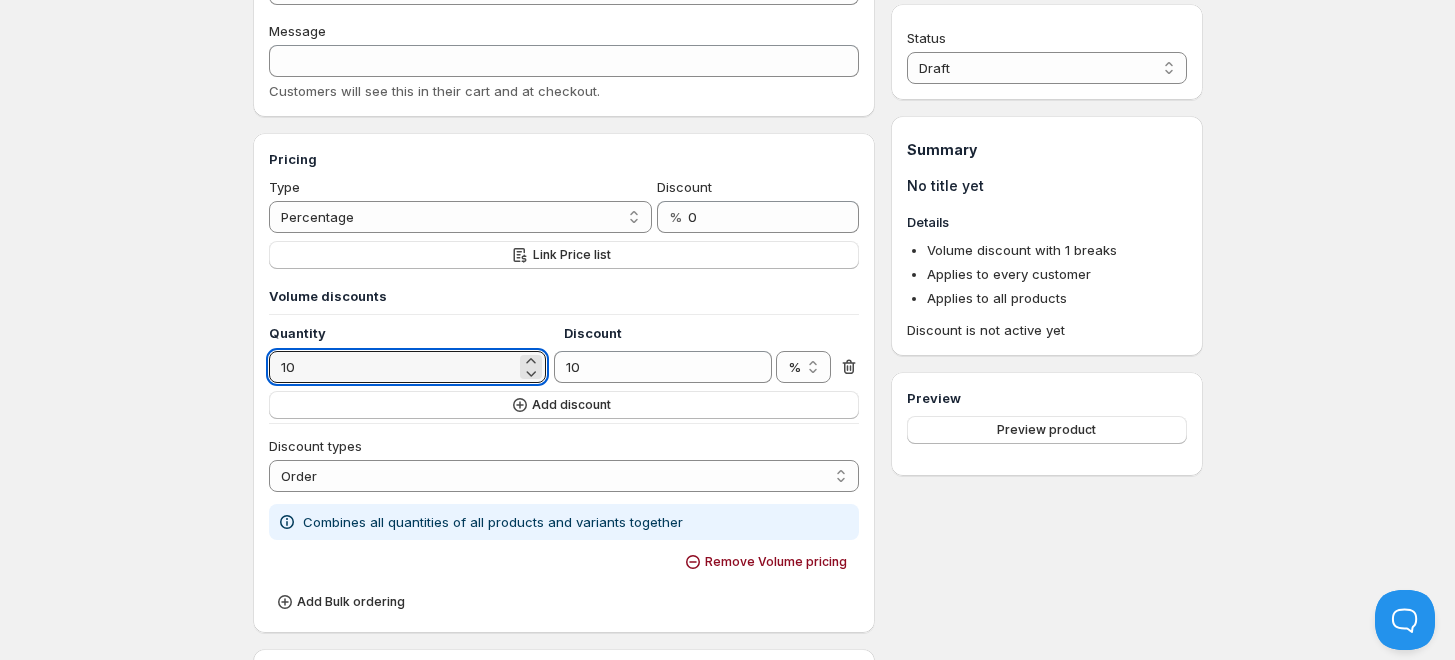 drag, startPoint x: 311, startPoint y: 370, endPoint x: 181, endPoint y: 364, distance: 130.13838 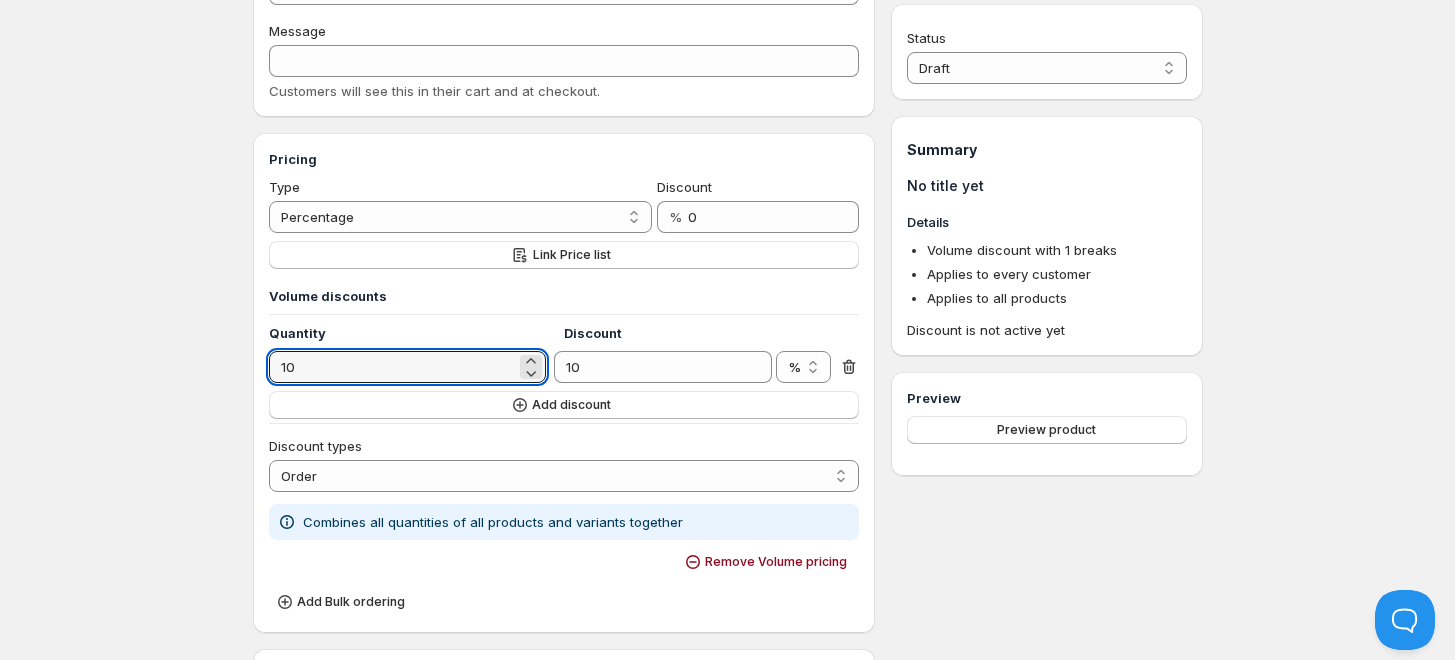 click on "Home Pricing Price lists Forms Submissions Settings Features Plans Don't save Save Changes have not yet been saved. Create pricing. This page is ready Create pricing Info Draft Save Description Message Customers will see this in their cart and at checkout. Pricing                         Type Percentage Absolute Percentage Discount % 0 Link Price list Volume discounts Quantity Discount 10 10 % $ % Add discount Discount types Order Product Variant Item Order Combines all quantities of all products and variants together Remove Volume pricing Add Bulk ordering Customer conditions Applies to every customer Logged-in customers only For guest users (not logged in) Targets customers with specific tags Exclude customers None Exclude customer with specific tags Product conditions Applies to all products Limited to chosen products Only for particular collections For products with defined tags Exclude products None Excludes specific products Excludes selected collections   Active dates Set start date Set end date Status" at bounding box center [727, 679] 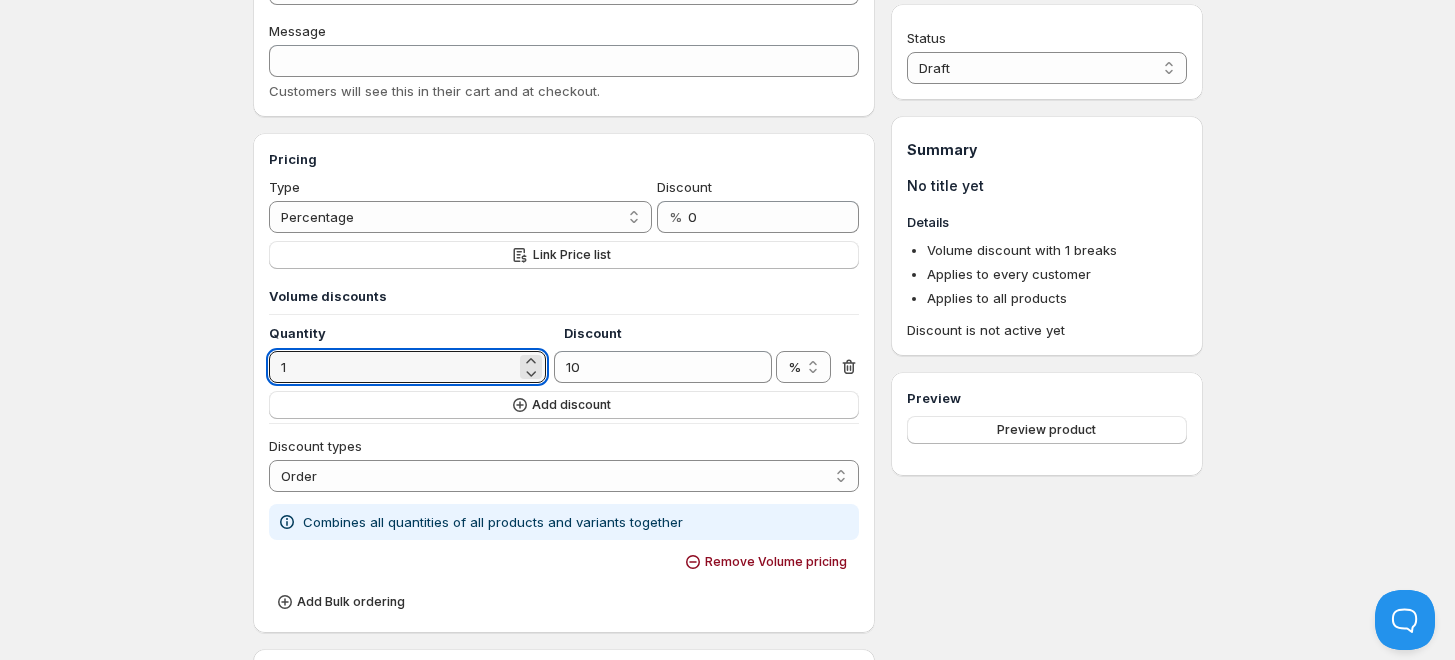 type on "10" 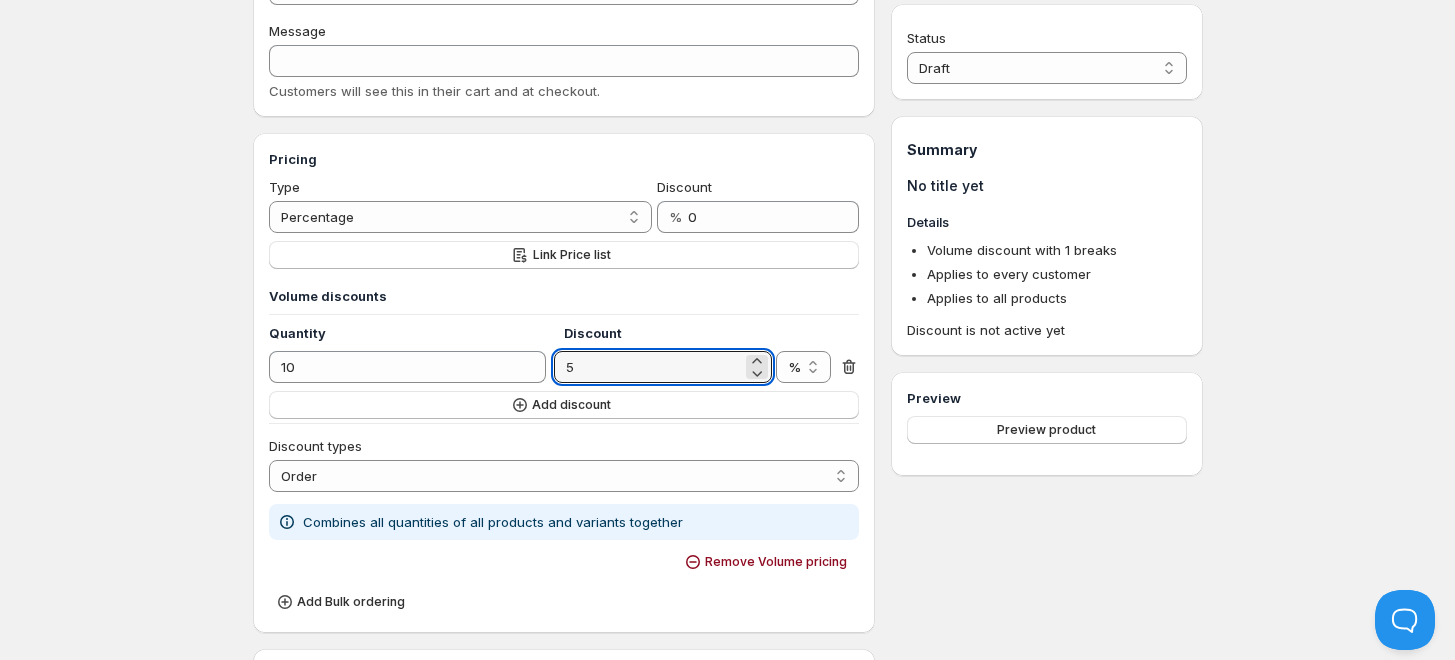 type on "5" 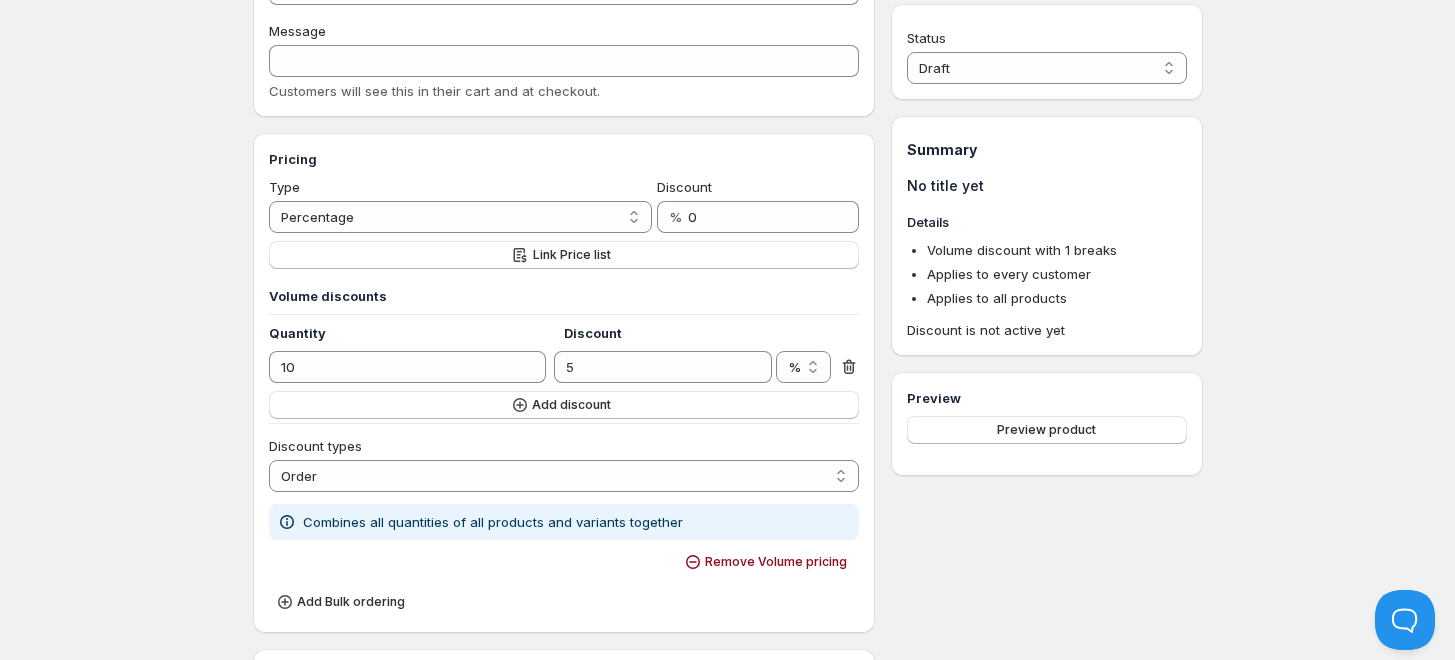 click on "Home Pricing Price lists Forms Submissions Settings Features Plans Don't save Save Changes have not yet been saved. Create pricing. This page is ready Create pricing Info Draft Save Description Message Customers will see this in their cart and at checkout. Pricing                         Type Percentage Absolute Percentage Discount % 0 Link Price list Volume discounts Quantity Discount 10 5 % $ % Add discount Discount types Order Product Variant Item Order Combines all quantities of all products and variants together Remove Volume pricing Add Bulk ordering Customer conditions Applies to every customer Logged-in customers only For guest users (not logged in) Targets customers with specific tags Exclude customers None Exclude customer with specific tags Product conditions Applies to all products Limited to chosen products Only for particular collections For products with defined tags Exclude products None Excludes specific products Excludes selected collections   Active dates Set start date Set end date Status" at bounding box center (727, 679) 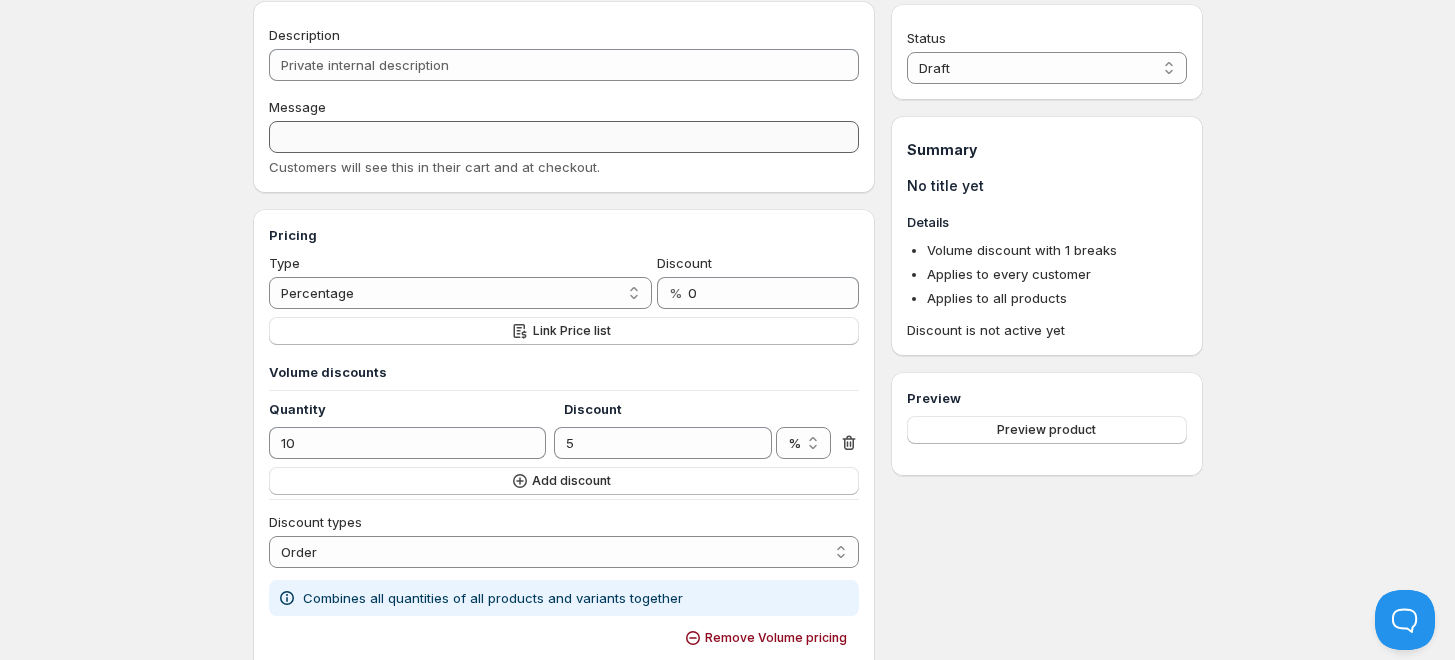 scroll, scrollTop: 0, scrollLeft: 0, axis: both 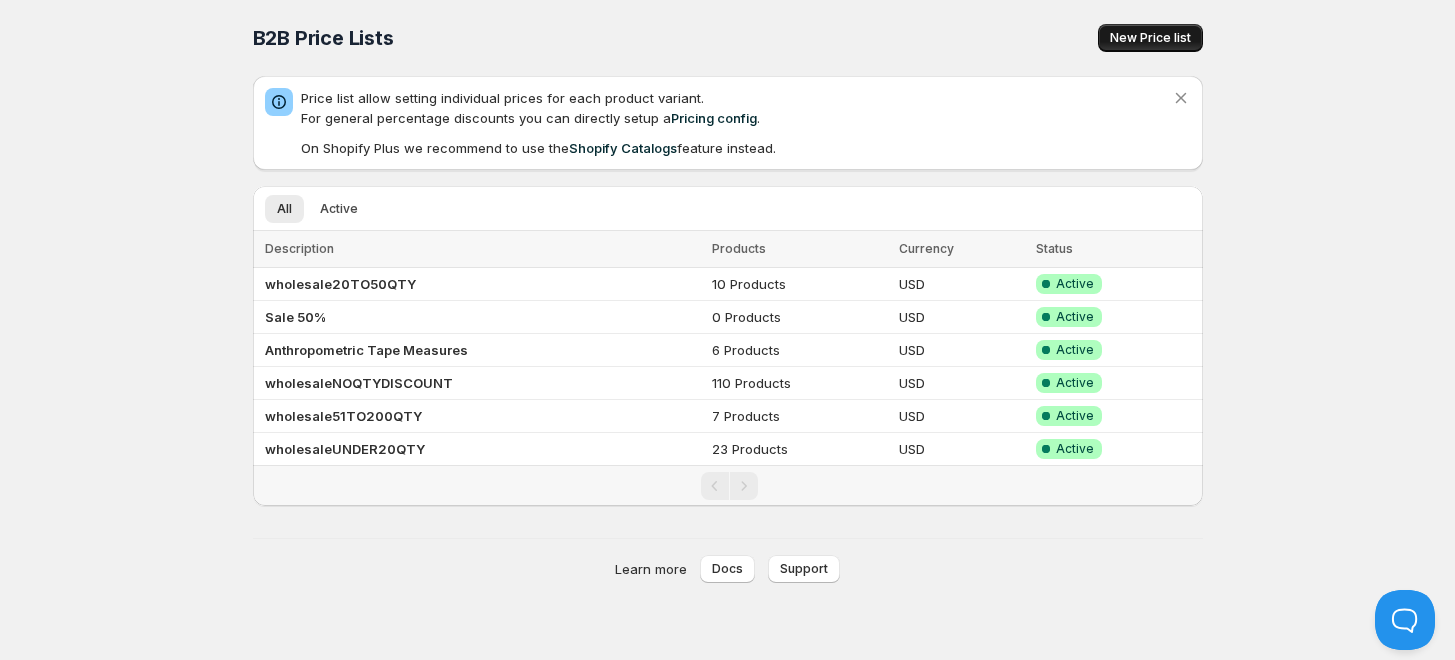 click on "New Price list" at bounding box center (1150, 38) 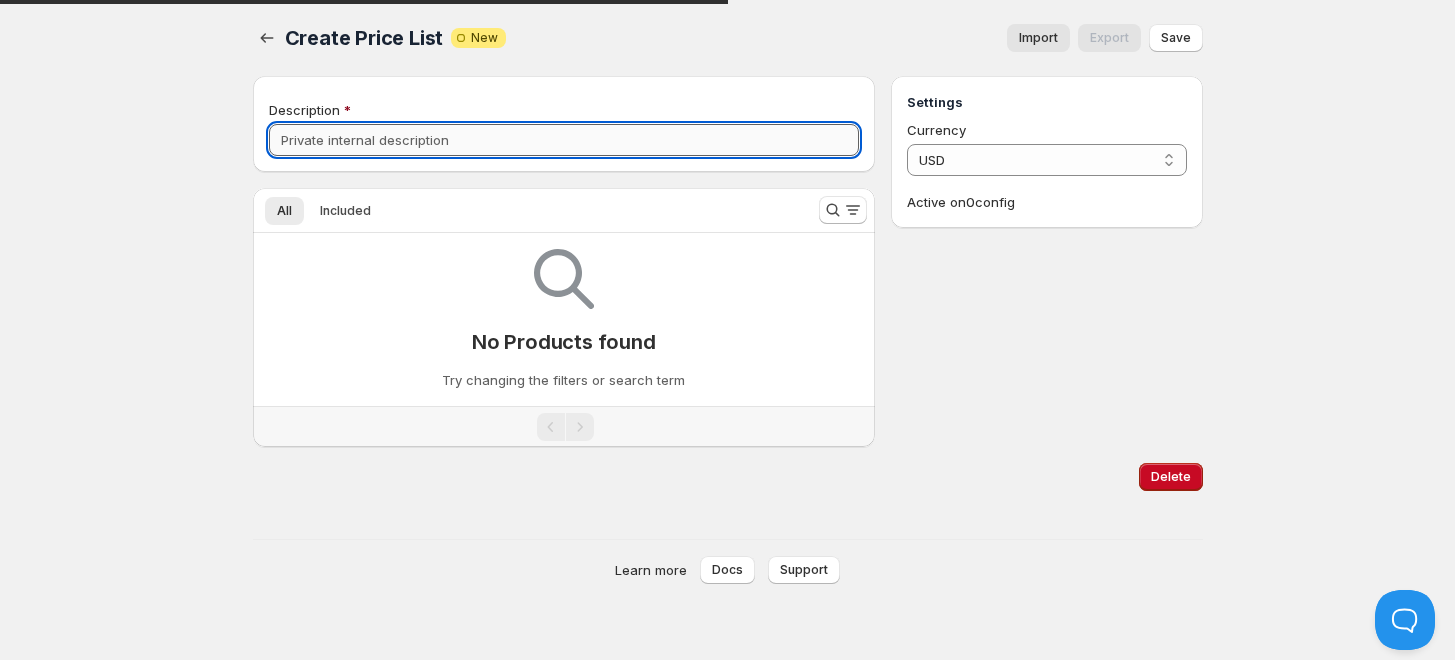 click on "Description" at bounding box center (564, 140) 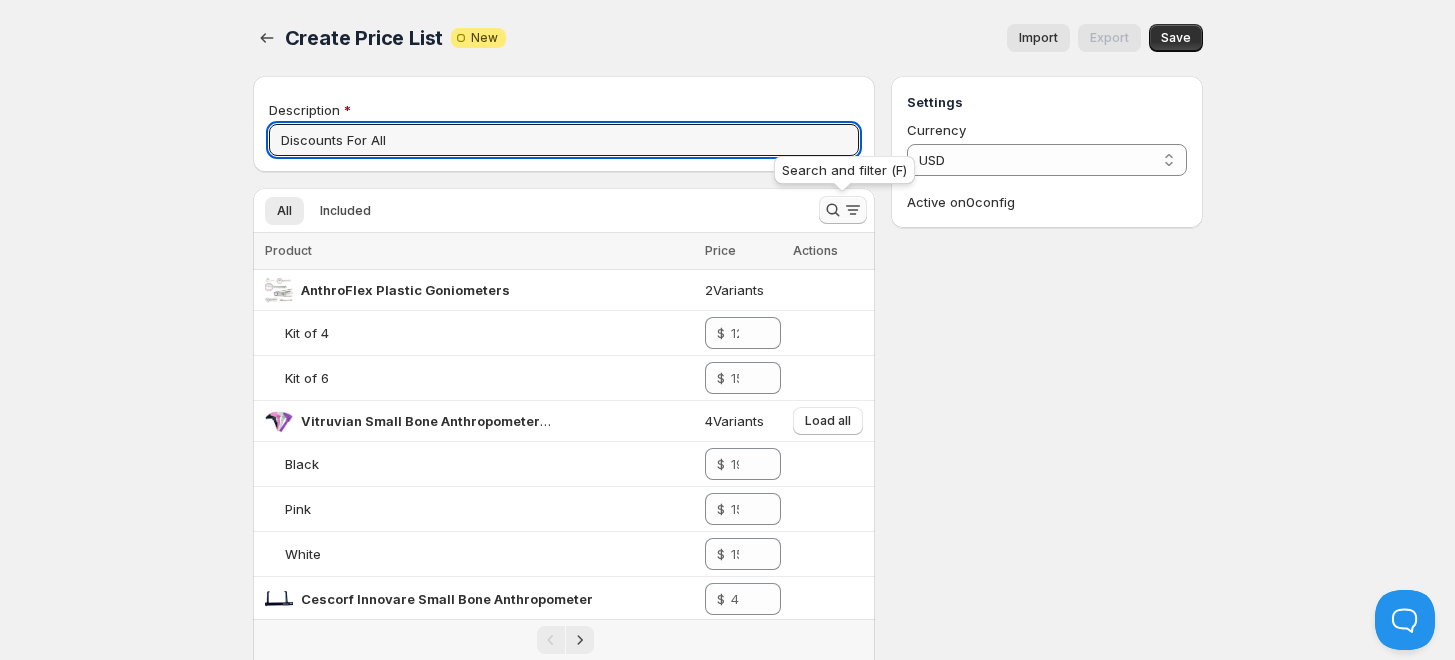 type on "Discounts For All" 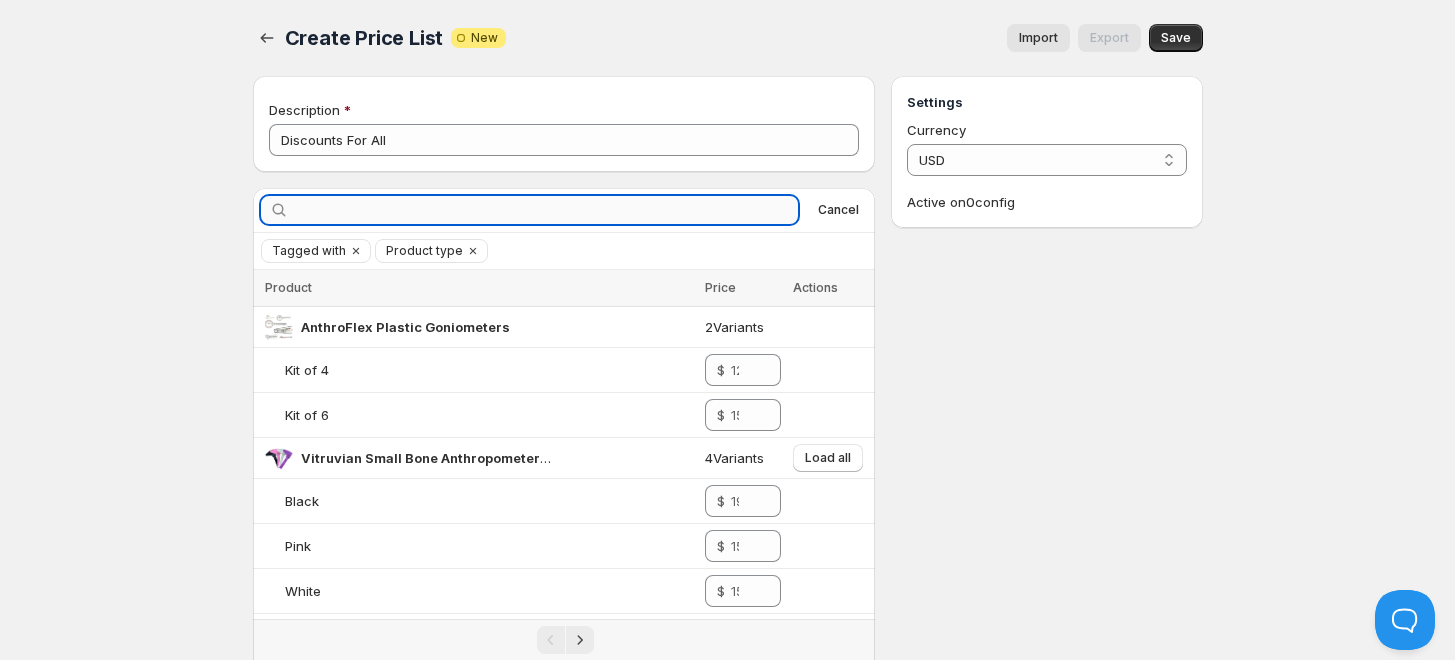 click at bounding box center (546, 210) 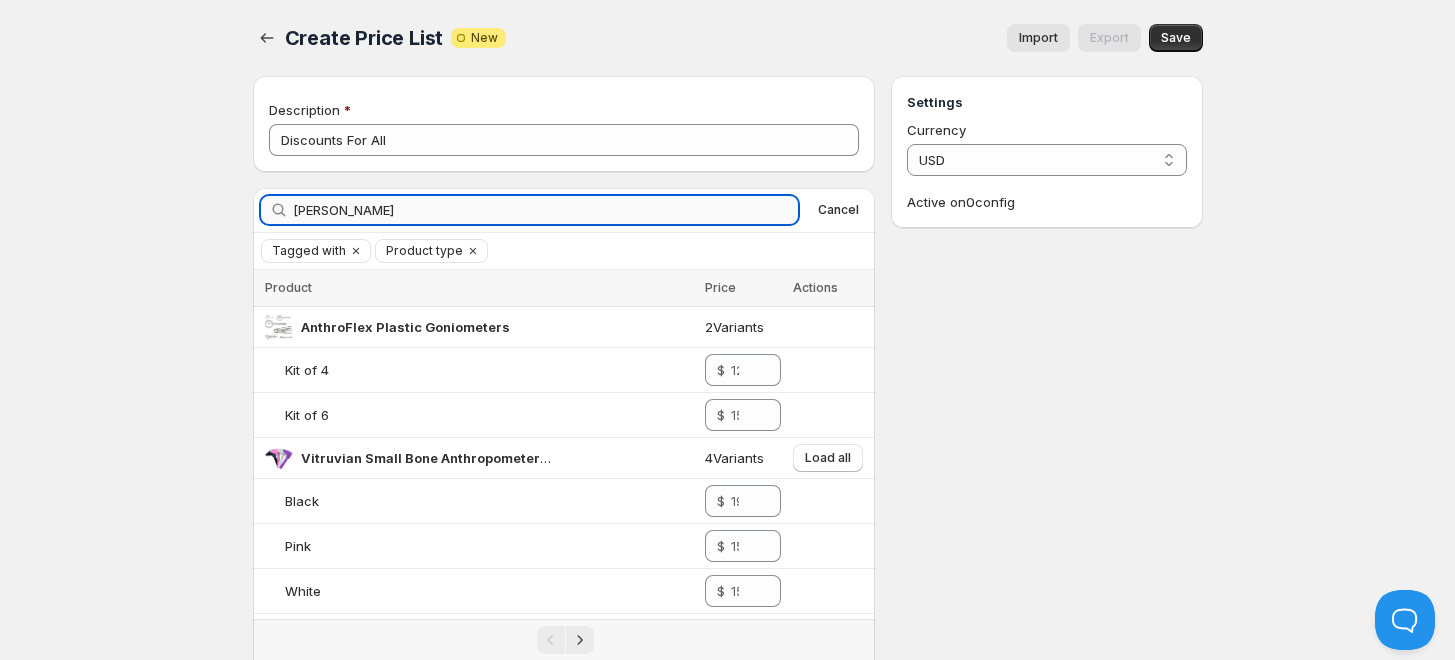 type on "lange" 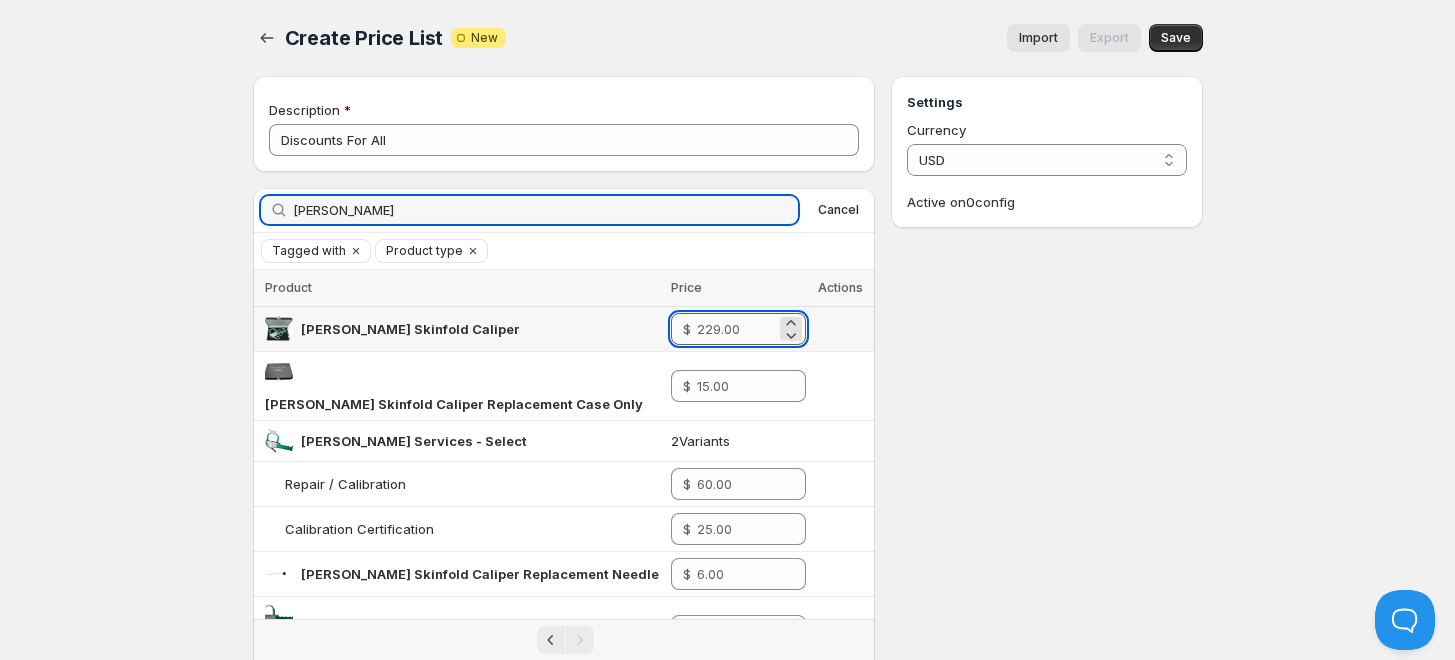 click at bounding box center [736, 329] 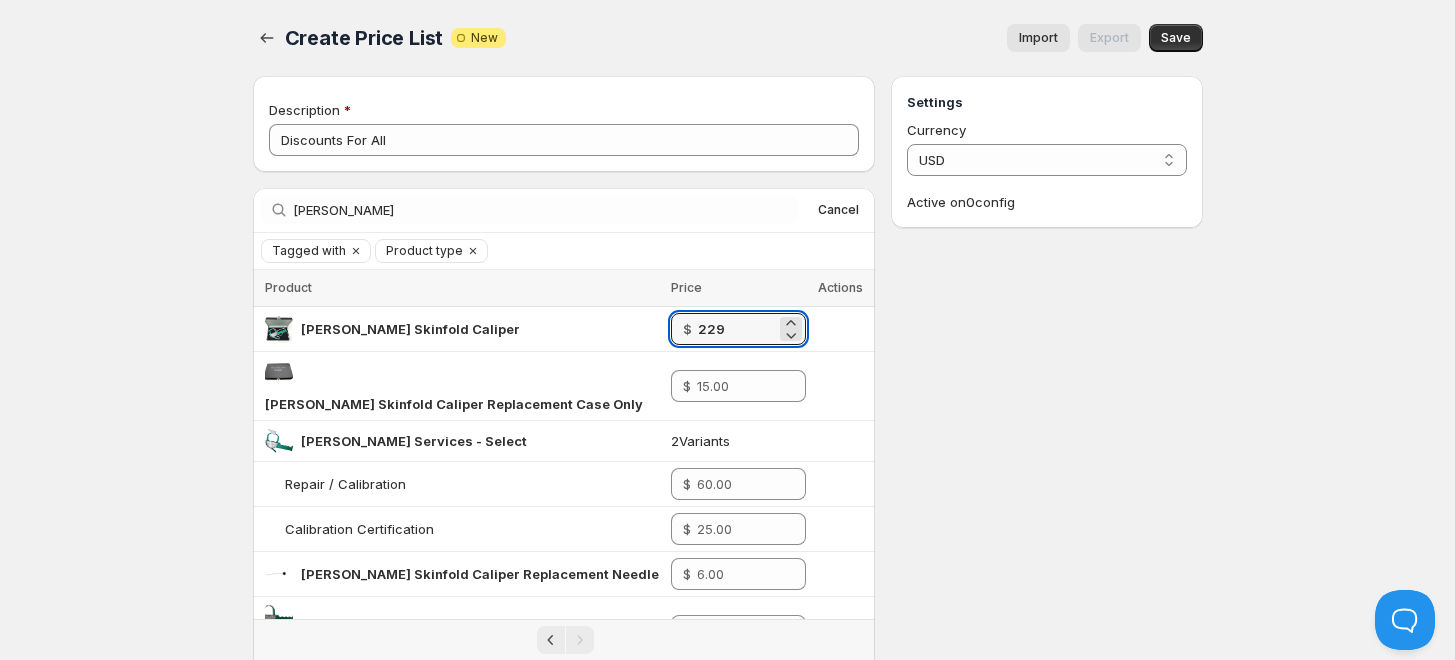 type on "229" 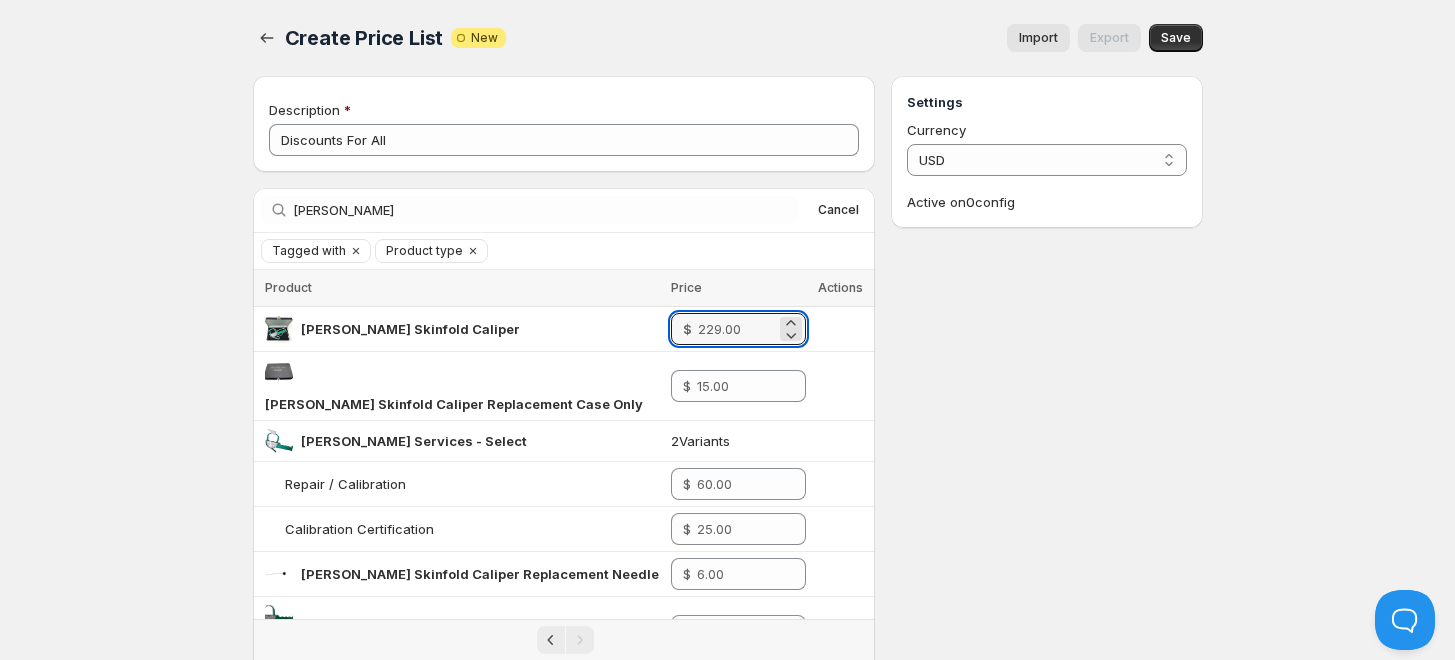 click on "Settings Currency USD USD Active on  0  config" at bounding box center (1046, 391) 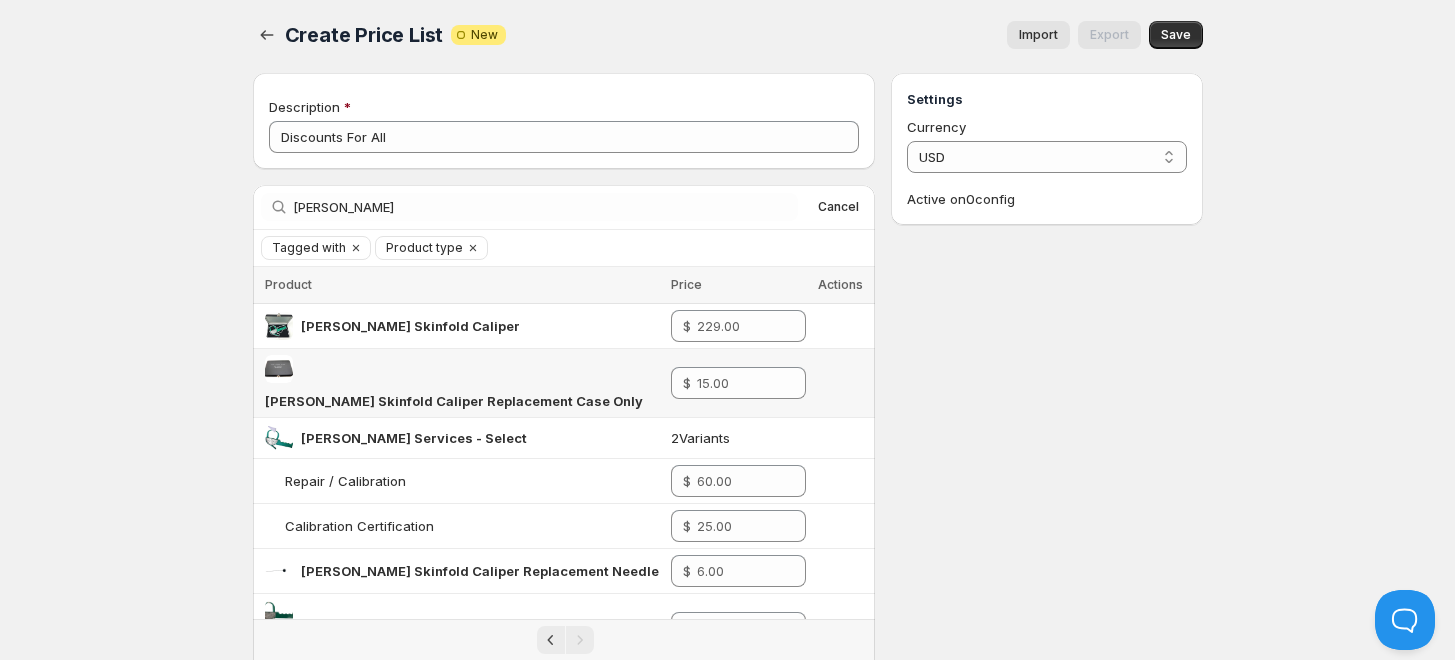 scroll, scrollTop: 7, scrollLeft: 0, axis: vertical 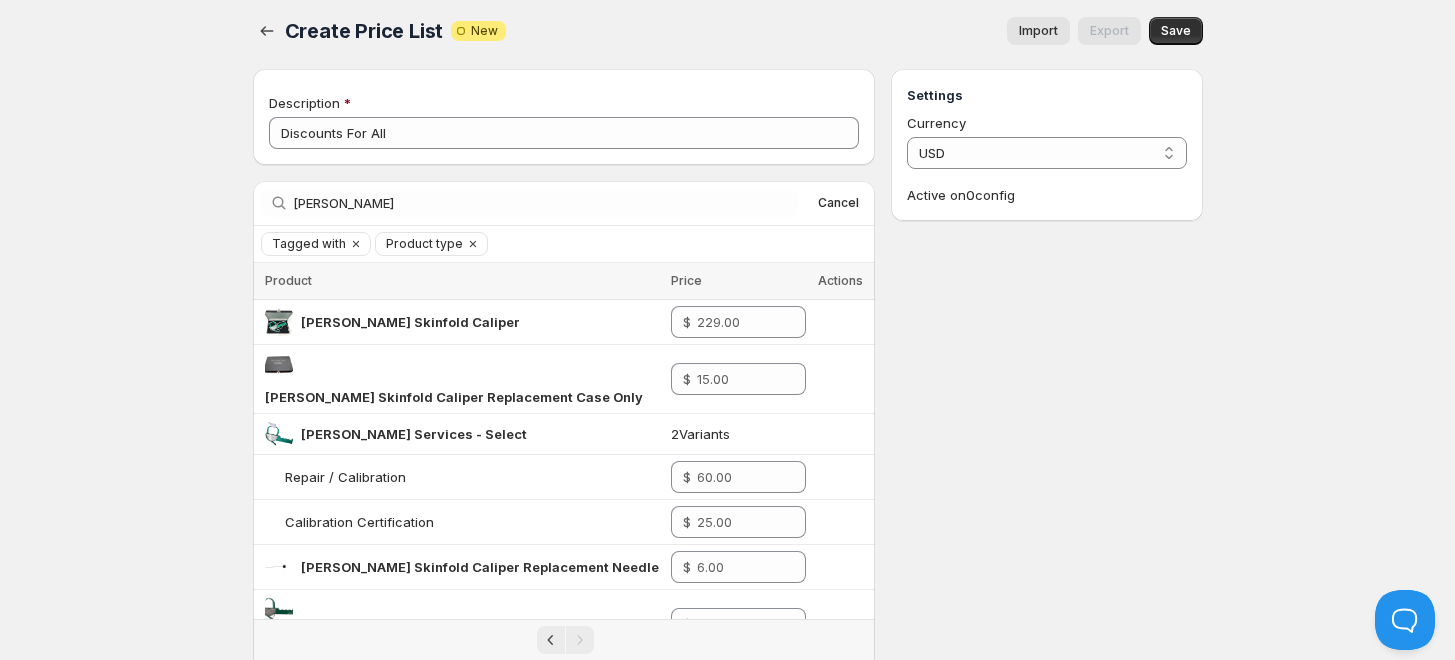click on "Import" at bounding box center (1038, 31) 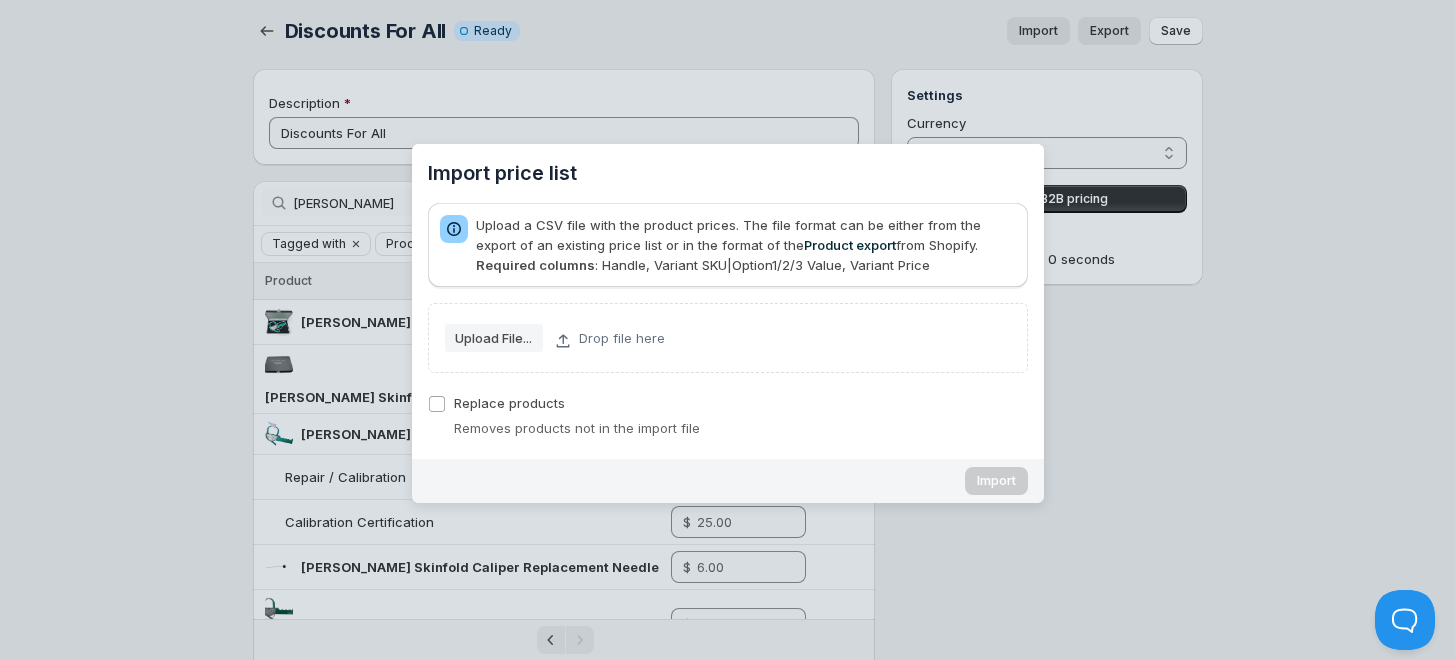 click at bounding box center [727, 330] 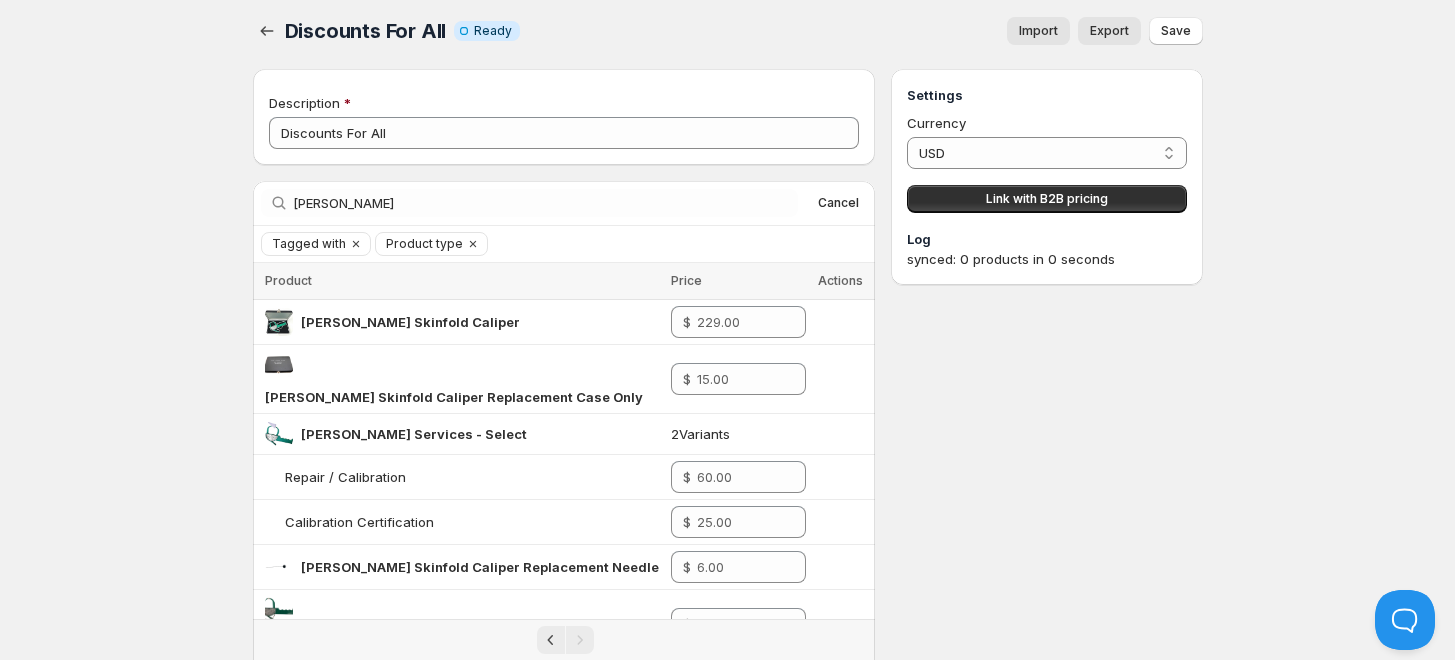 click on "Home Pricing Price lists Forms Submissions Settings Features Plans Discounts For All. This page is ready Discounts For All Info Incomplete Ready Import Export More actions Import Export Save Don't save Save Changes have not yet been saved. Delete Cancel Are you sure you want to delete Discounts For All ? Description Discounts For All lange Clear Cancel Tagged with  Product type   Add filter   Clear all Loading products… Loading products… Product Price Actions Select all 5 Products 0 selected Product Price Actions Lange Skinfold Caliper $ Lange Skinfold Caliper Replacement Case Only $ Lange Services - Select 2  Variants Repair / Calibration $ Calibration Certification $ Lange Skinfold Caliper Replacement Needle $ Lange skinfold caliper Replacement Lens Cover $ Settings Currency USD USD Link with B2B pricing Log synced: 0 products in 0 seconds
Delete Keep existing Update email Your current contact email is   joe@nutriactiva.com    Would you like to receive support communications and updates to      ?  Docs" at bounding box center (727, 447) 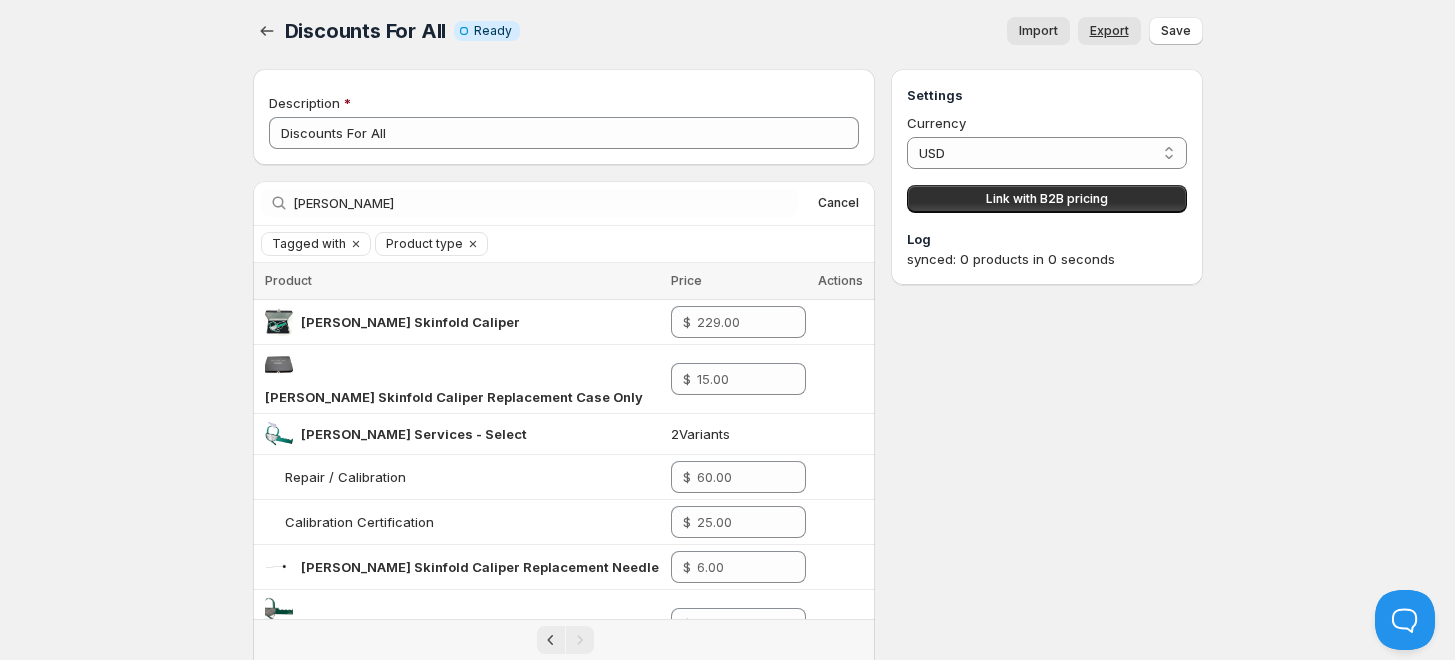 click on "Export" at bounding box center (1109, 31) 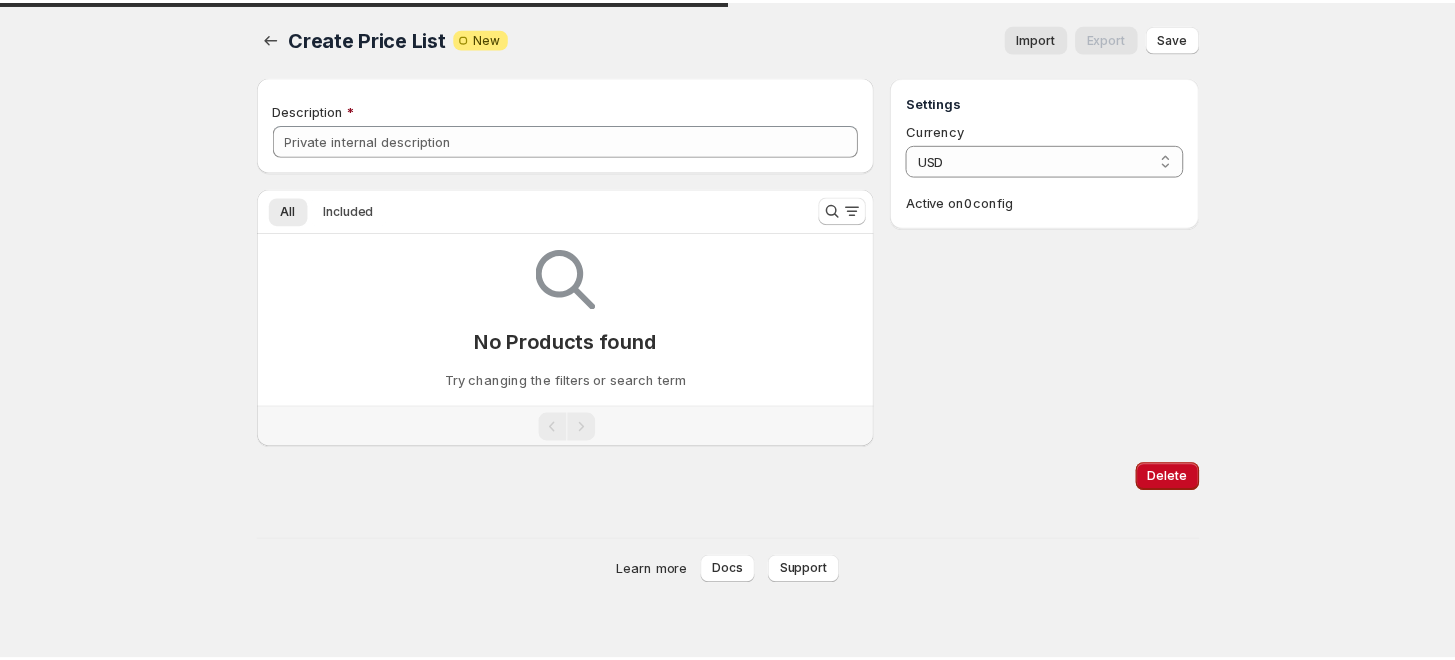 scroll, scrollTop: 0, scrollLeft: 0, axis: both 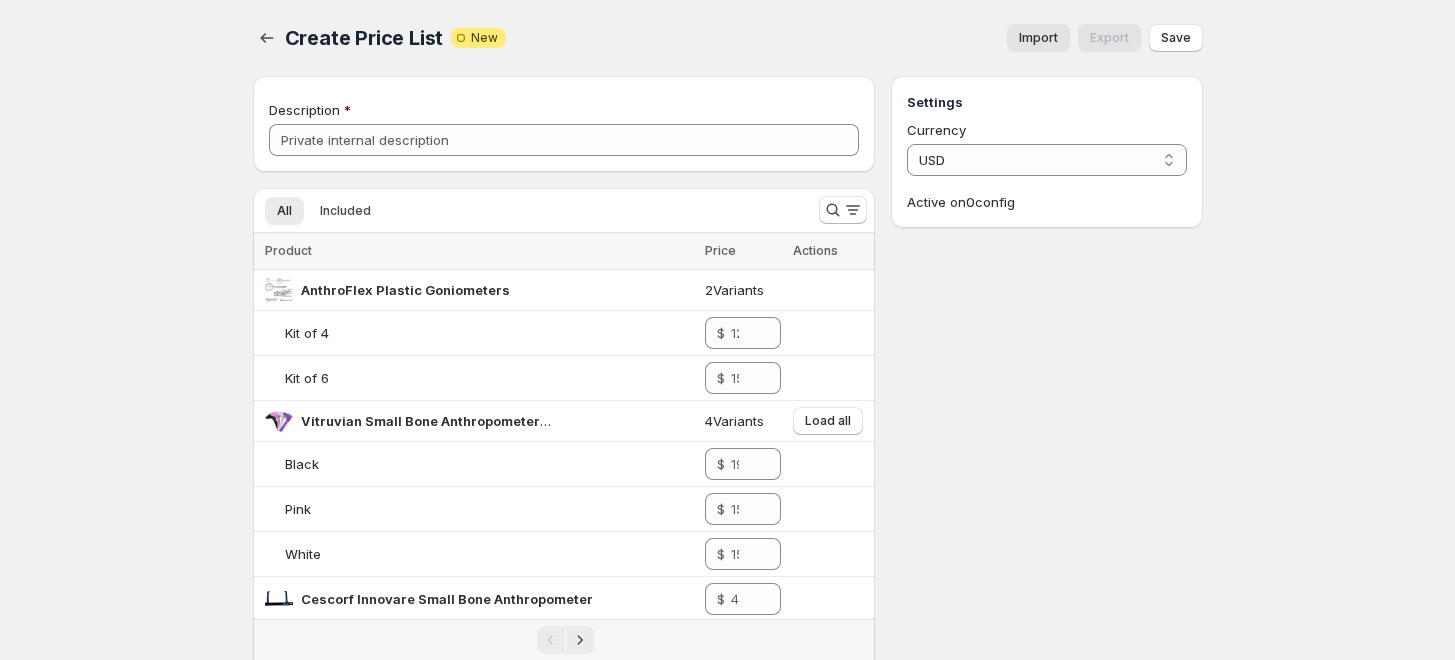 click on "Create Price List. This page is ready Create Price List Attention Incomplete New Import Export More actions Import Export Save" at bounding box center [728, 38] 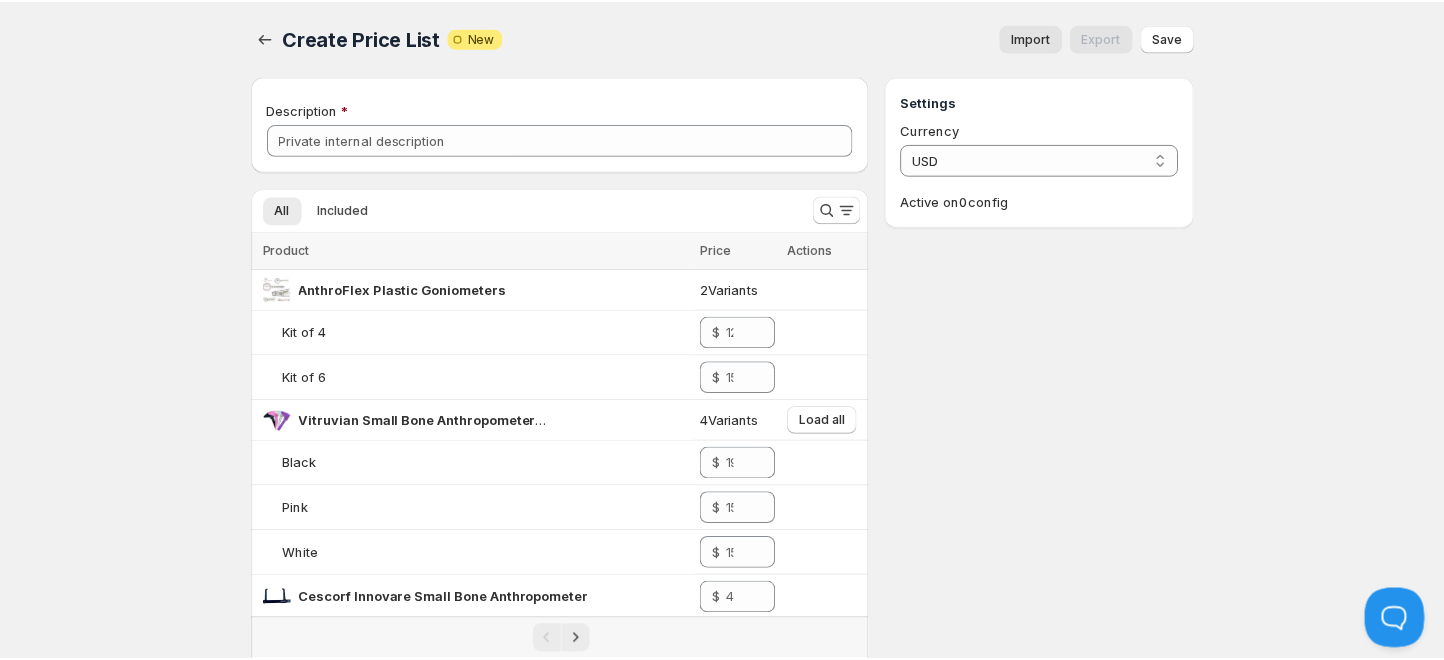 scroll, scrollTop: 0, scrollLeft: 0, axis: both 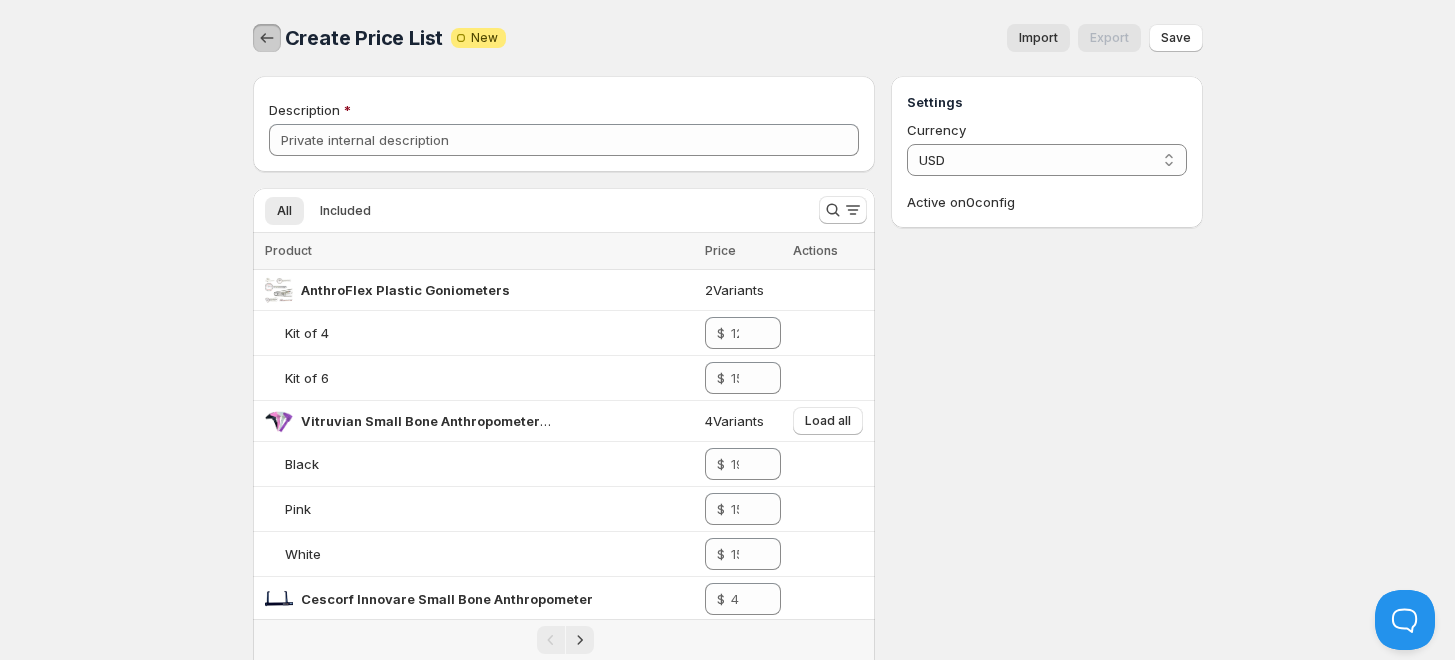 click 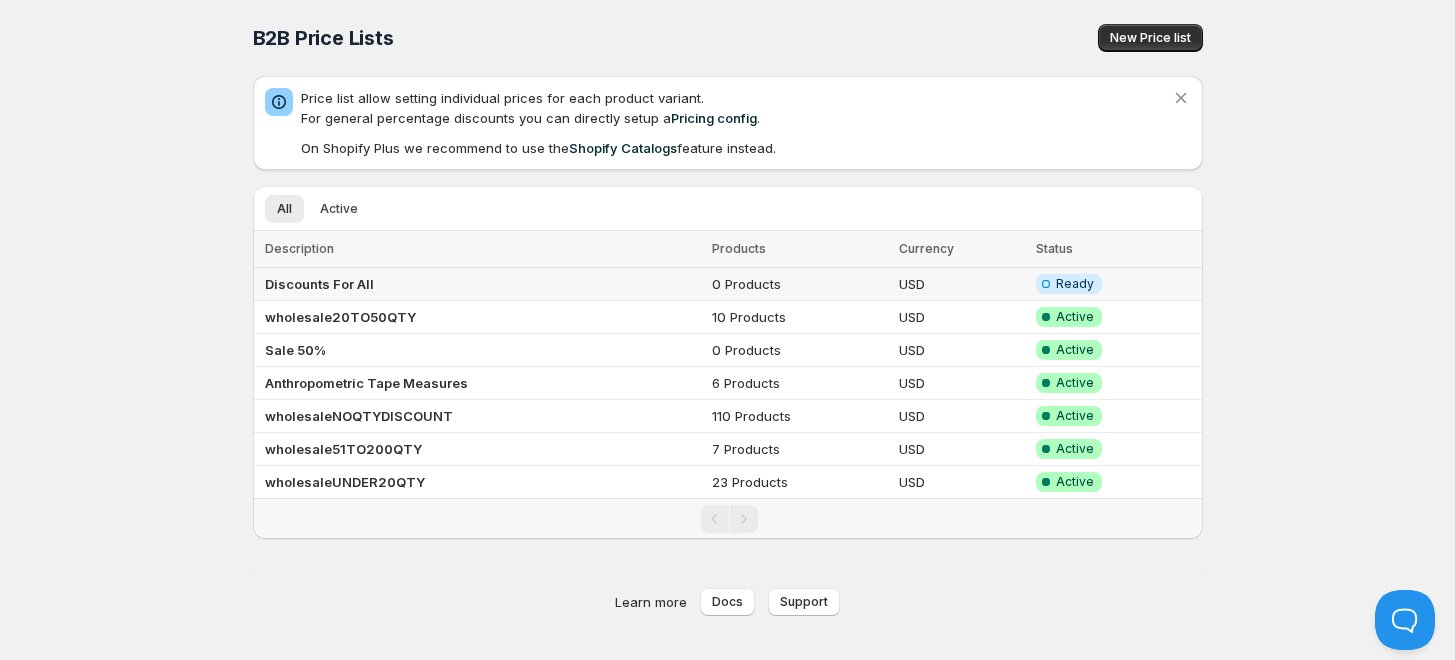 click on "Discounts For All" at bounding box center (319, 284) 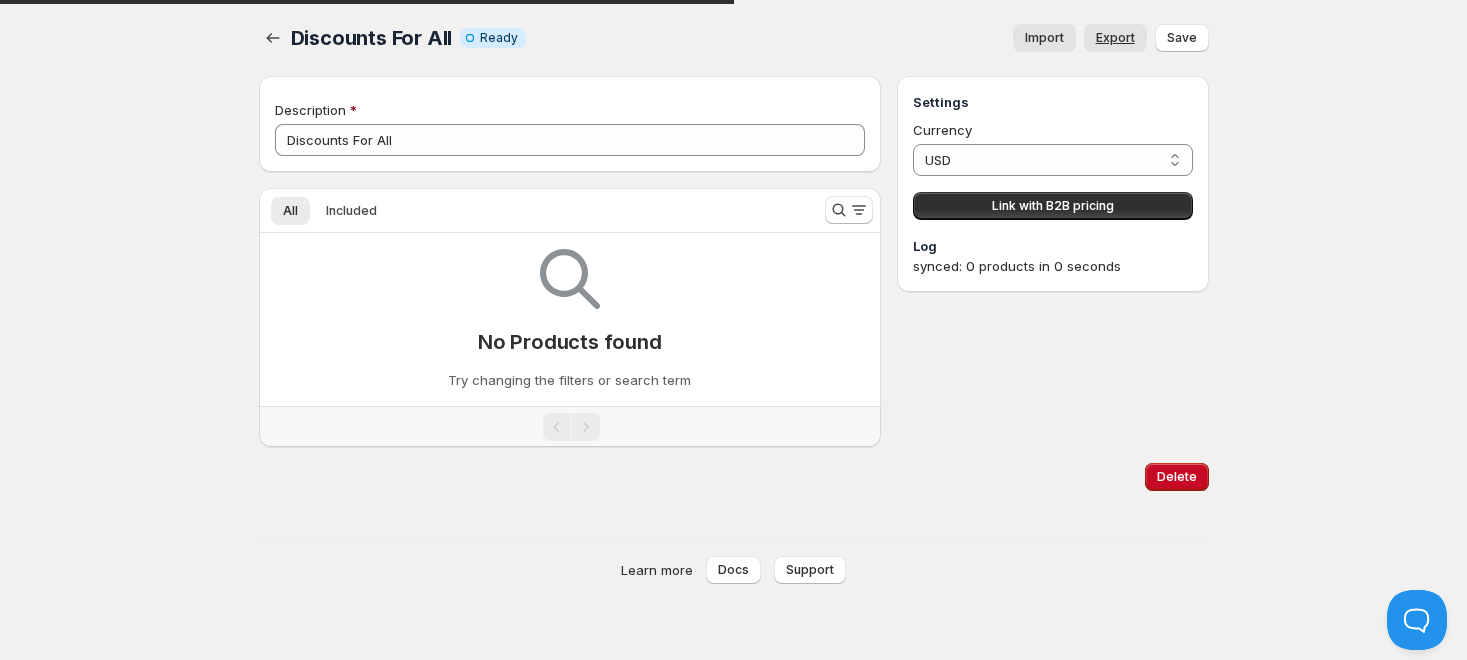 click on "Export" at bounding box center [1115, 38] 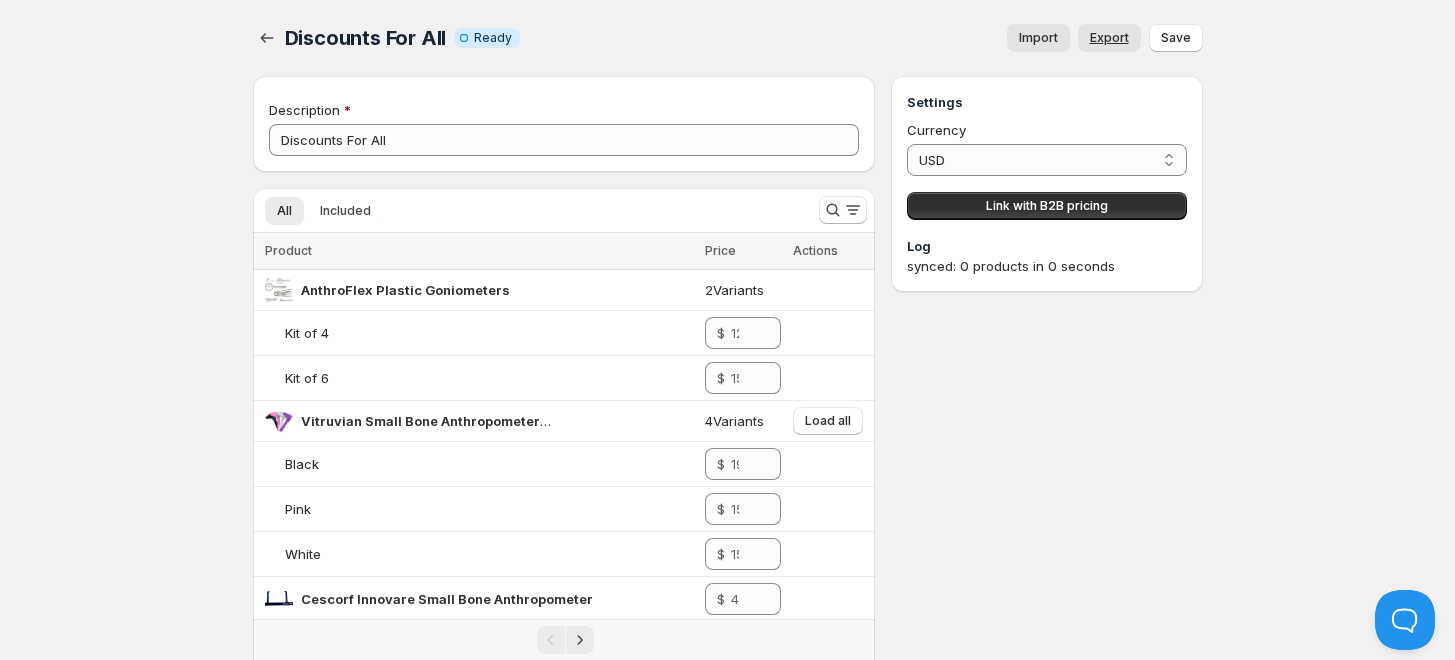 click on "Export" at bounding box center [1109, 38] 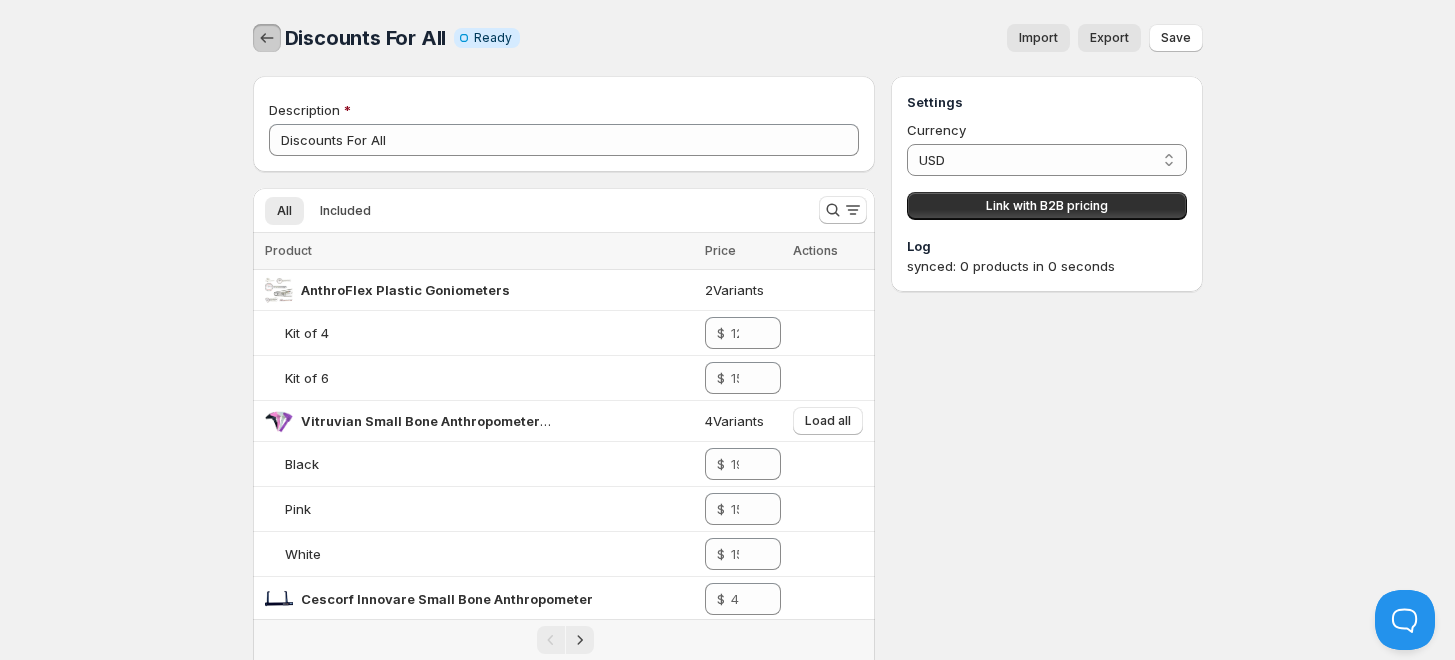 click 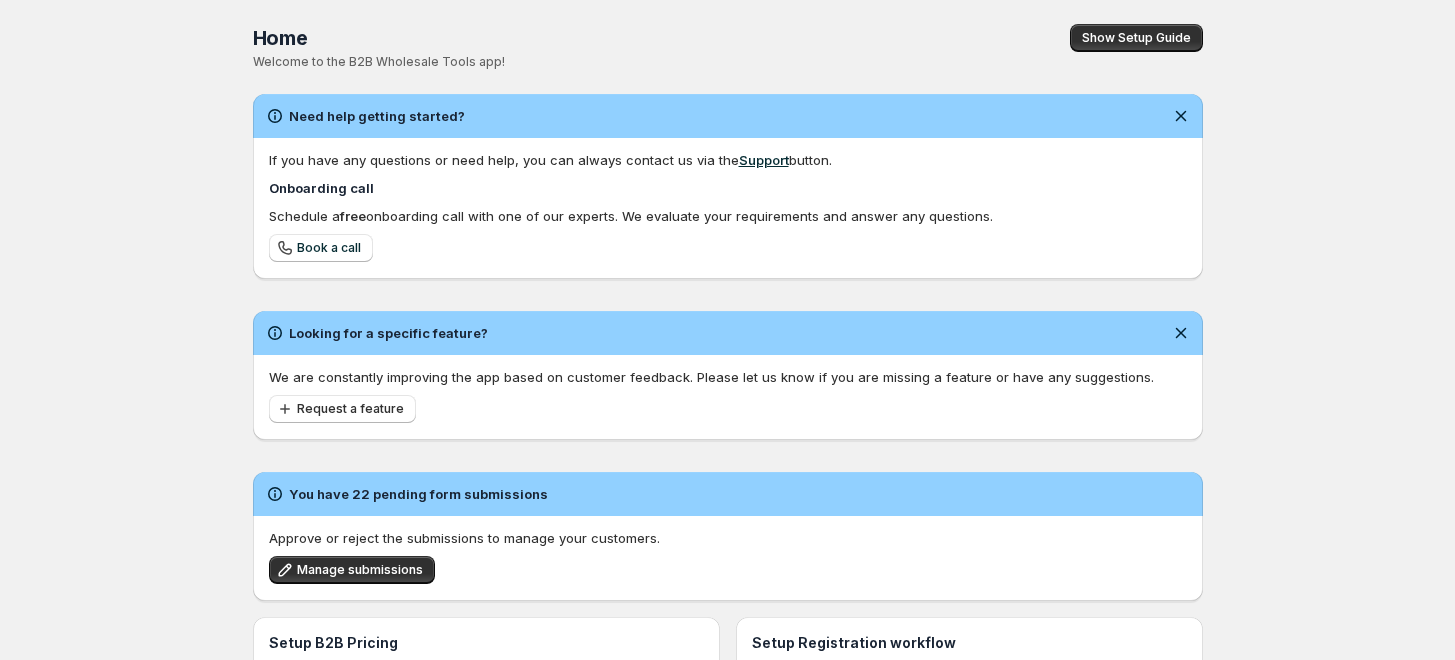 scroll, scrollTop: 254, scrollLeft: 0, axis: vertical 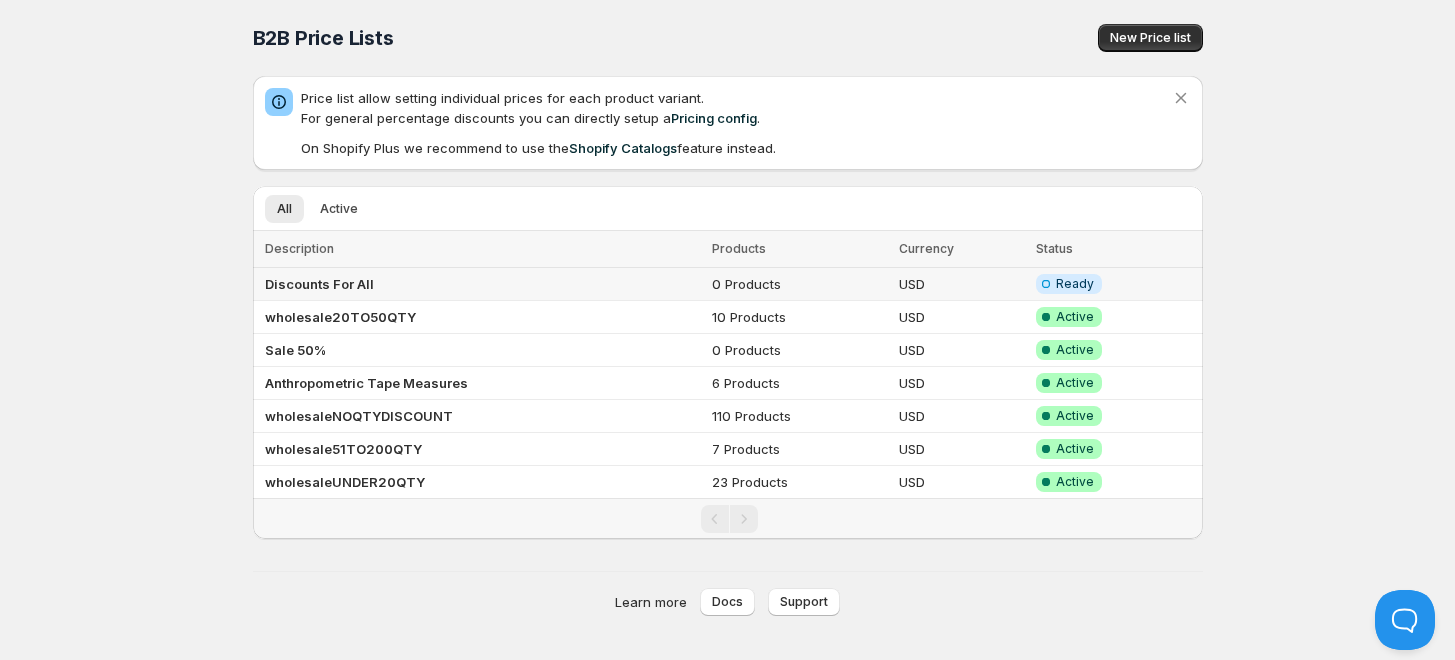 click on "Discounts For All" at bounding box center (319, 284) 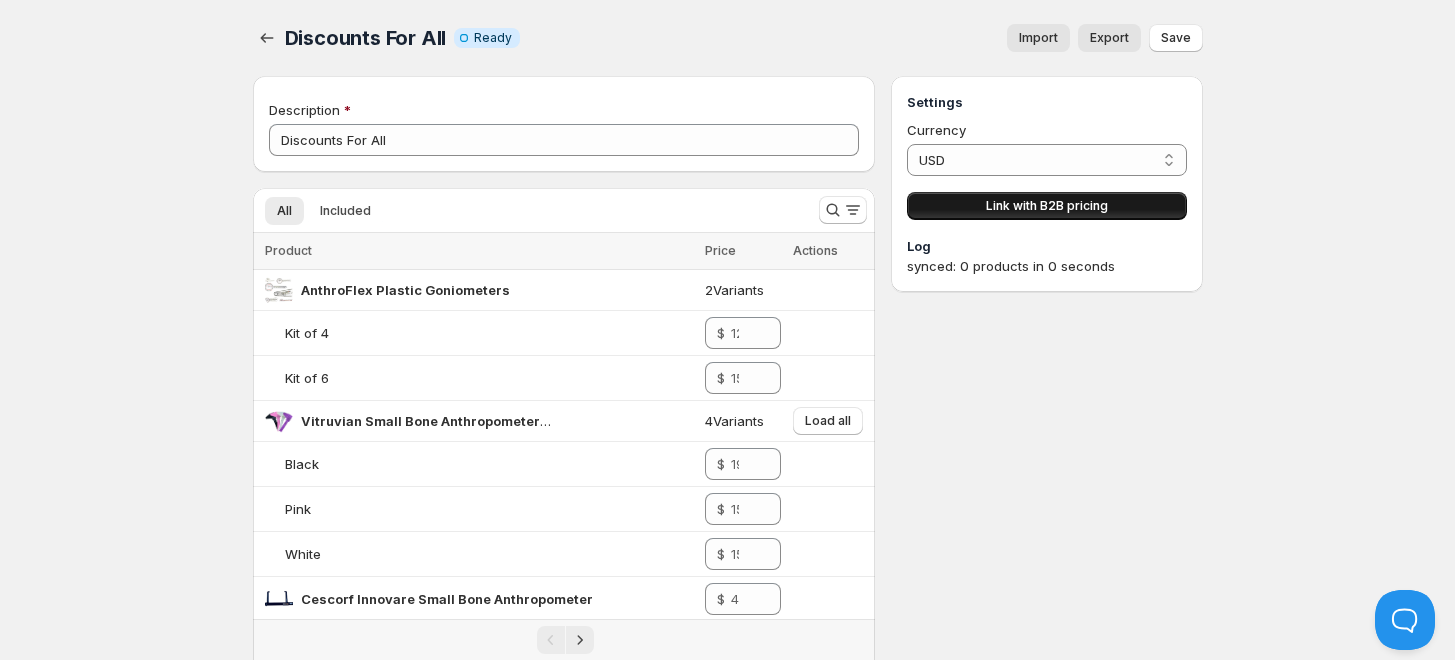 click on "Link with B2B pricing" at bounding box center [1047, 206] 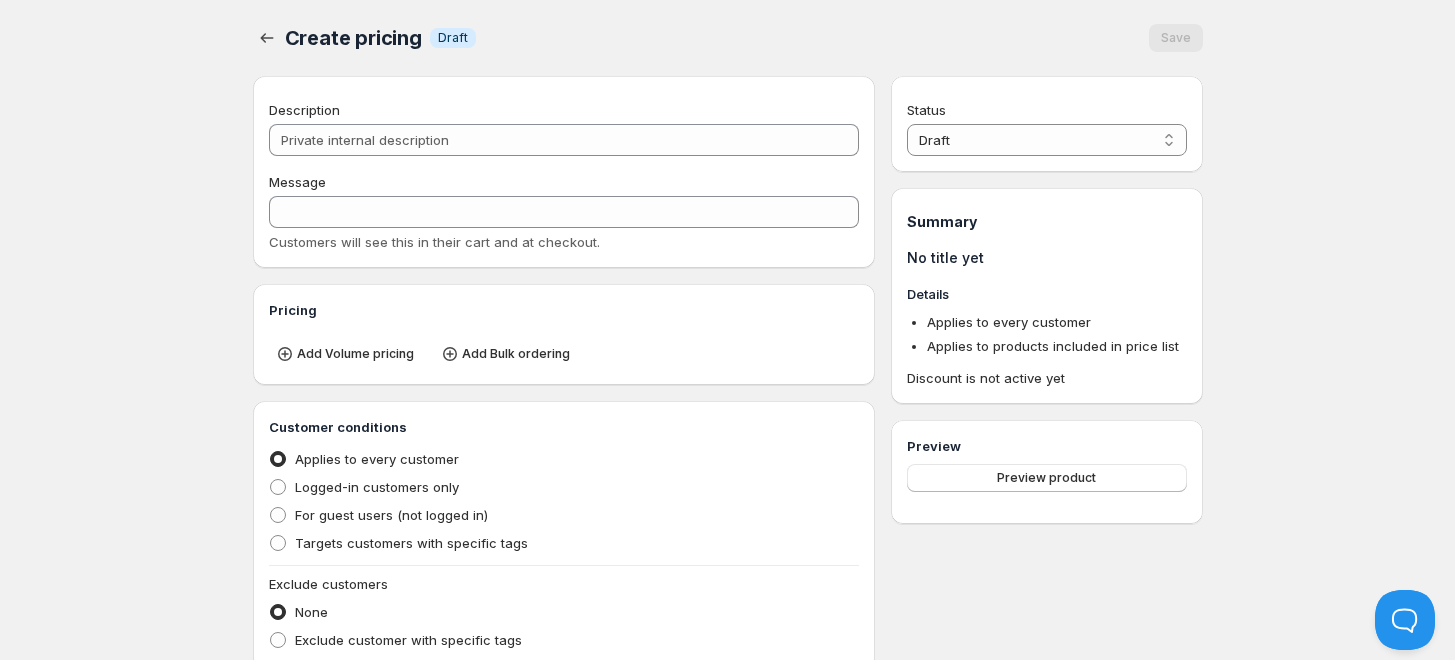 type on "PL Discounts For All" 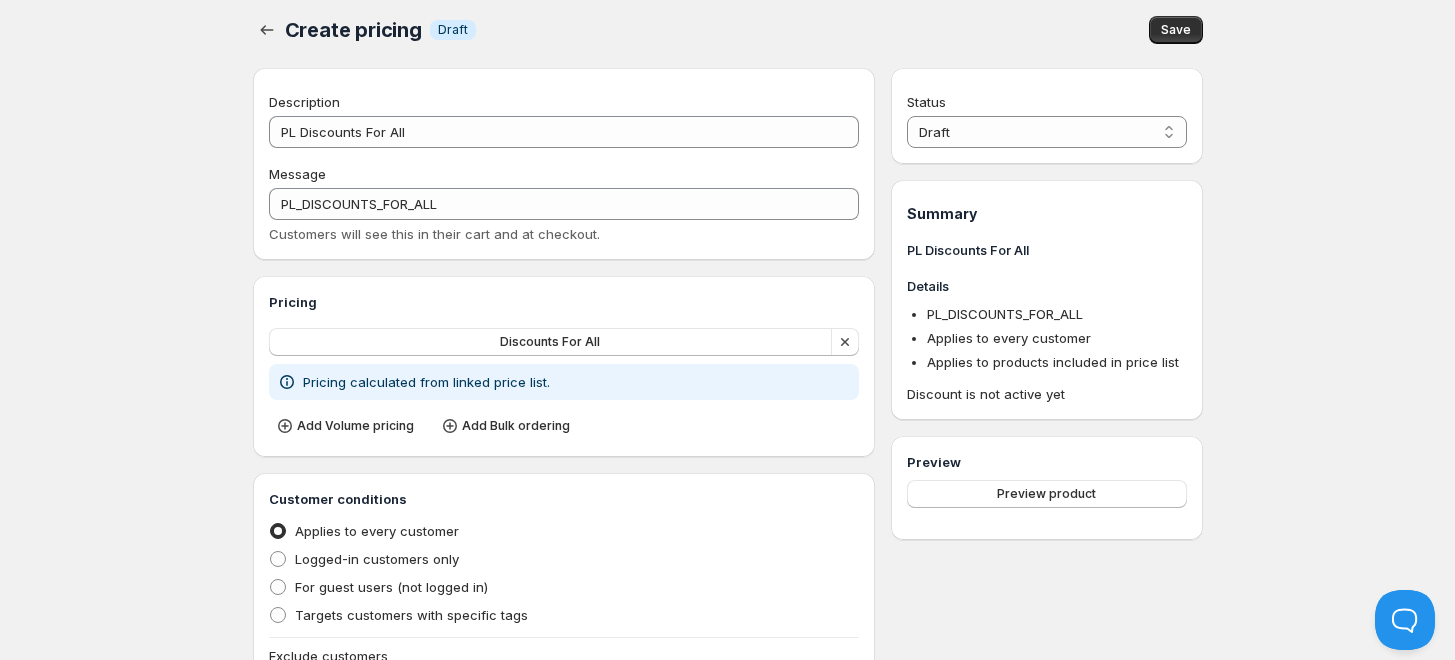 scroll, scrollTop: 0, scrollLeft: 0, axis: both 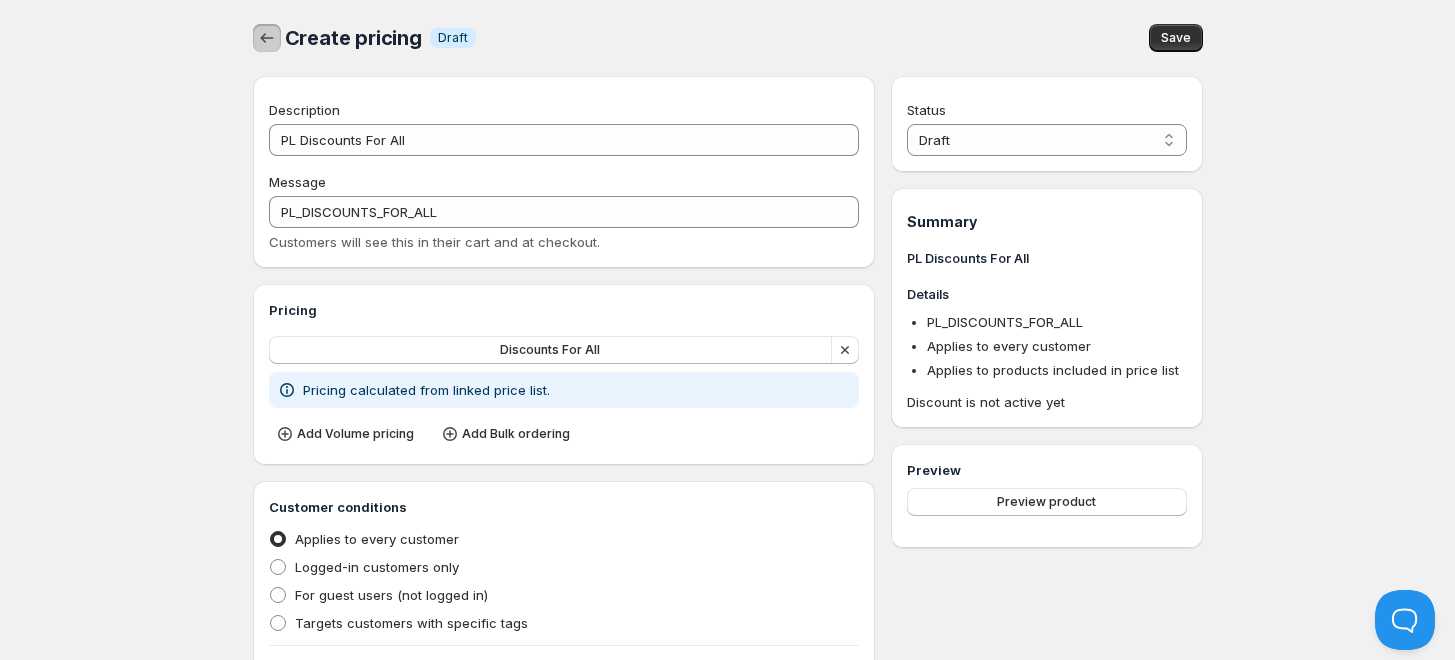 click 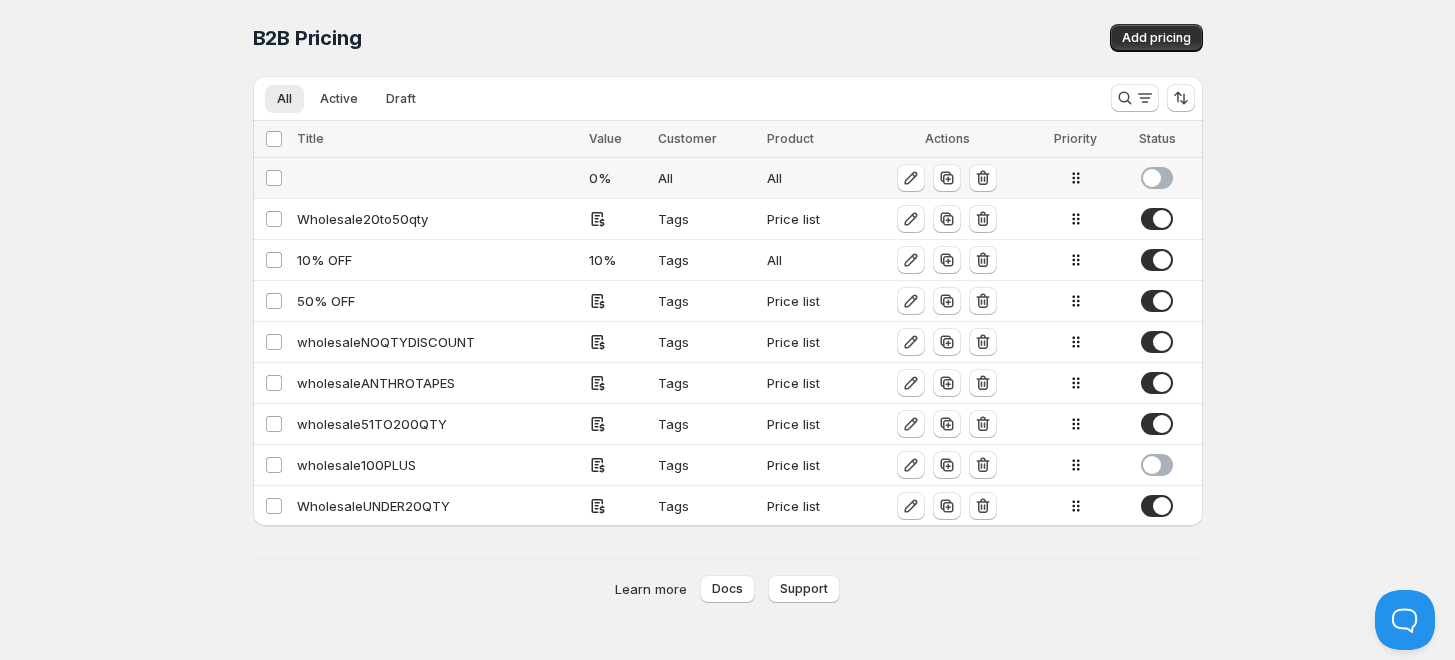 click at bounding box center (437, 178) 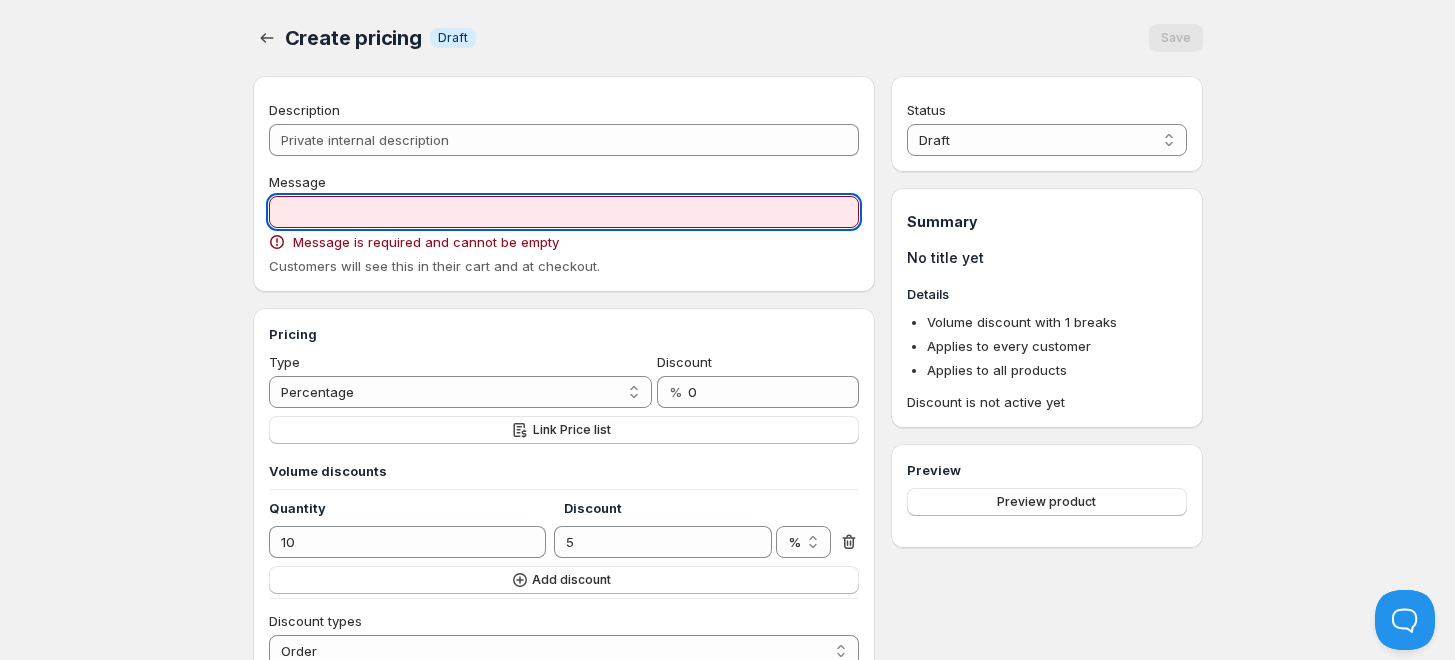 click on "Message" at bounding box center [564, 212] 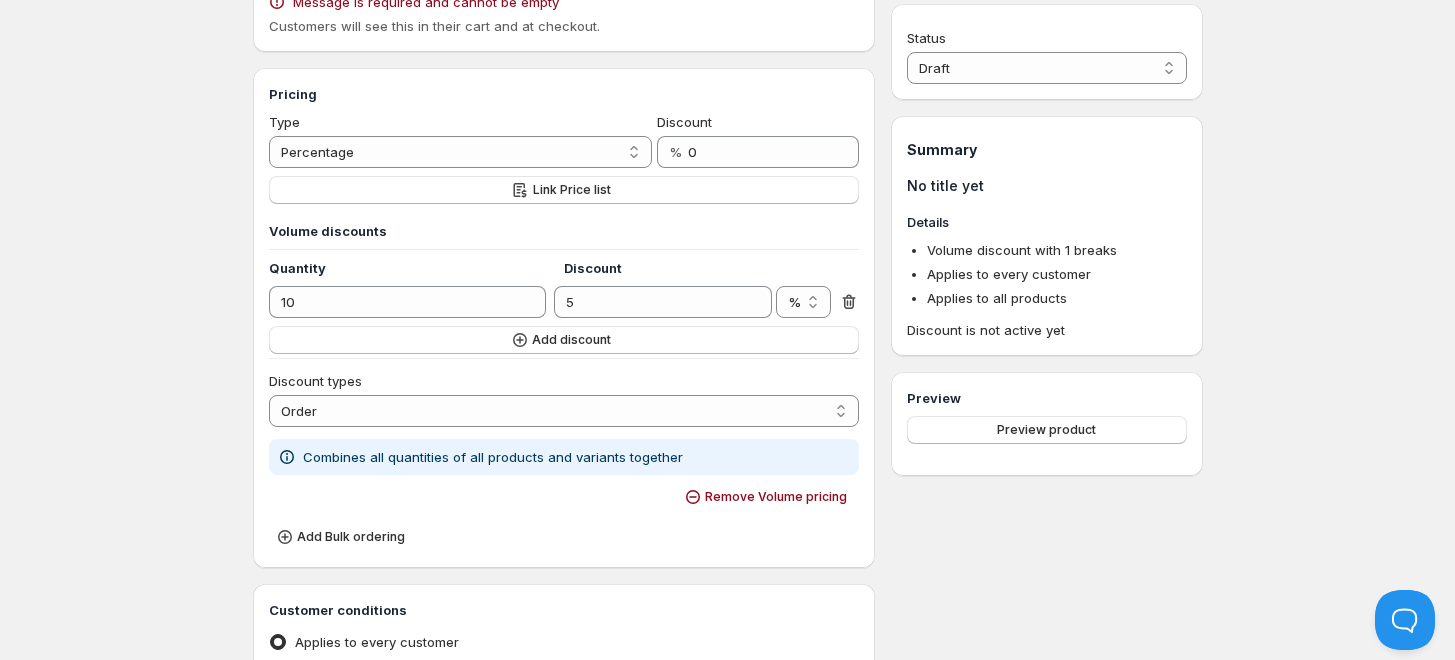 scroll, scrollTop: 429, scrollLeft: 0, axis: vertical 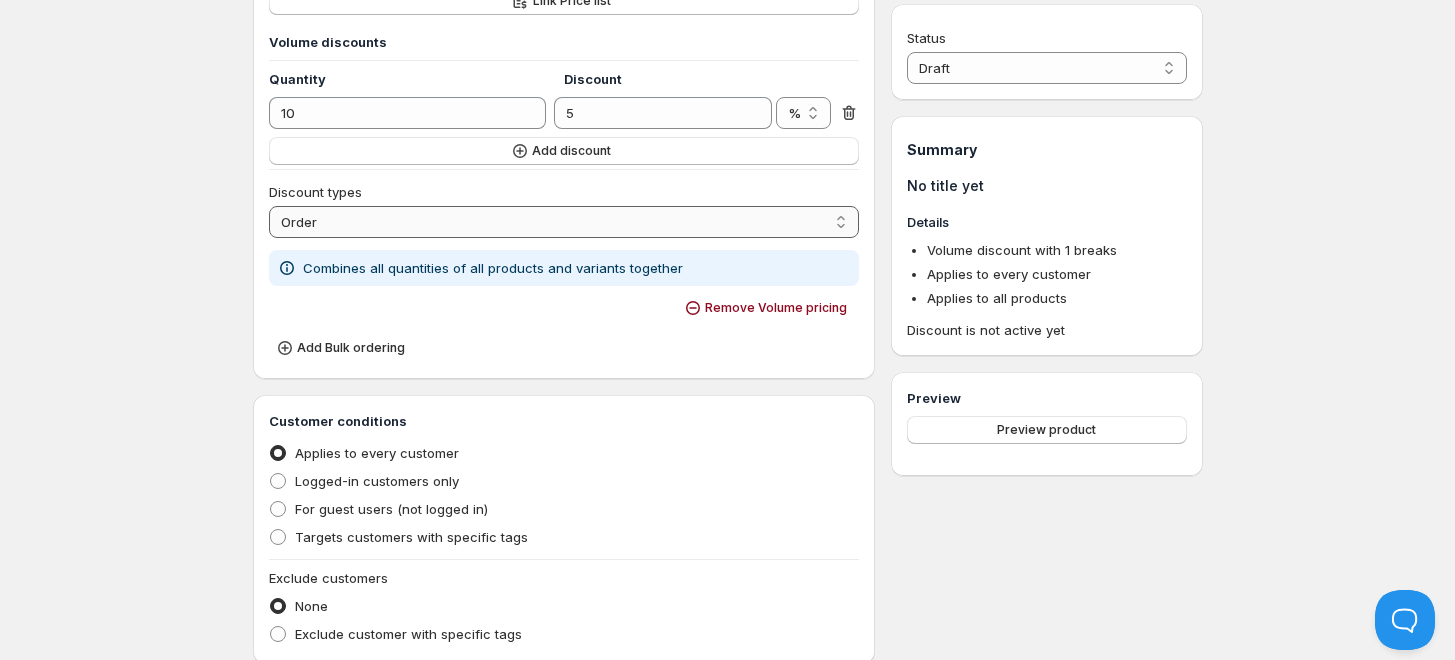 click on "Order Product Variant Item" at bounding box center (564, 222) 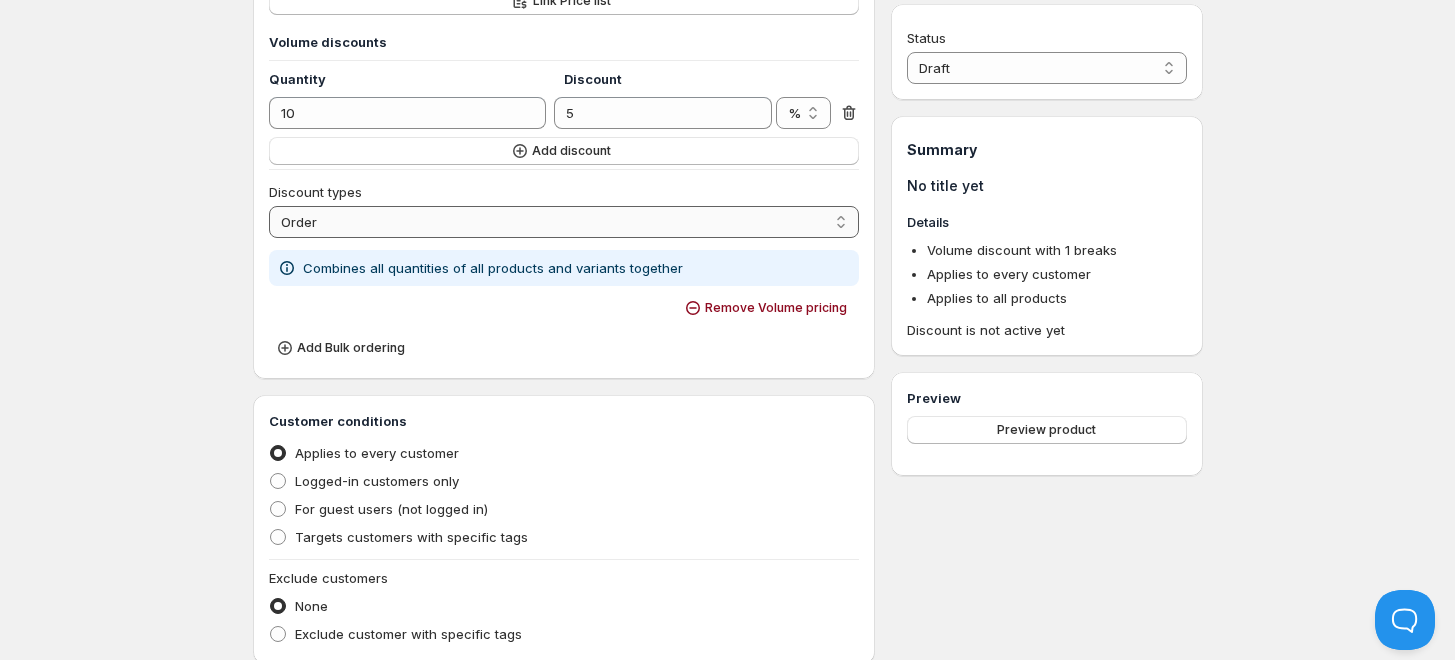 click on "Order Product Variant Item" at bounding box center (564, 222) 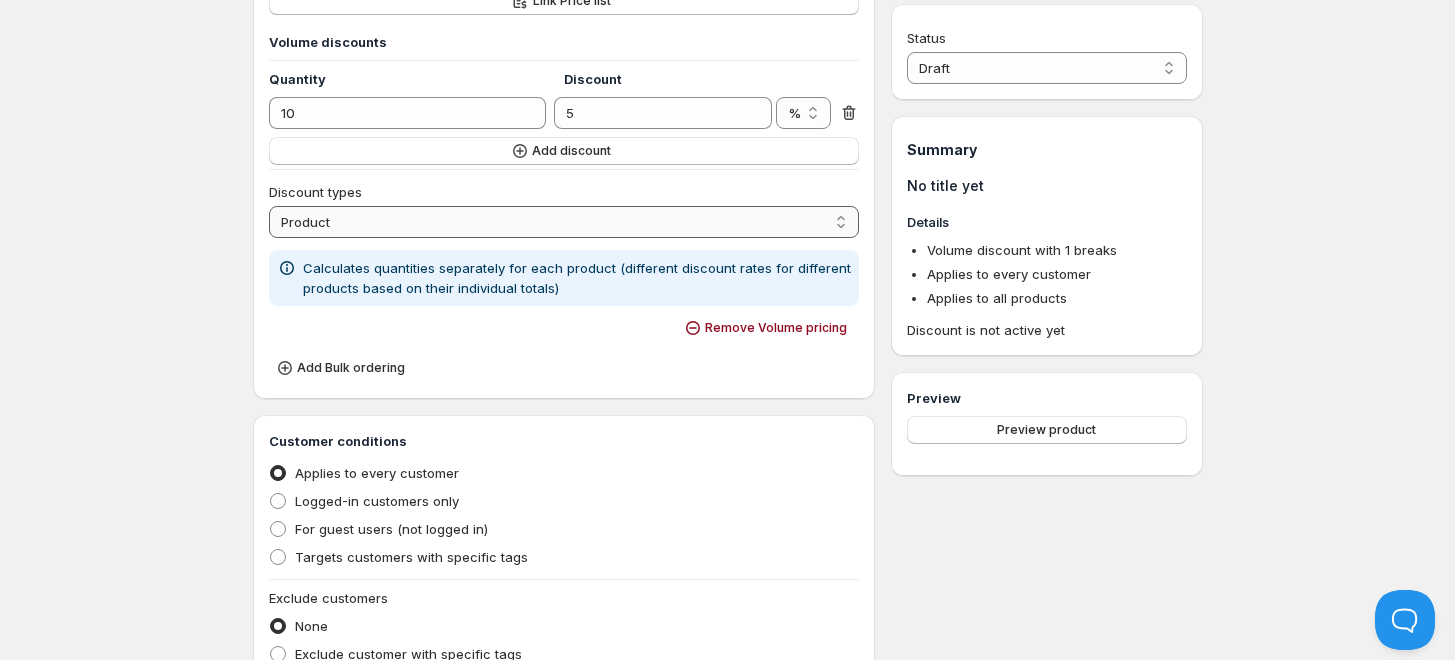 click on "Order Product Variant Item" at bounding box center [564, 222] 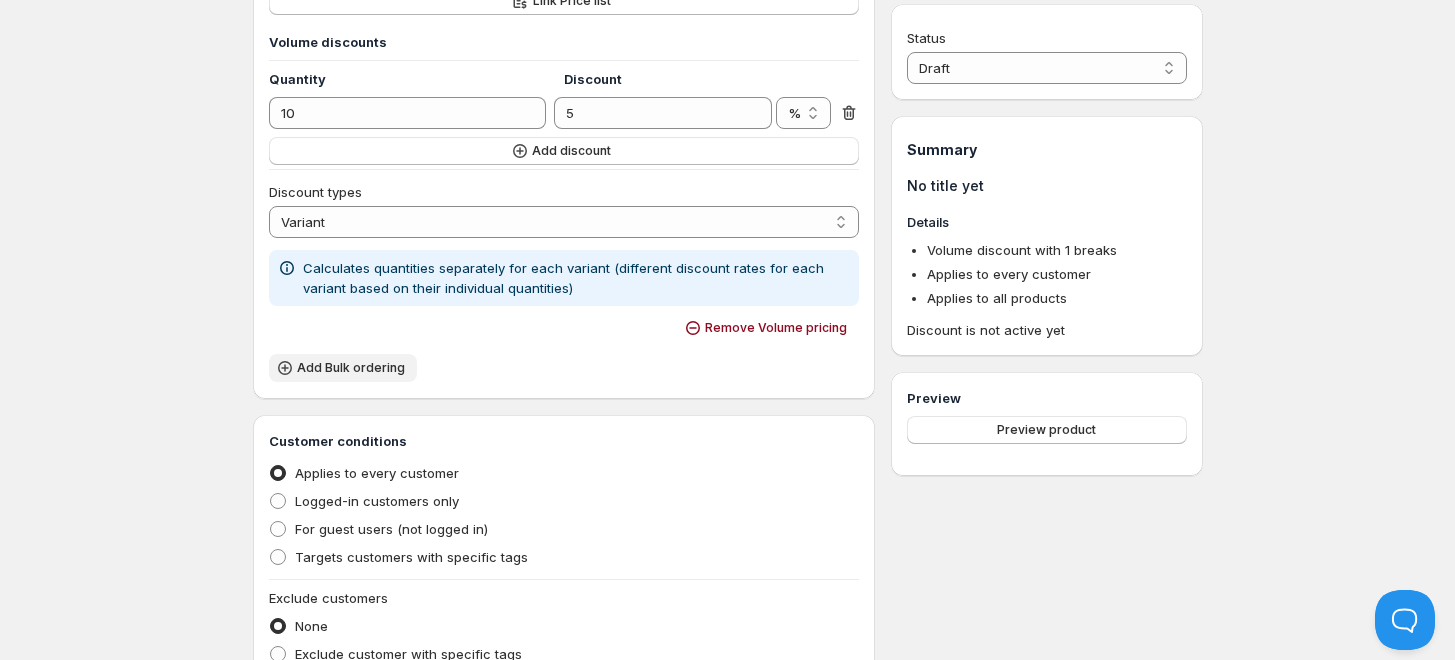 click on "Add Bulk ordering" at bounding box center [351, 368] 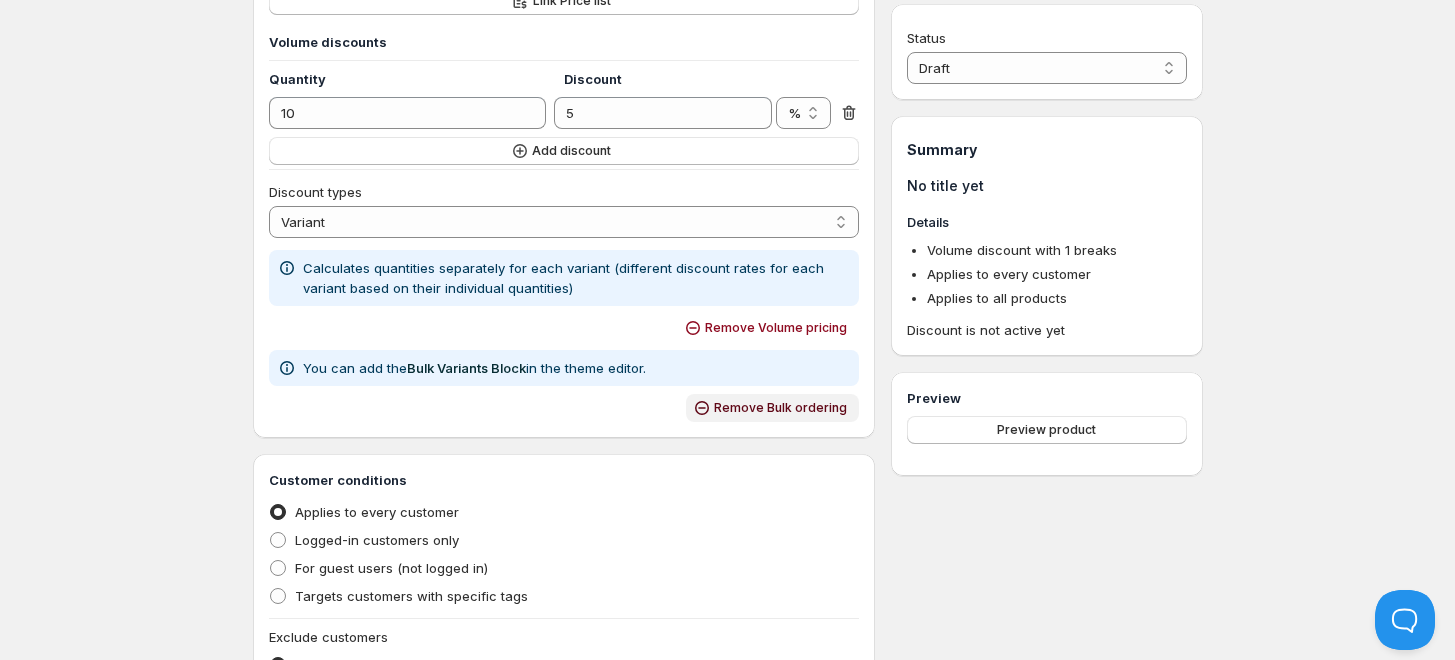 click on "Remove Bulk ordering" at bounding box center (780, 408) 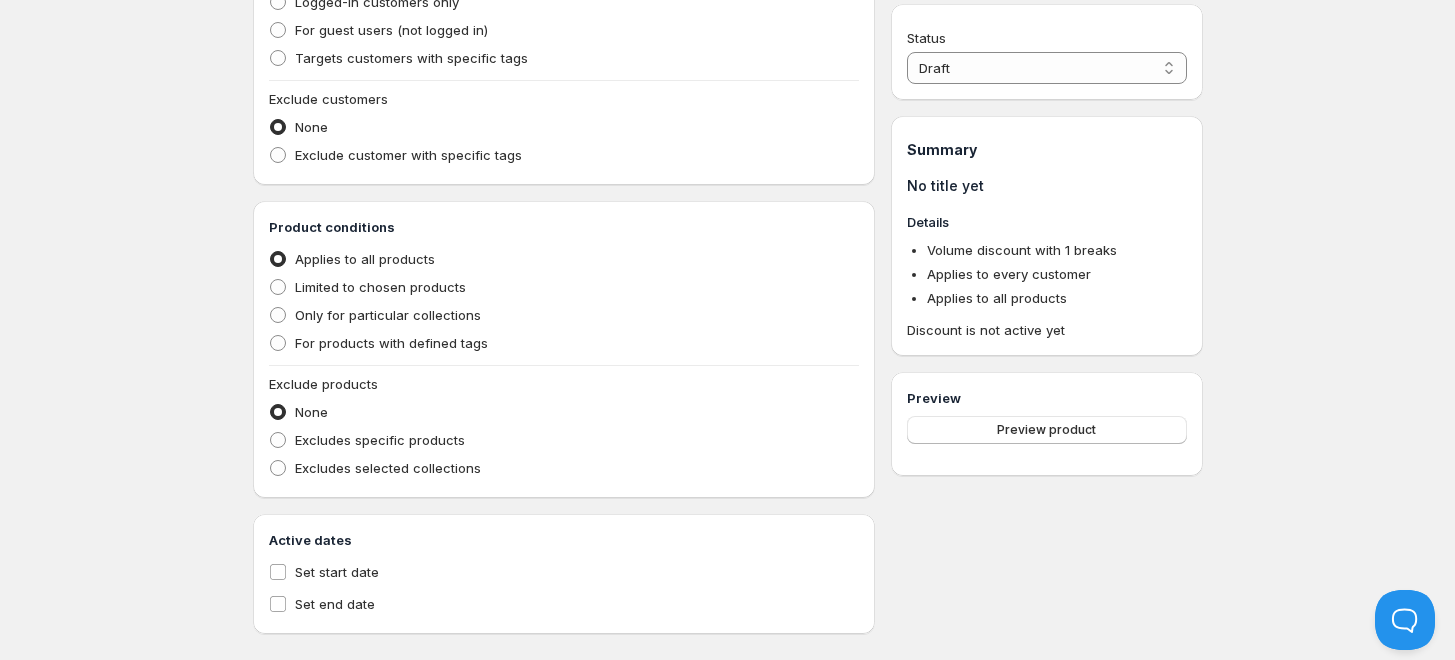 scroll, scrollTop: 928, scrollLeft: 0, axis: vertical 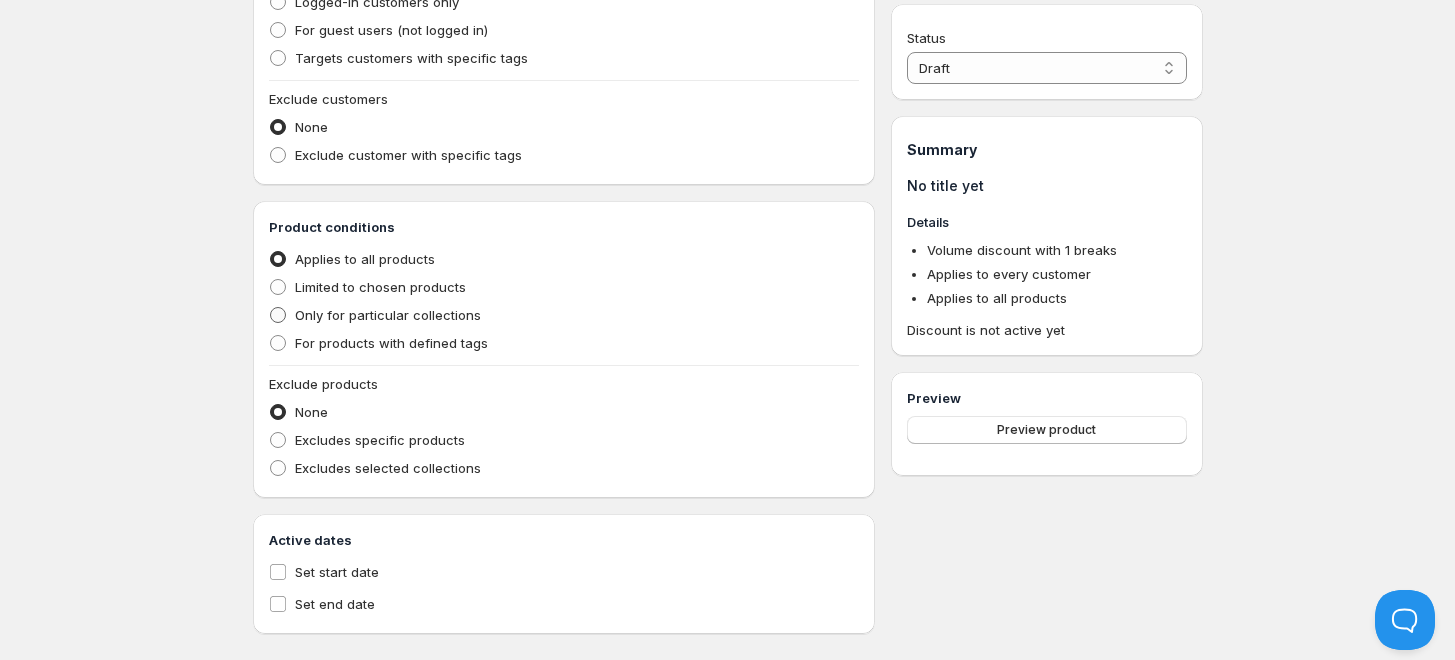click at bounding box center (278, 315) 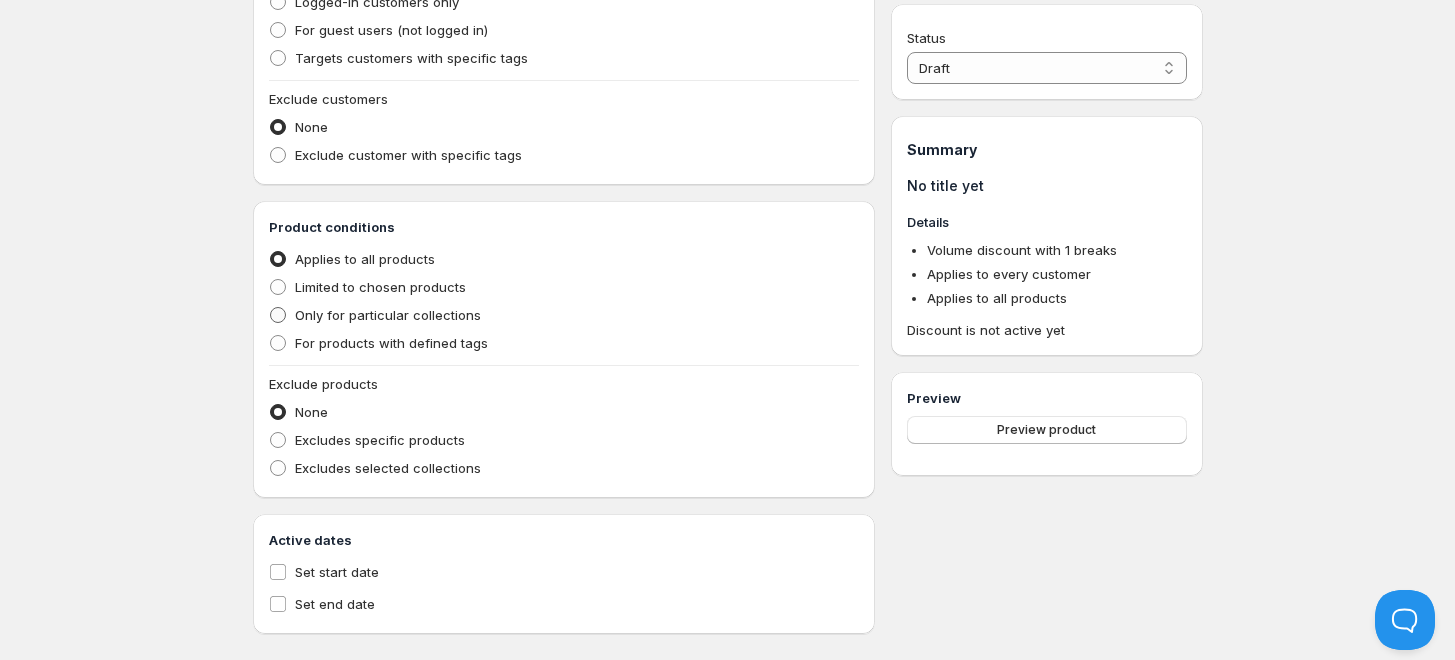 radio on "true" 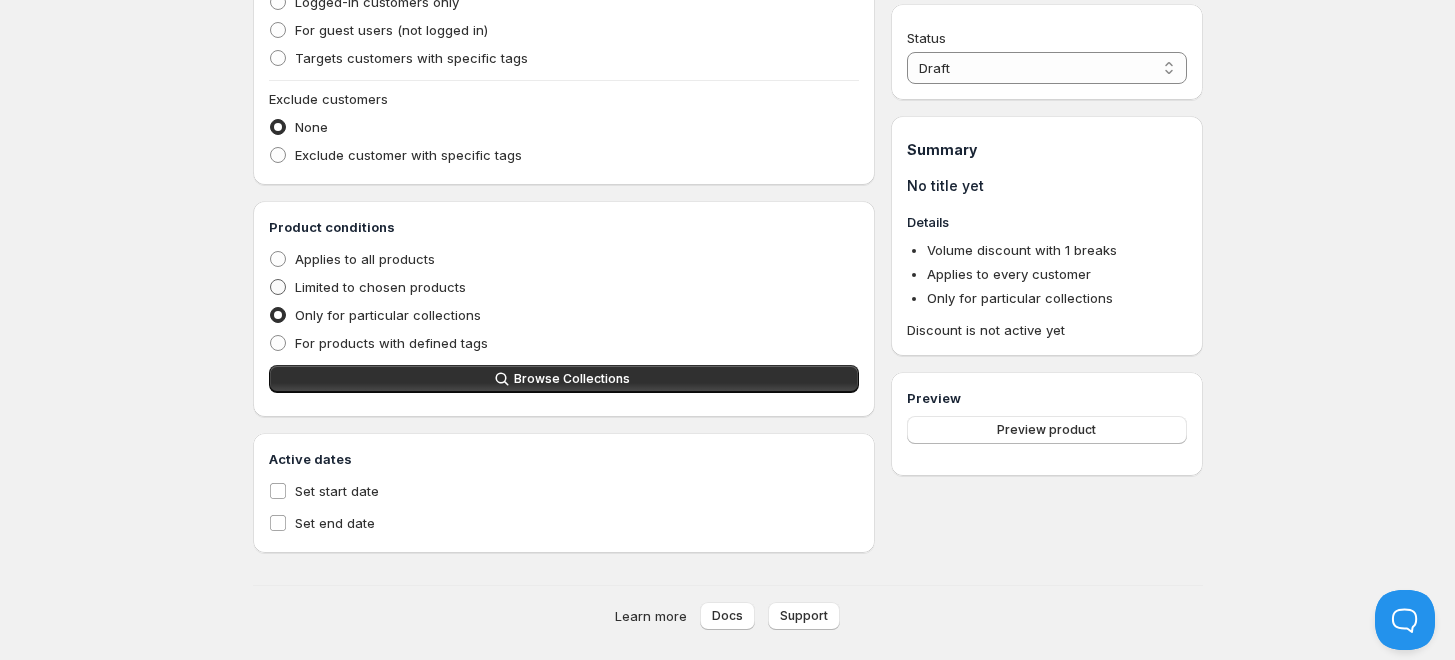 click at bounding box center [278, 287] 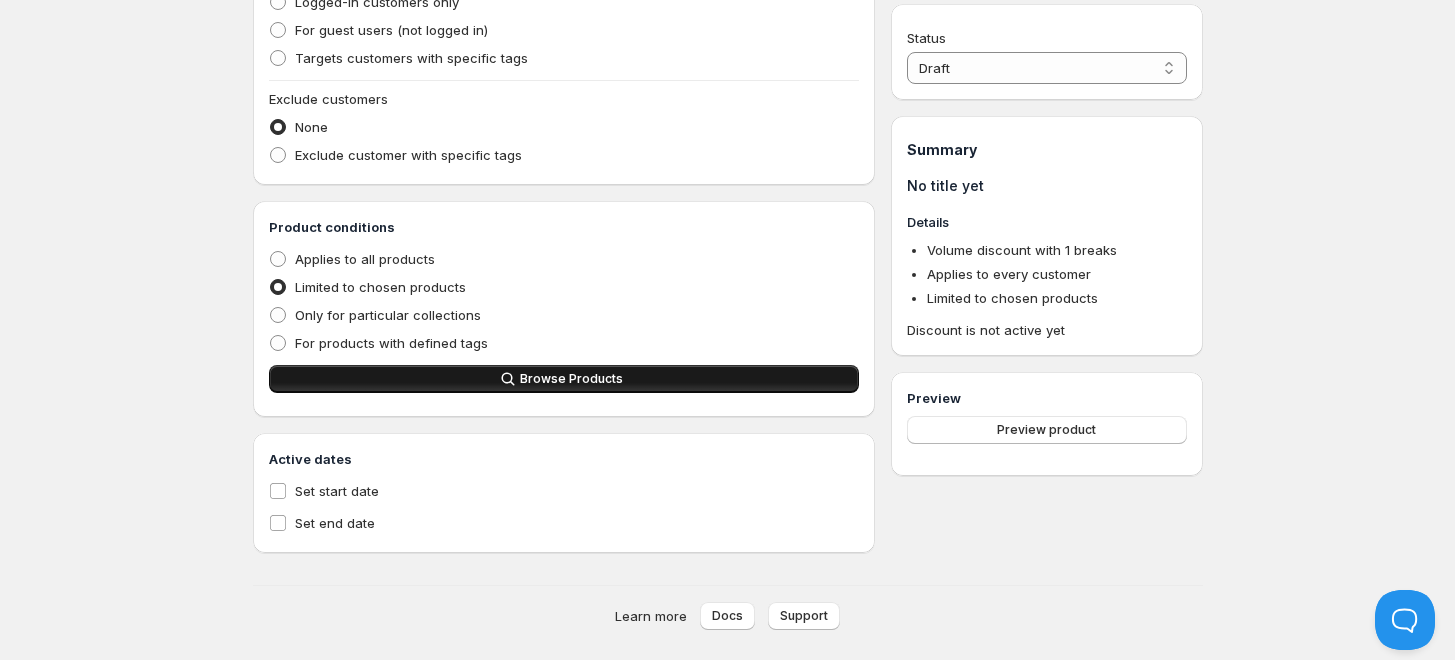 click on "Browse Products" at bounding box center [564, 379] 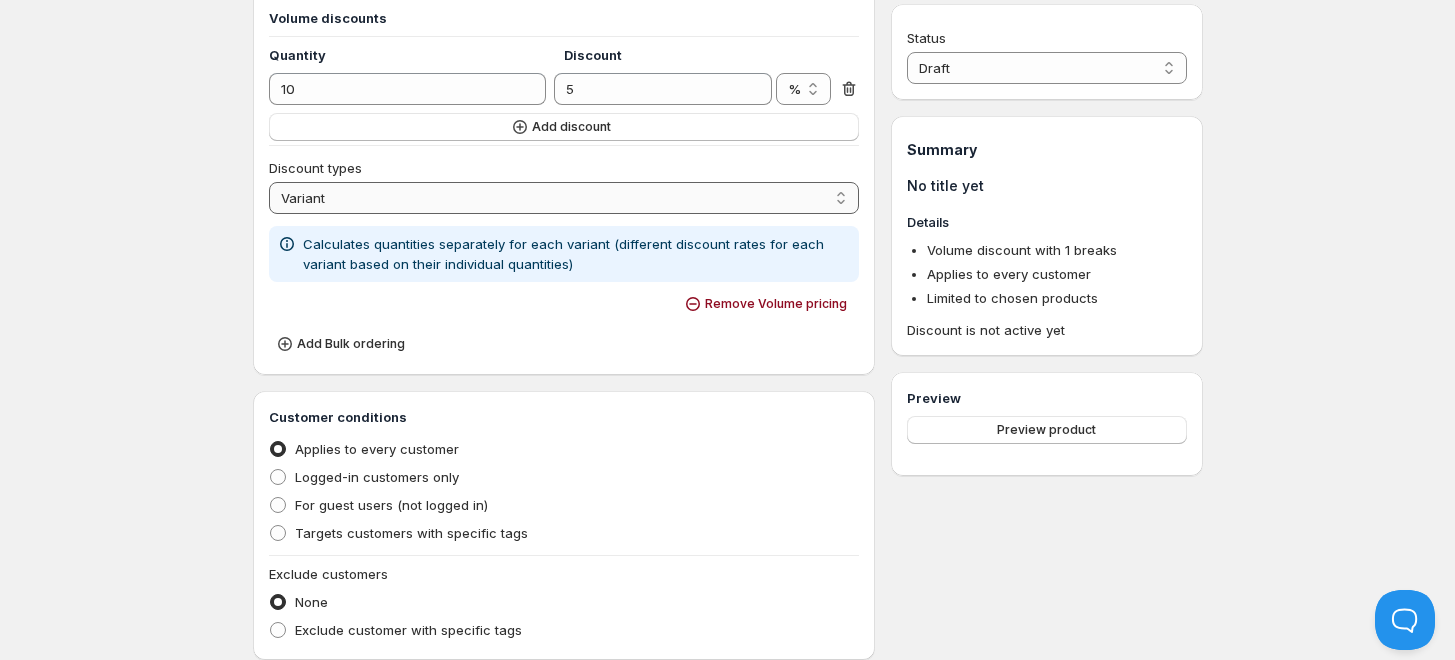 scroll, scrollTop: 349, scrollLeft: 0, axis: vertical 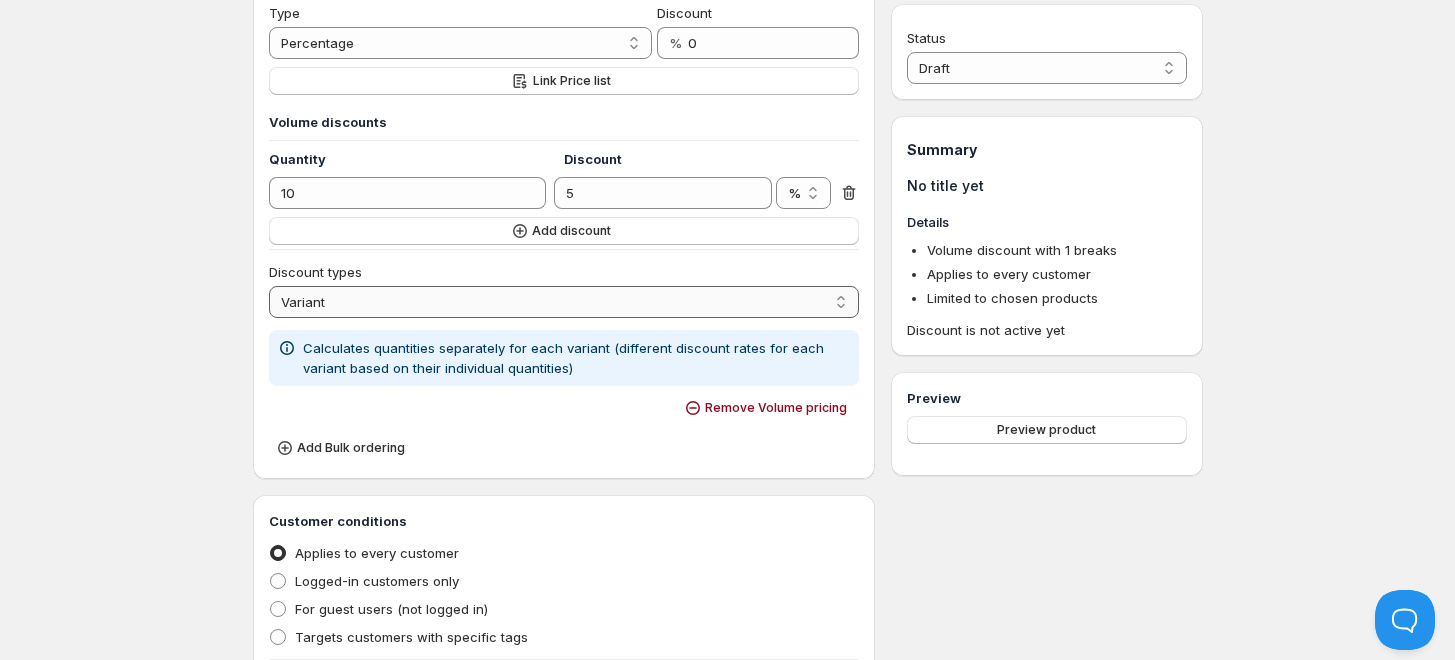 click on "Order Product Variant Item" at bounding box center [564, 302] 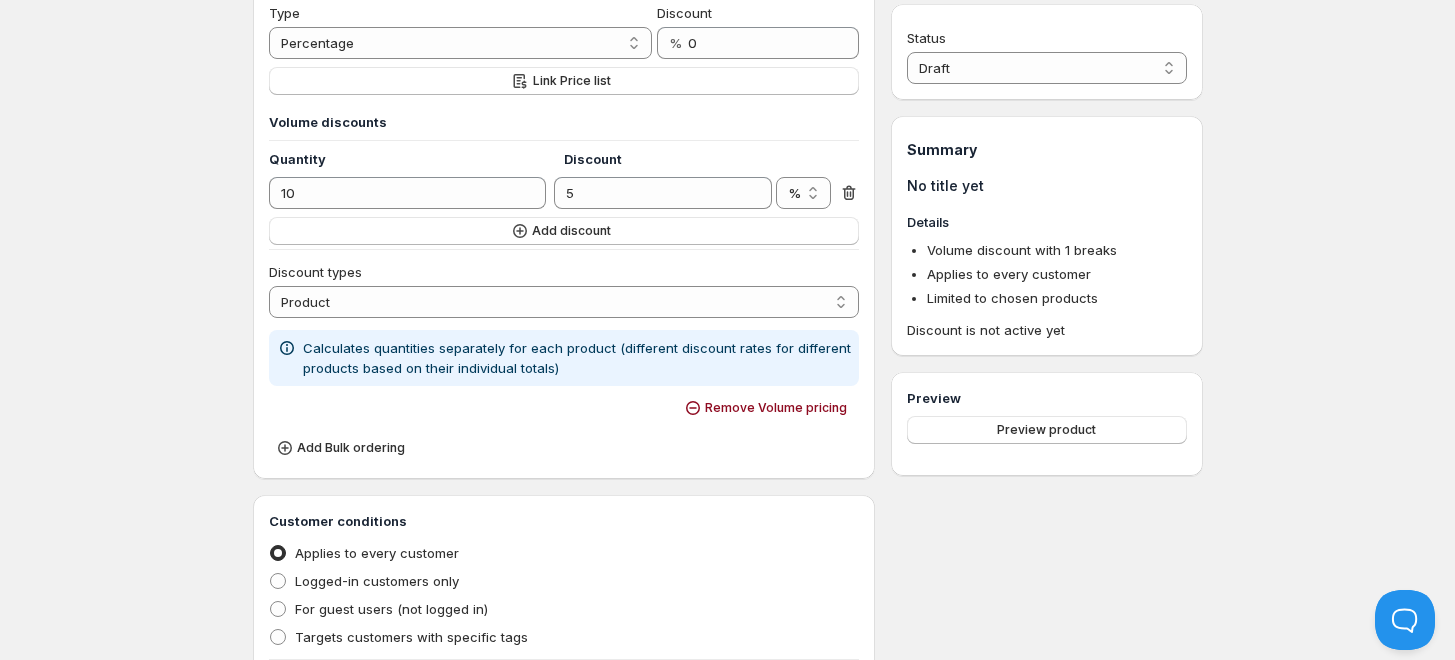 click on "Create pricing. This page is ready Create pricing Info Draft Save Description Message Message is required and cannot be empty Customers will see this in their cart and at checkout. Pricing                         Type Percentage Absolute Percentage Discount % 0 Link Price list Volume discounts Quantity Discount 10 5 % $ % Add discount Discount types Order Product Variant Item Product Calculates quantities separately for each product (different discount rates for different products based on their individual totals) Remove Volume pricing Add Bulk ordering Customer conditions Applies to every customer Logged-in customers only For guest users (not logged in) Targets customers with specific tags Exclude customers None Exclude customer with specific tags Product conditions Applies to all products Limited to chosen products Only for particular collections For products with defined tags Browse Products 1 . Lange Skinfold Caliper $ 229.00   Active dates Set start date Set end date Status Draft Active Draft Summary" at bounding box center [728, 424] 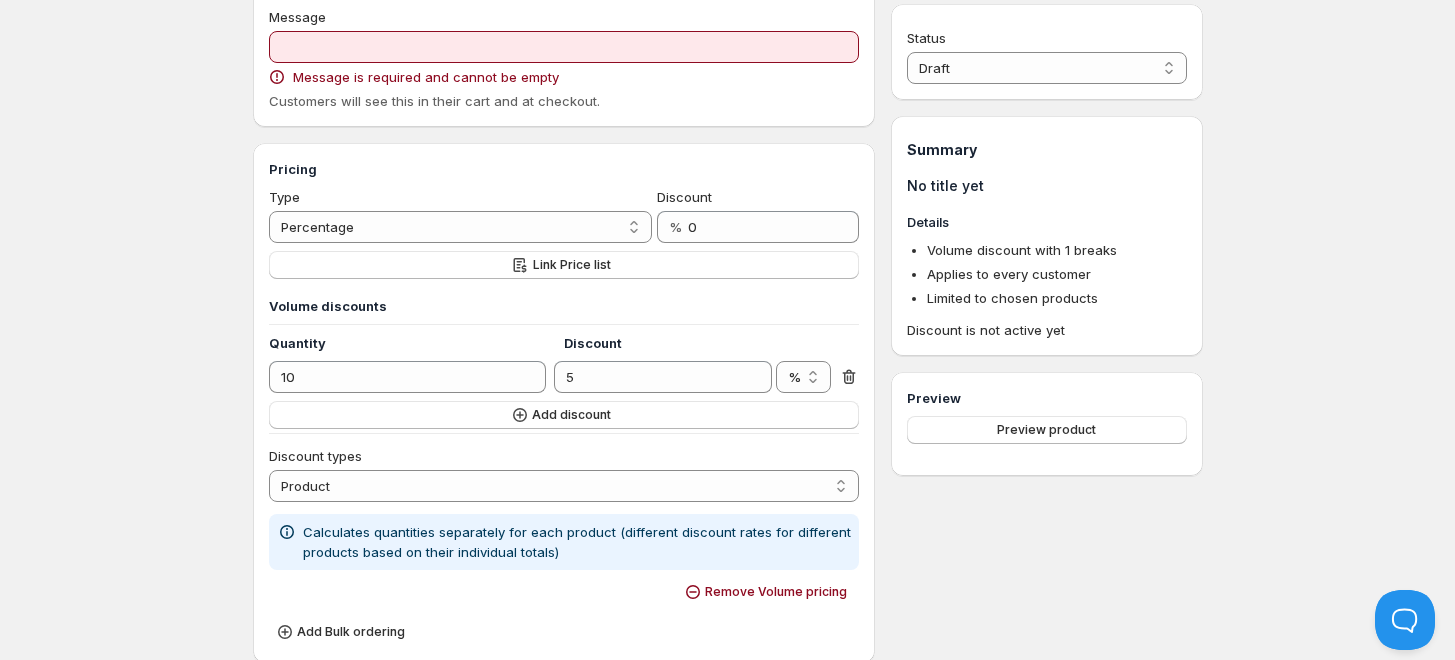 scroll, scrollTop: 162, scrollLeft: 0, axis: vertical 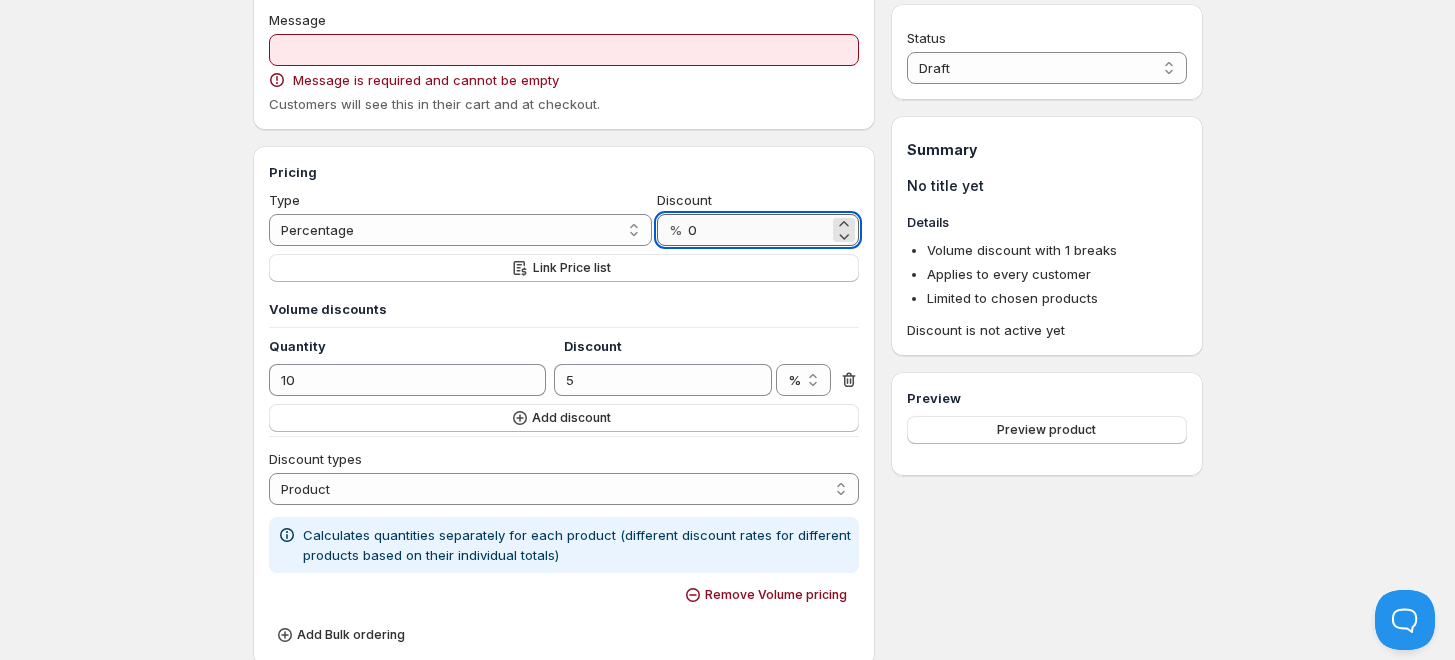 click on "0" at bounding box center (758, 230) 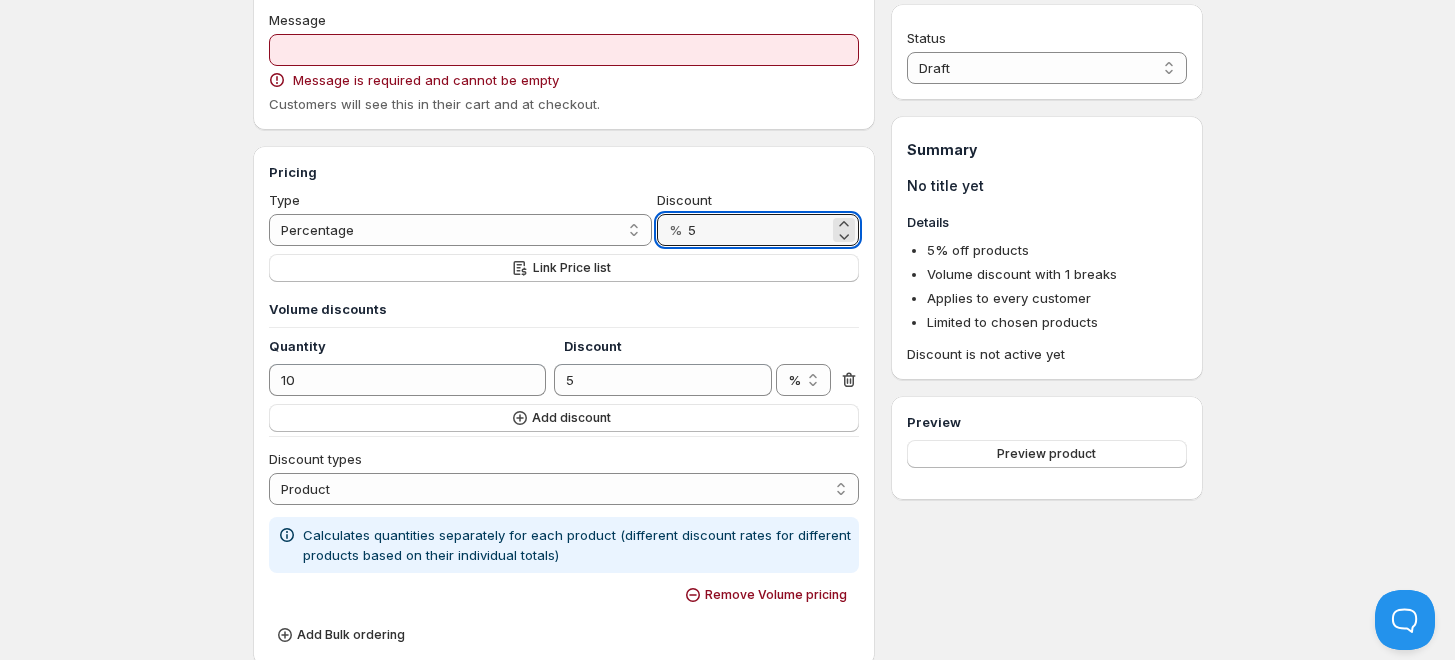 scroll, scrollTop: 0, scrollLeft: 0, axis: both 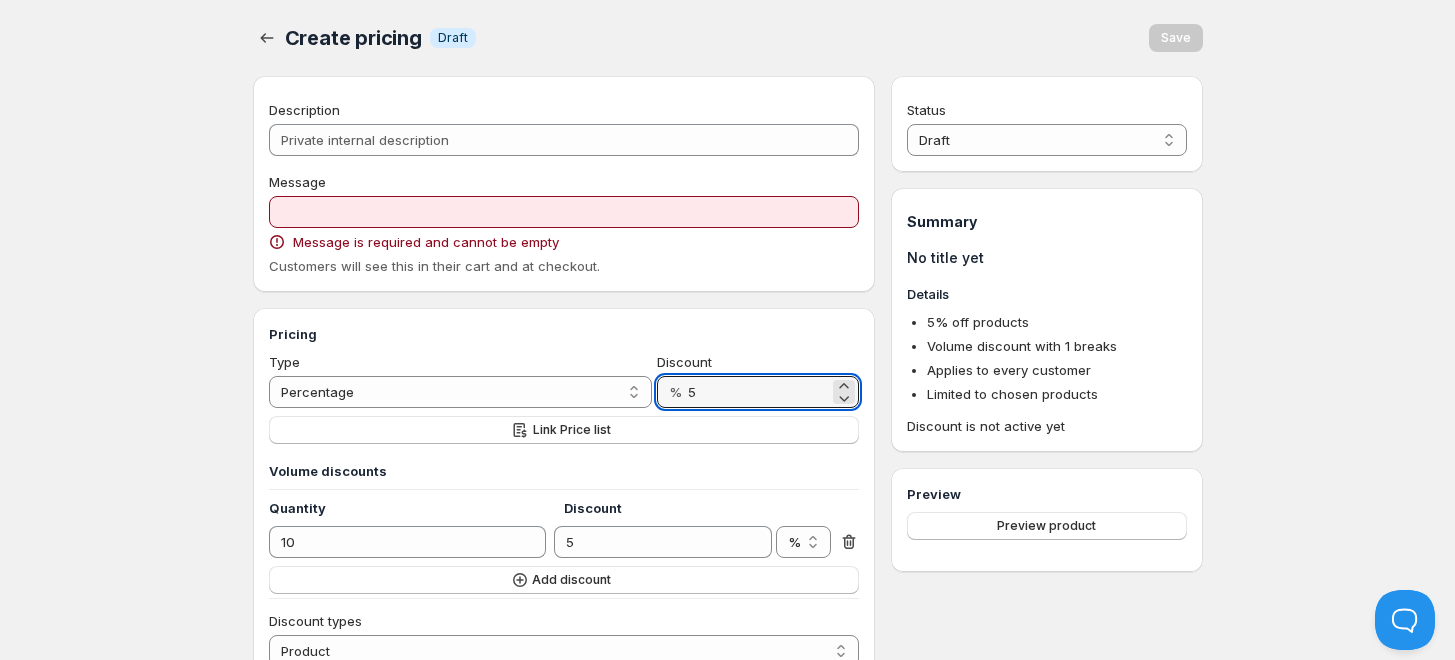 type on "5" 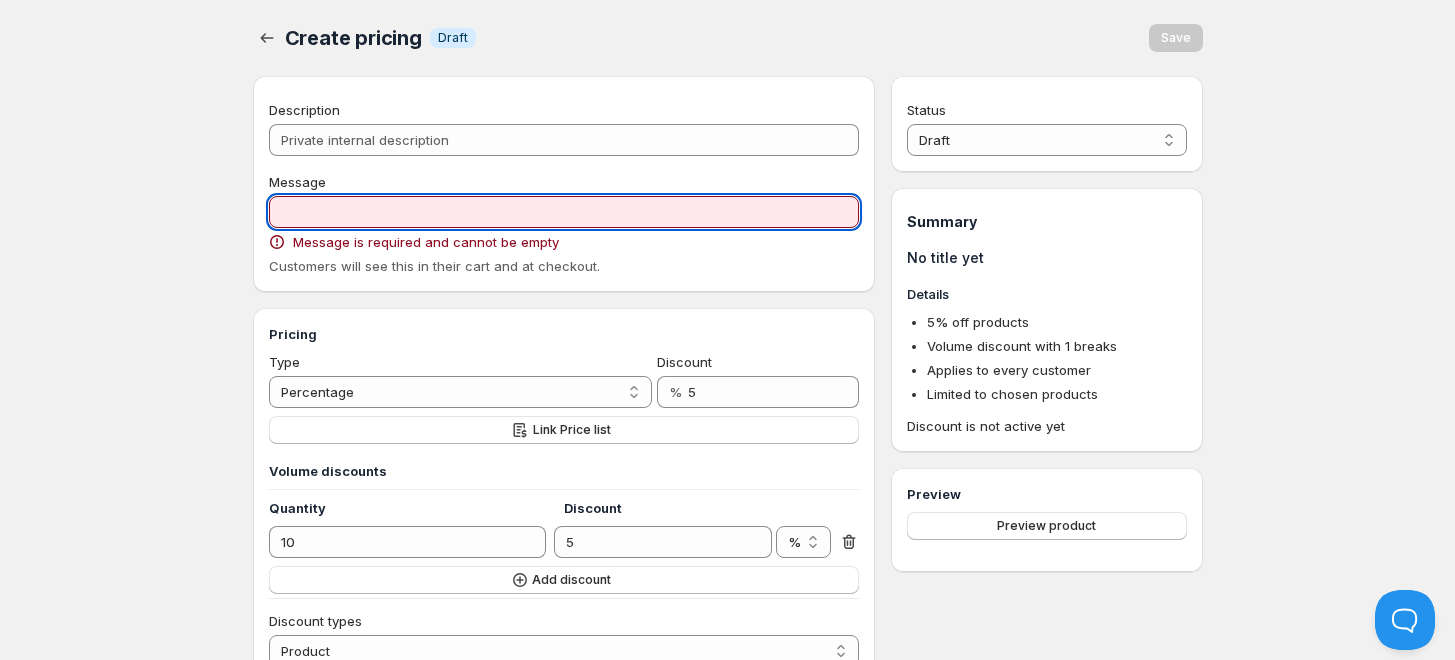 click on "Message" at bounding box center [564, 212] 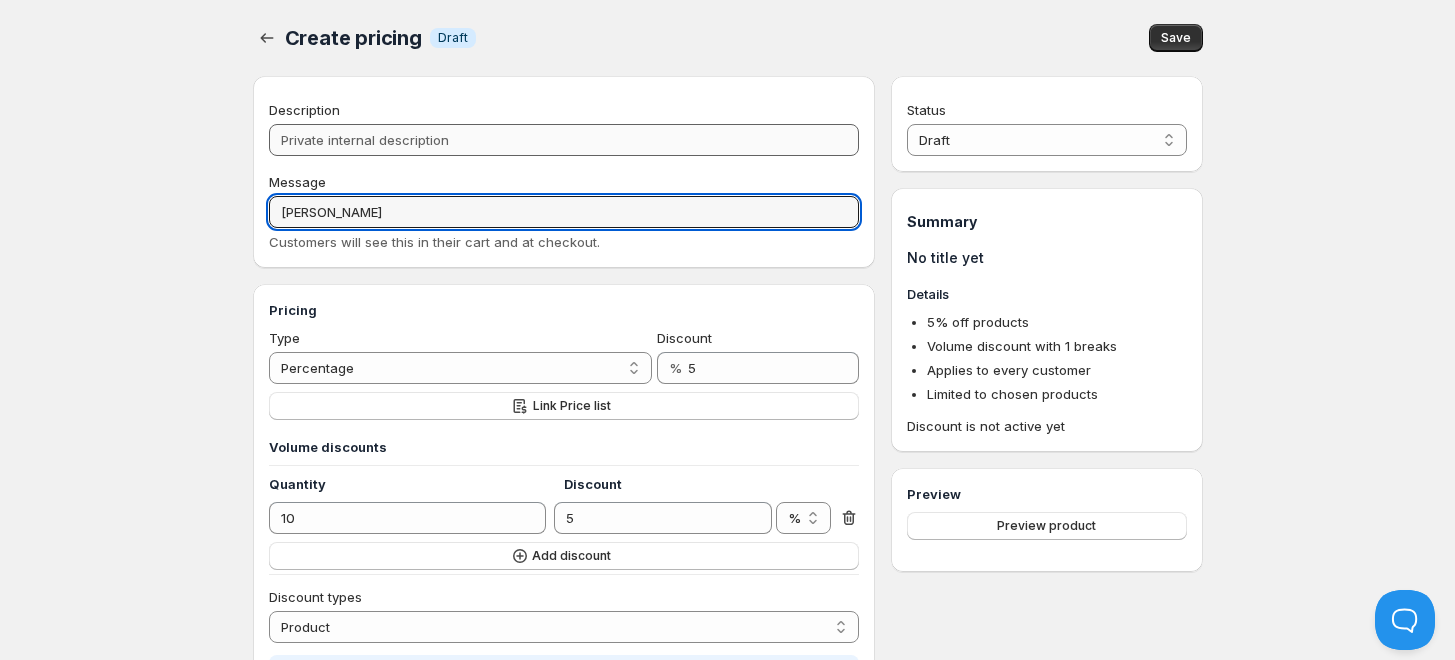 type on "Lange" 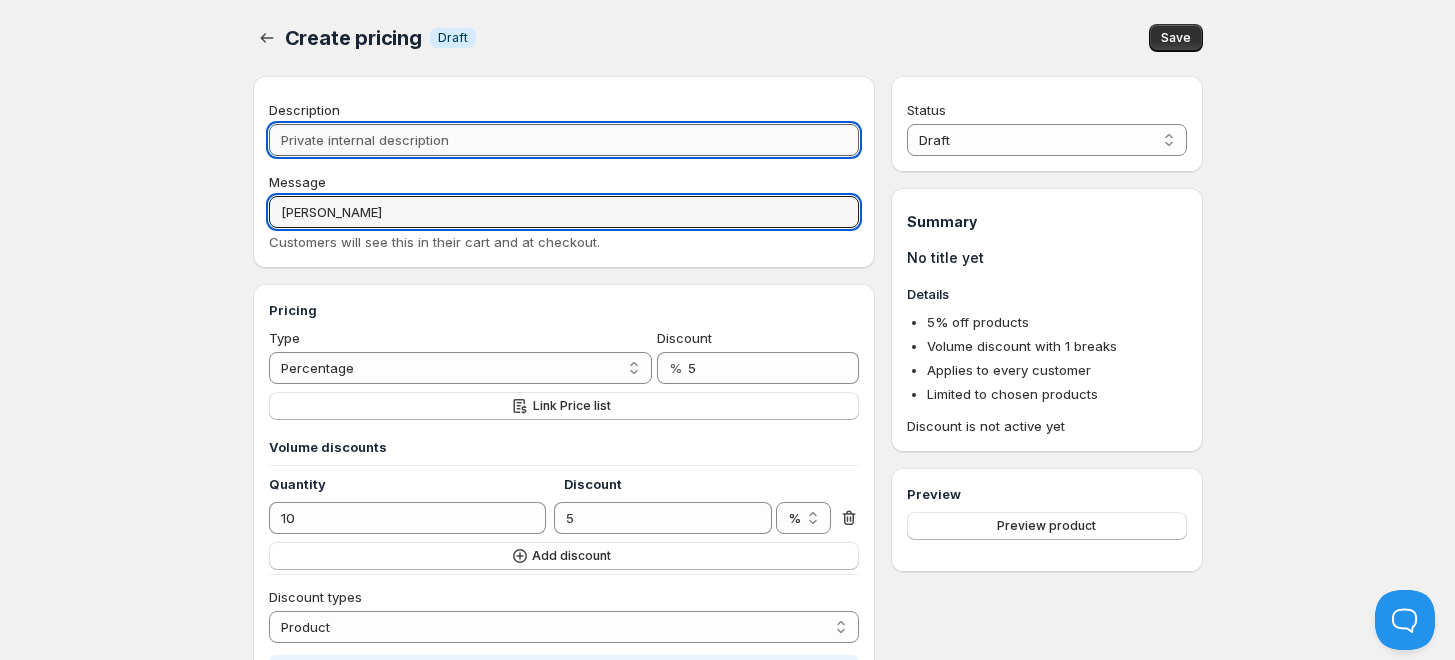 click on "Description" at bounding box center (564, 140) 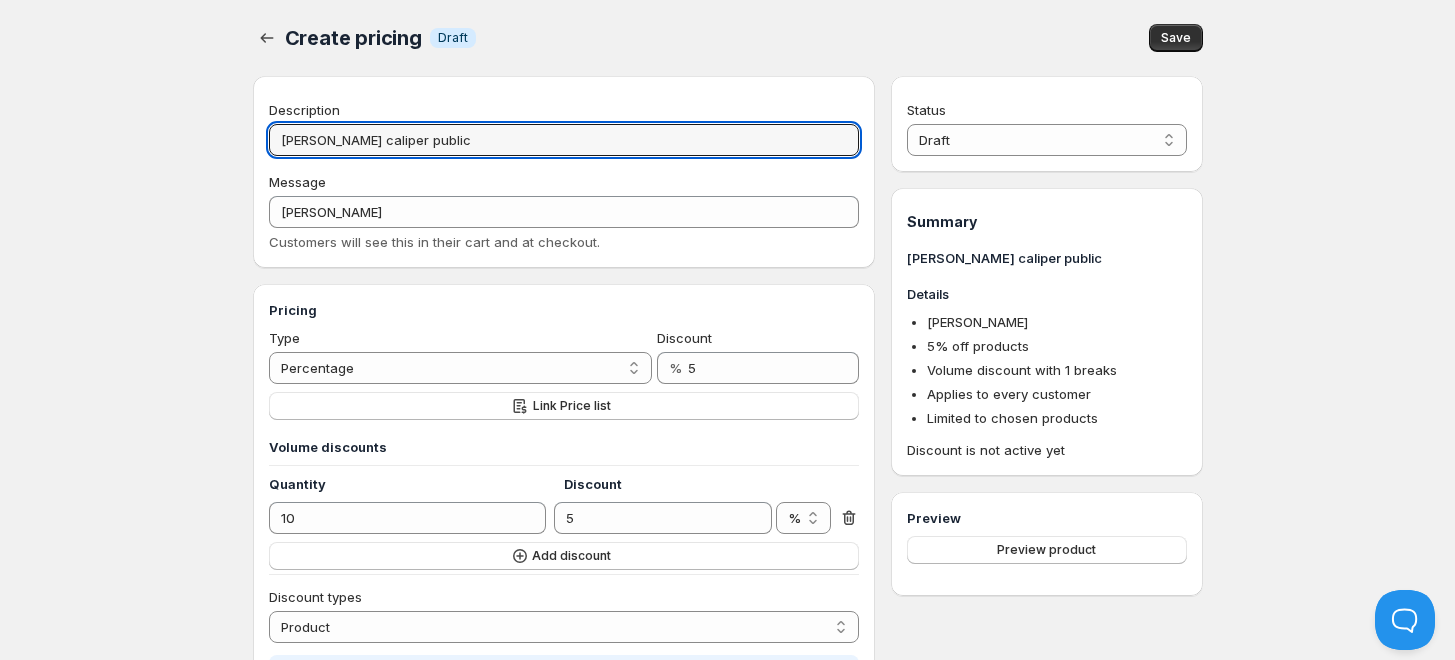 type on "[PERSON_NAME] caliper public" 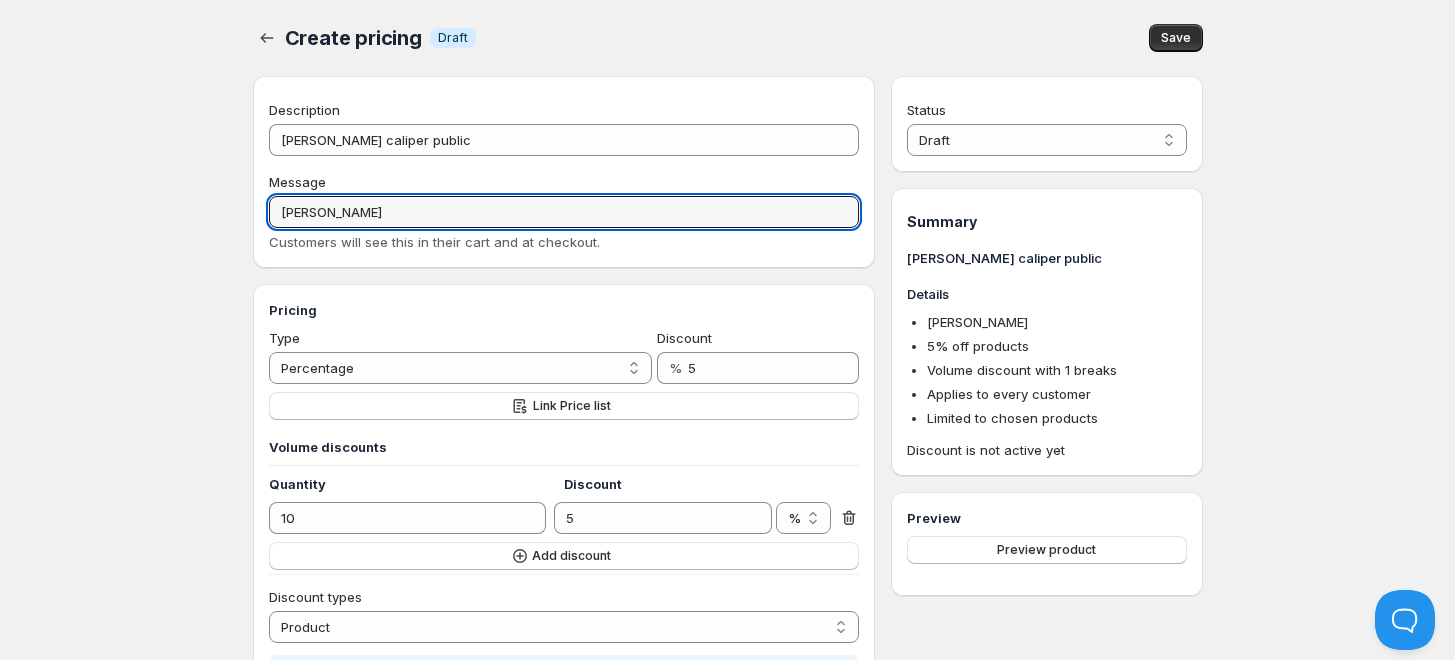 drag, startPoint x: 352, startPoint y: 218, endPoint x: 234, endPoint y: 212, distance: 118.15244 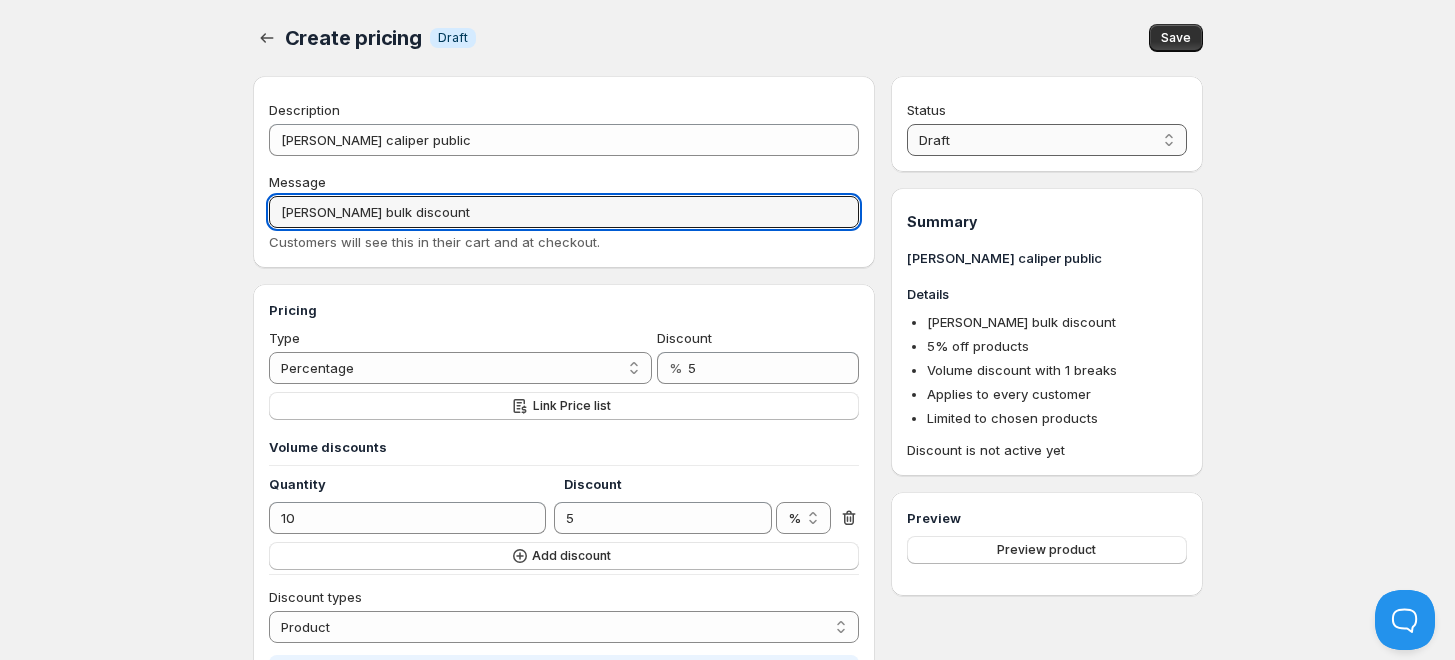 type on "[PERSON_NAME] bulk discount" 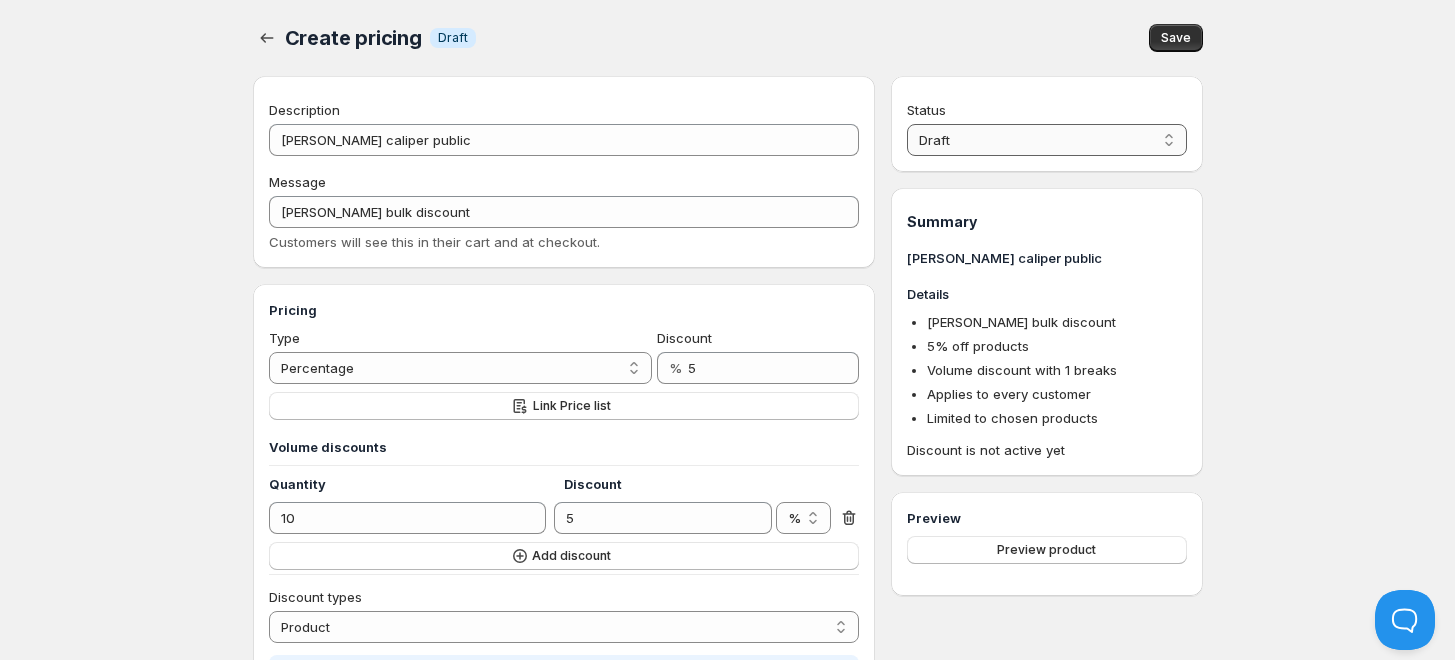select on "1" 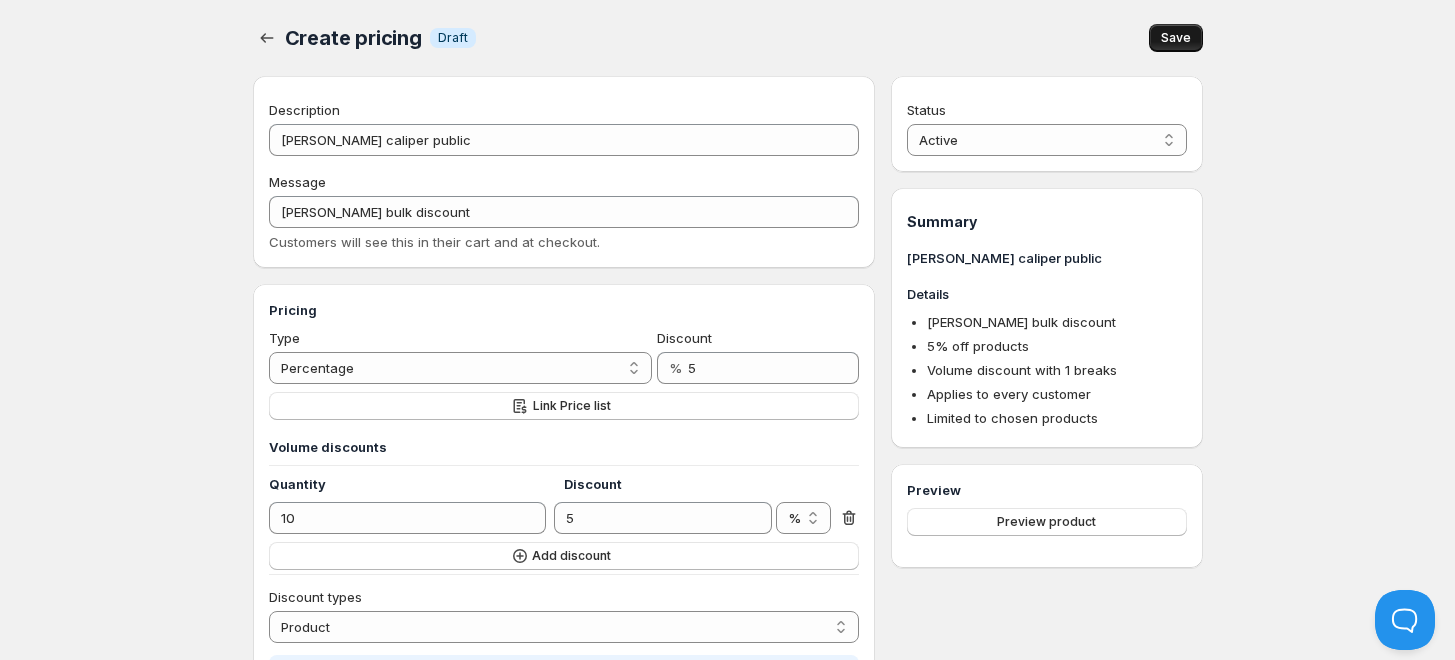 click on "Save" at bounding box center (1176, 38) 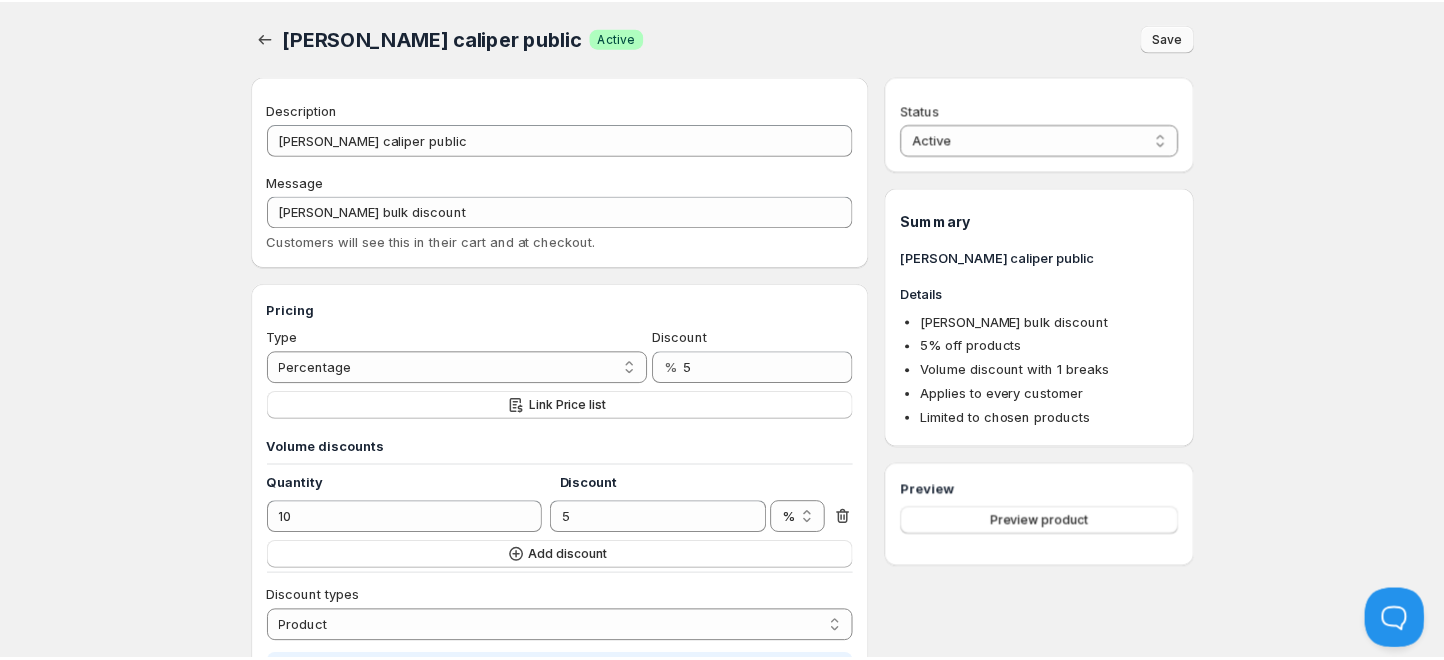 scroll, scrollTop: 0, scrollLeft: 0, axis: both 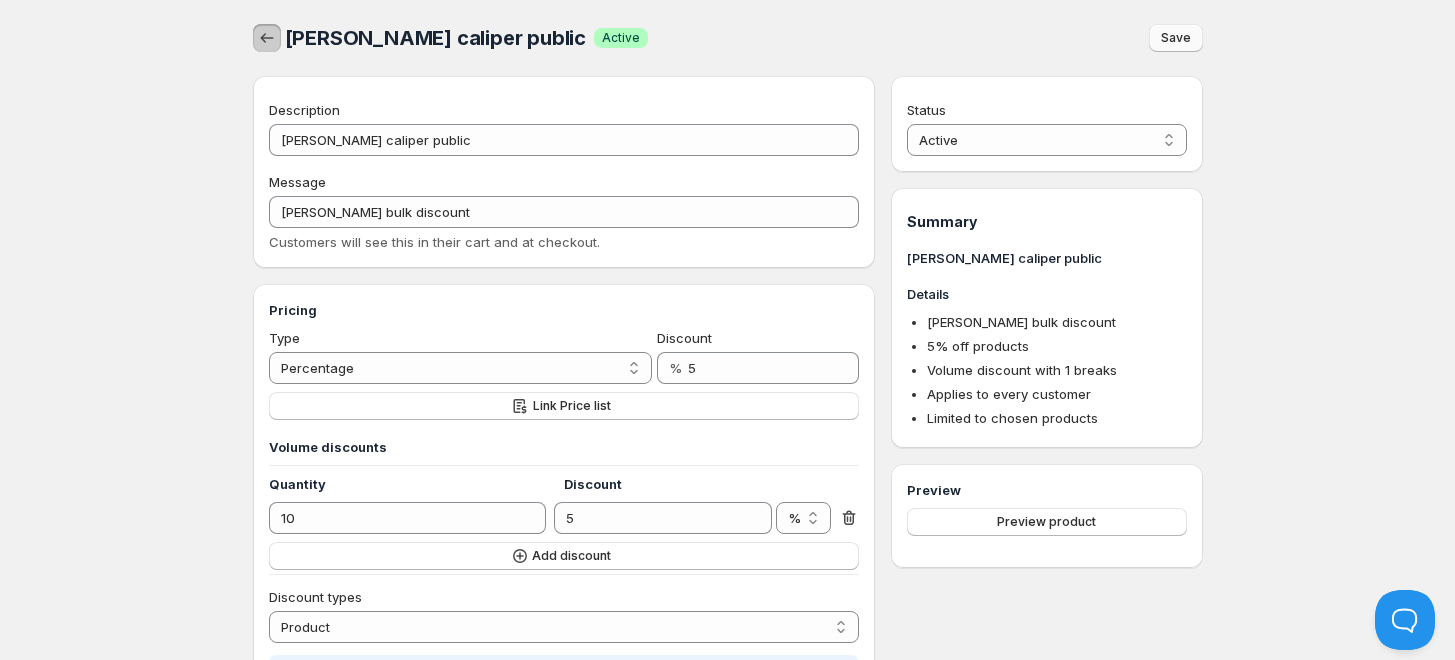 click 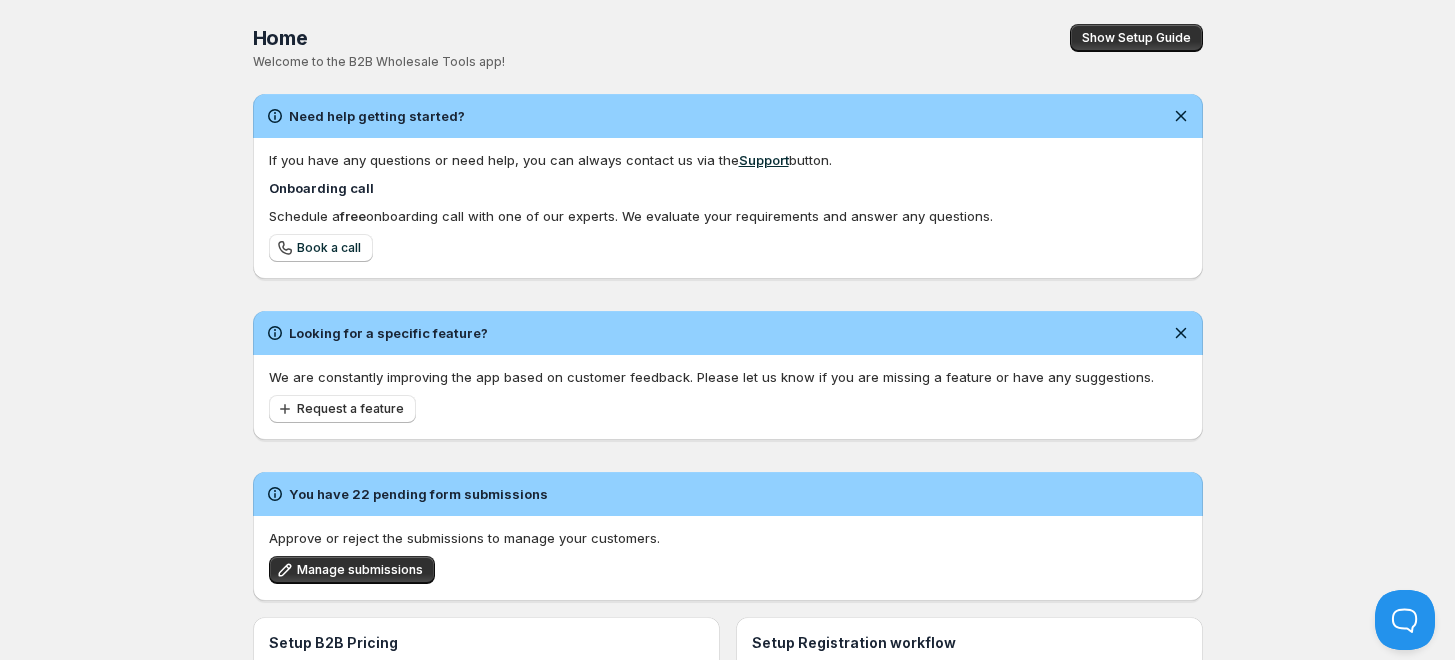 scroll, scrollTop: 0, scrollLeft: 0, axis: both 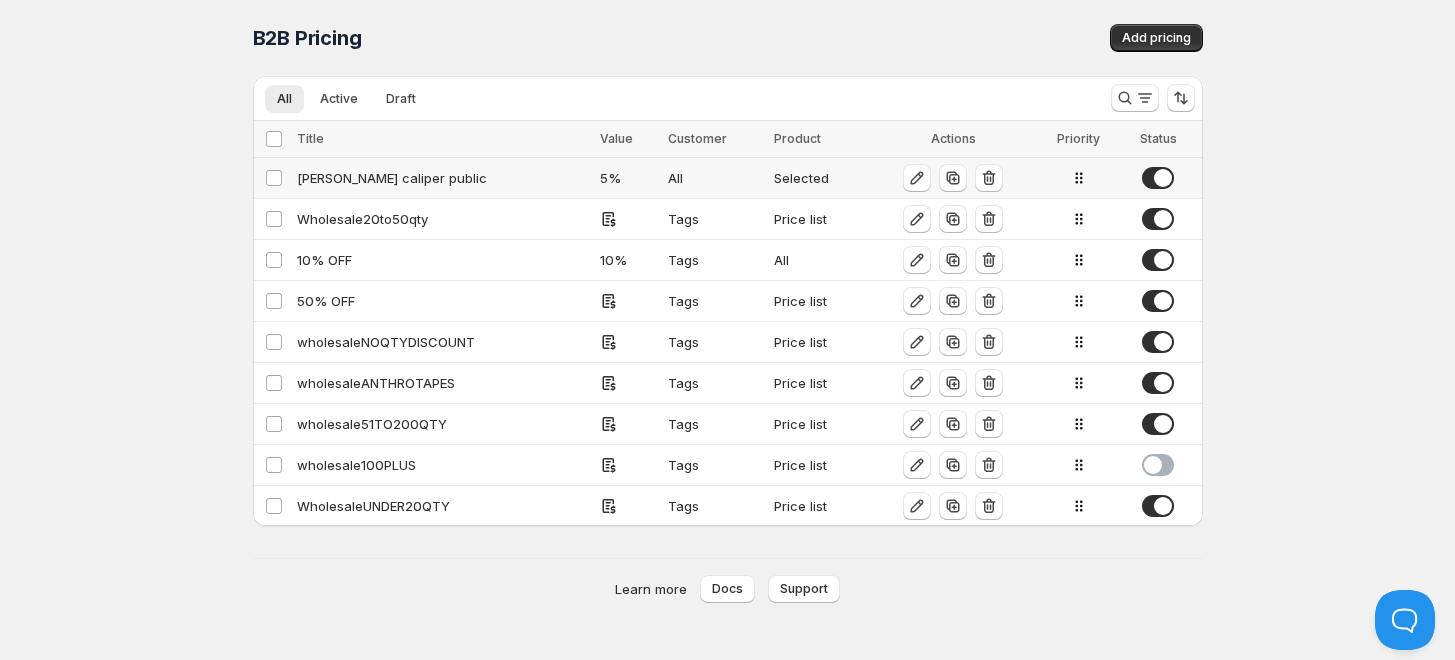 click on "lange caliper public" at bounding box center (442, 178) 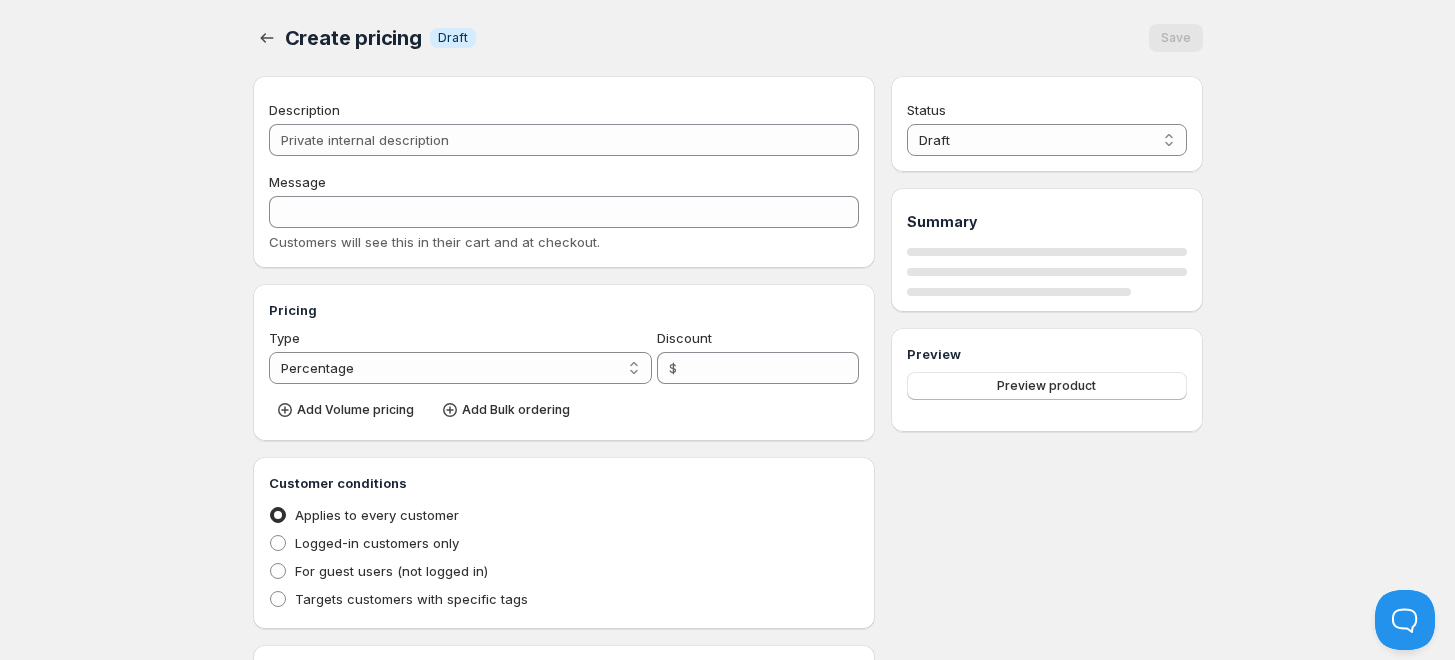 type on "lange caliper public" 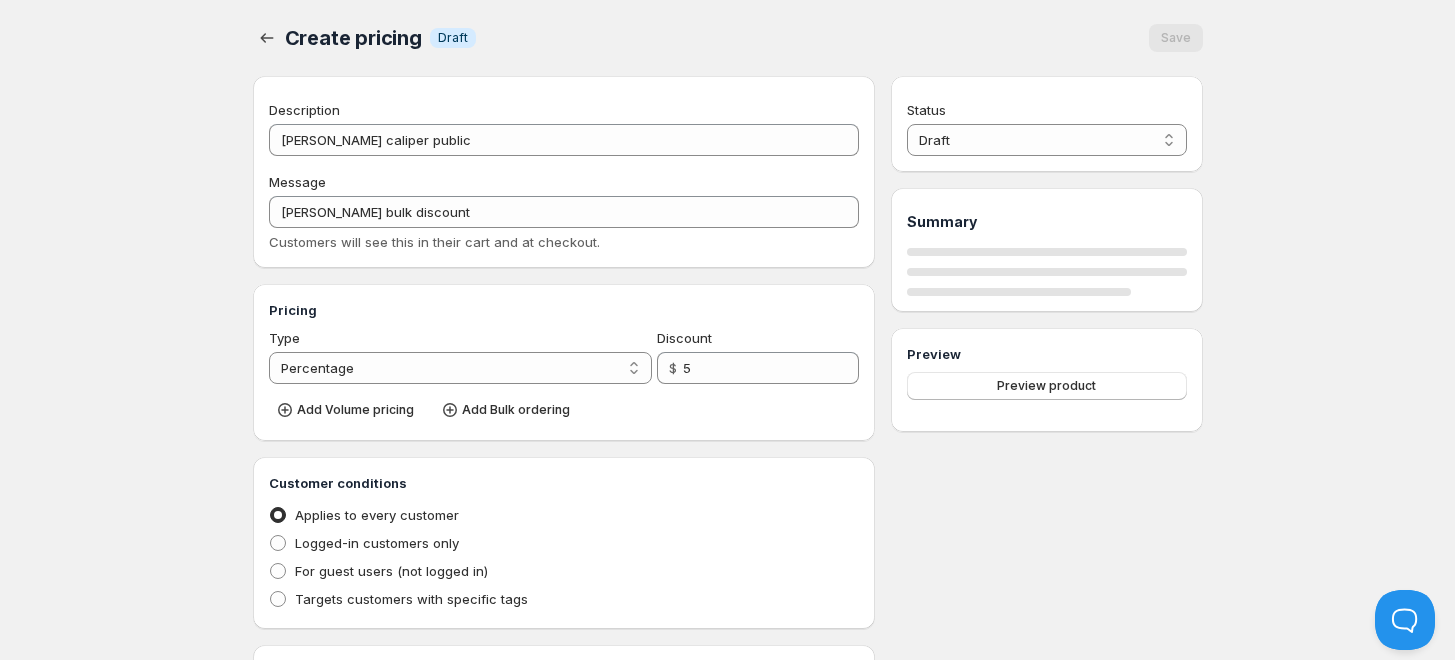 select on "2" 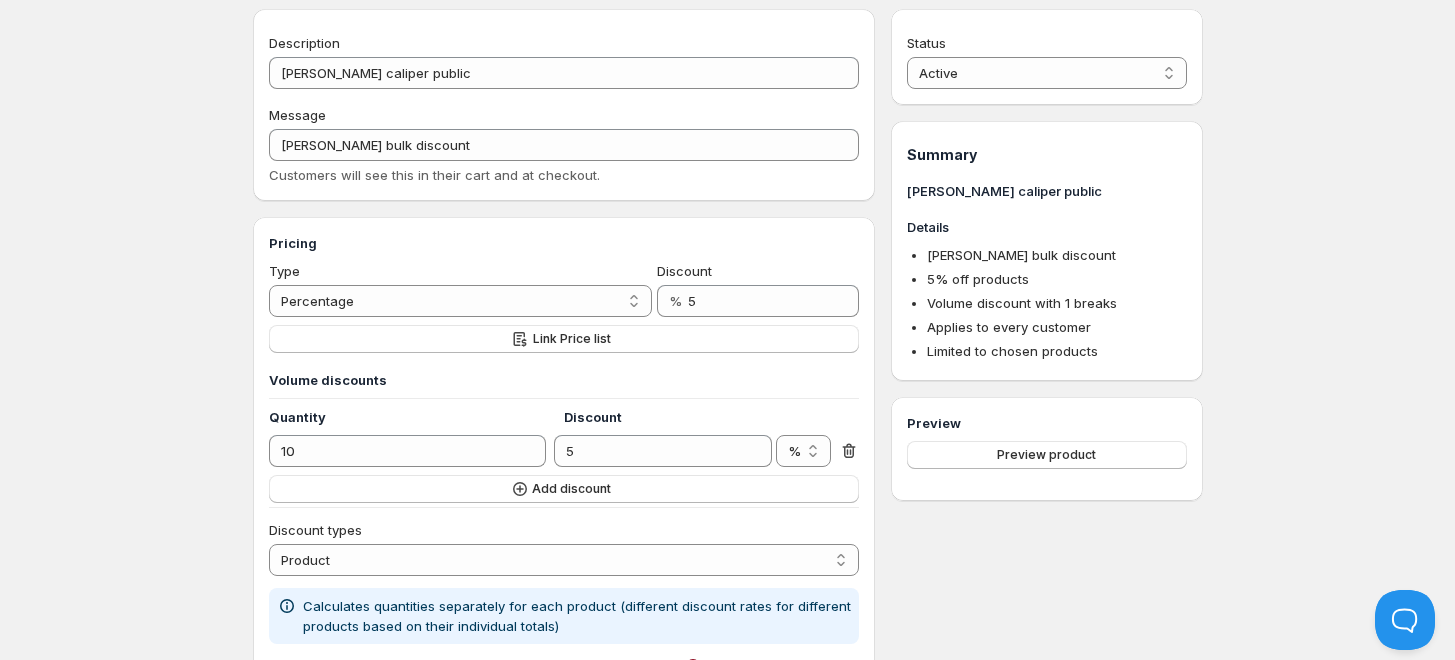 scroll, scrollTop: 69, scrollLeft: 0, axis: vertical 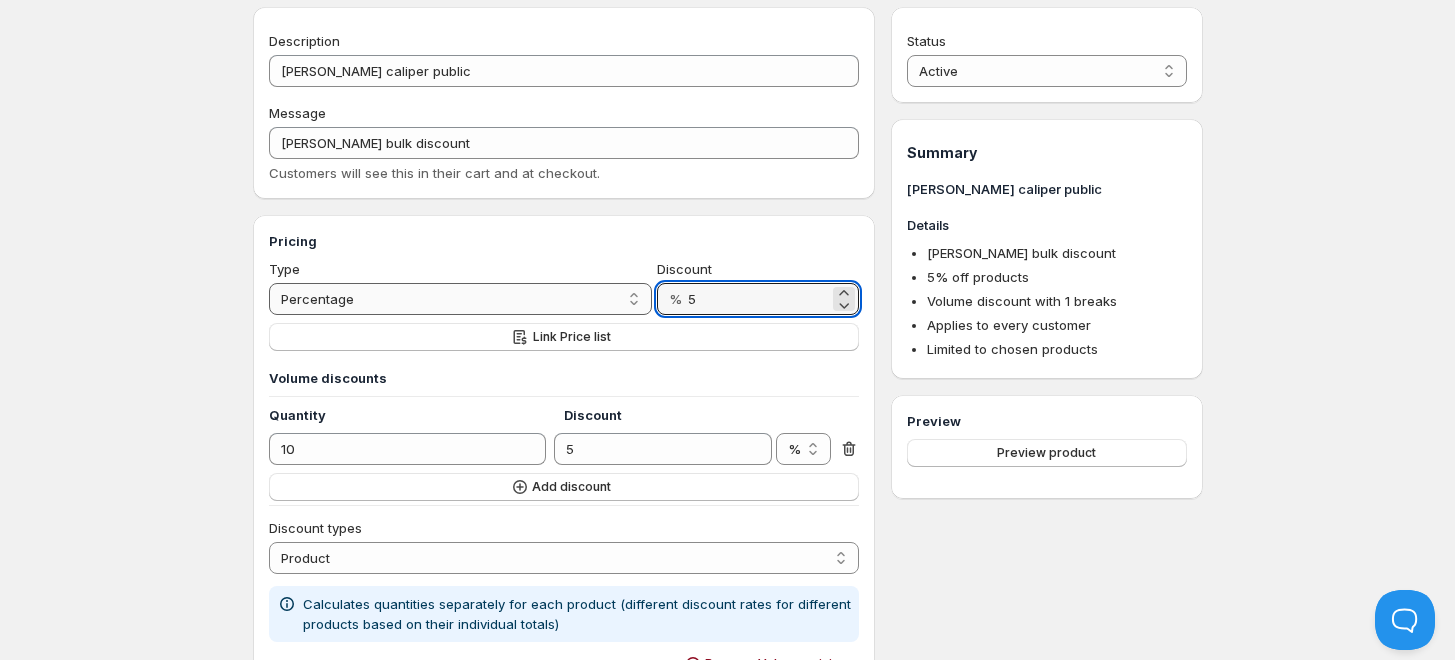 drag, startPoint x: 705, startPoint y: 298, endPoint x: 555, endPoint y: 282, distance: 150.85092 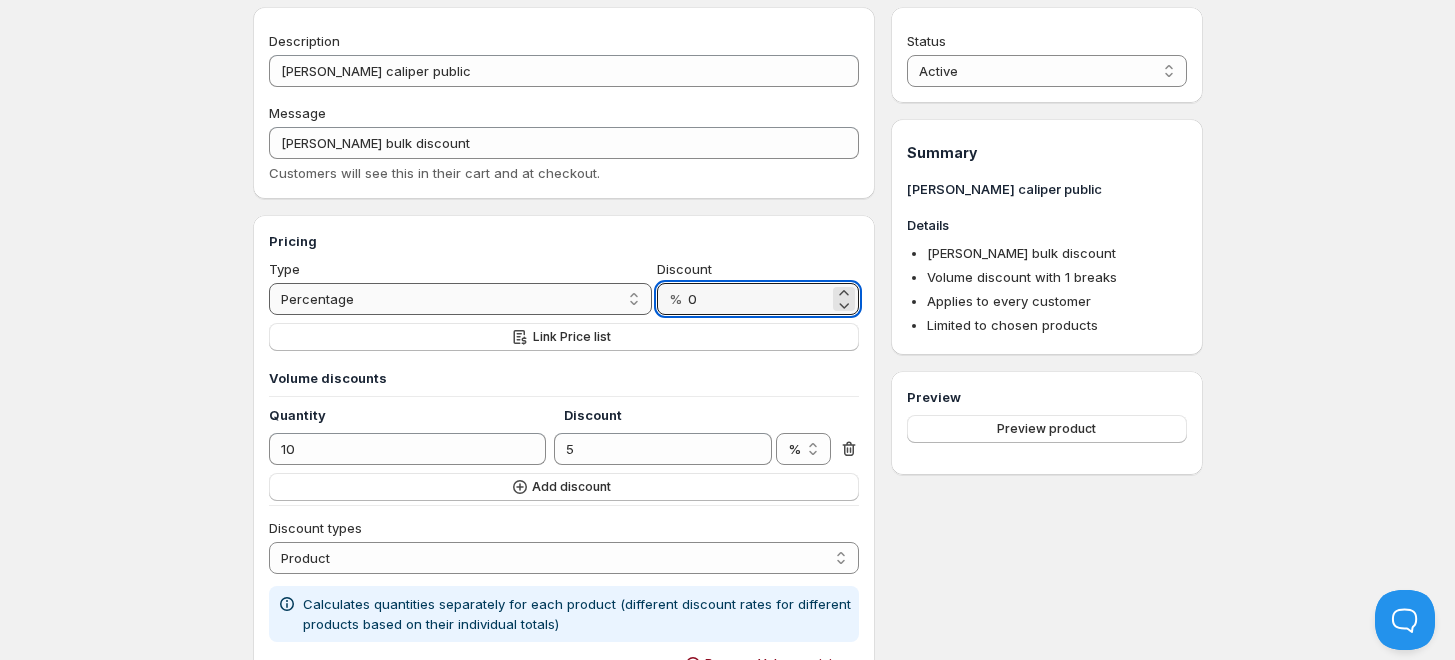 type on "0" 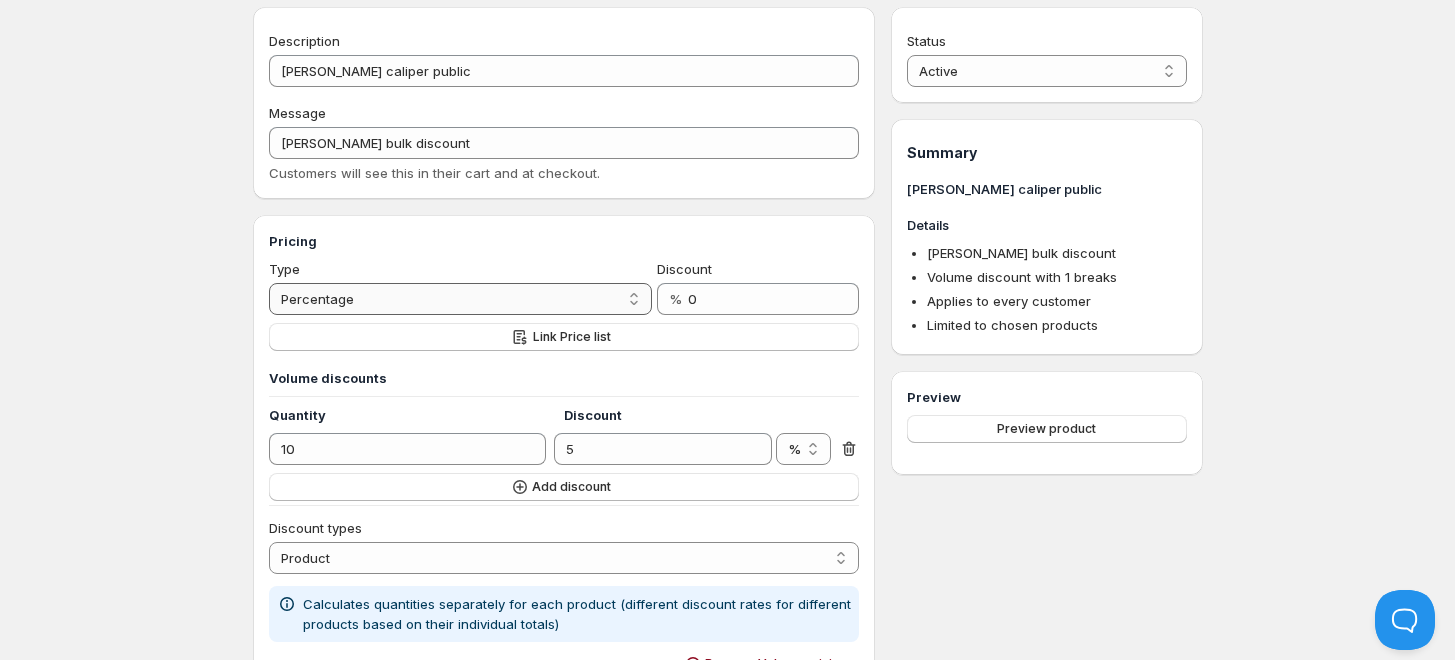 select on "2" 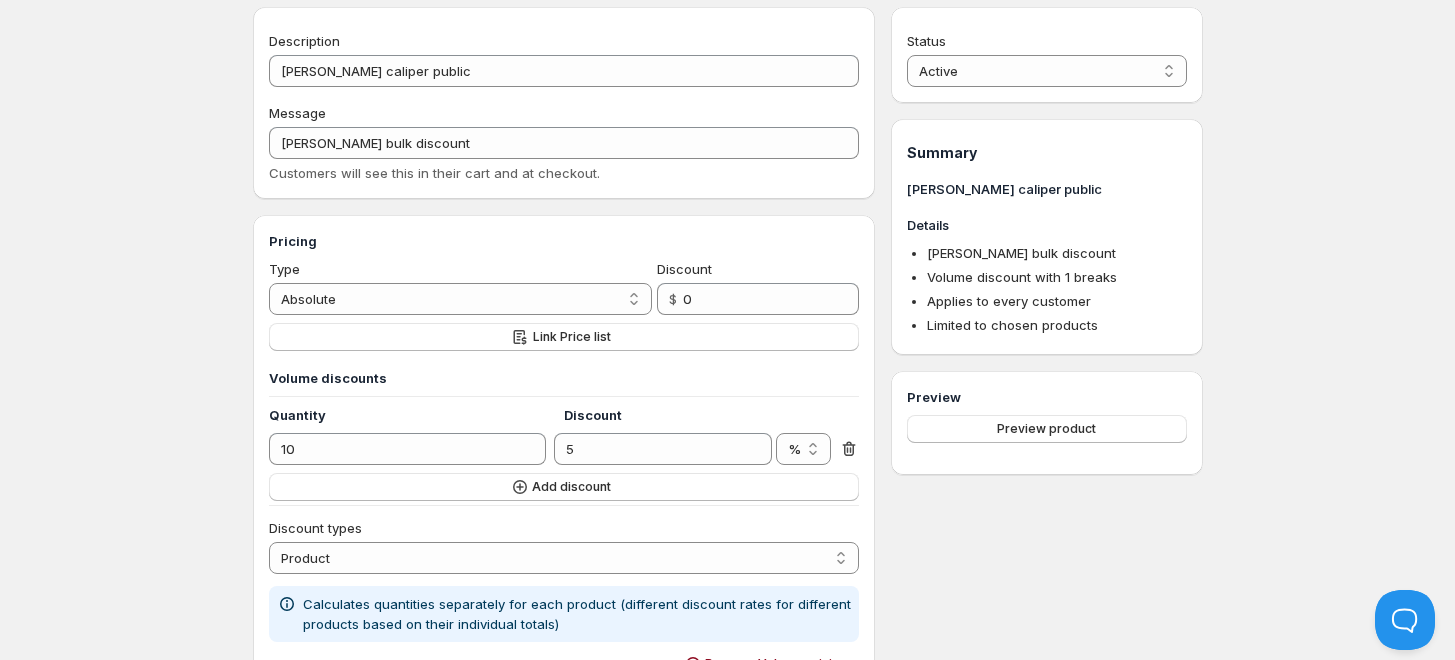 click on "Home Pricing Price lists Forms Submissions Settings Features Plans Don't save Save Changes have not yet been saved. lange caliper public. This page is ready lange caliper public Success Active Save Description lange caliper public Message Lange bulk discount Customers will see this in their cart and at checkout. Pricing                         Type Percentage Absolute Absolute Discount $ 0 Link Price list Volume discounts Quantity Discount 10 5 % $ % Add discount Discount types Order Product Variant Item Product Calculates quantities separately for each product (different discount rates for different products based on their individual totals) Remove Volume pricing Add Bulk ordering Customer conditions Applies to every customer Logged-in customers only For guest users (not logged in) Targets customers with specific tags Exclude customers None Exclude customer with specific tags Product conditions Applies to all products Limited to chosen products Only for particular collections For products with defined tags 1" at bounding box center [727, 764] 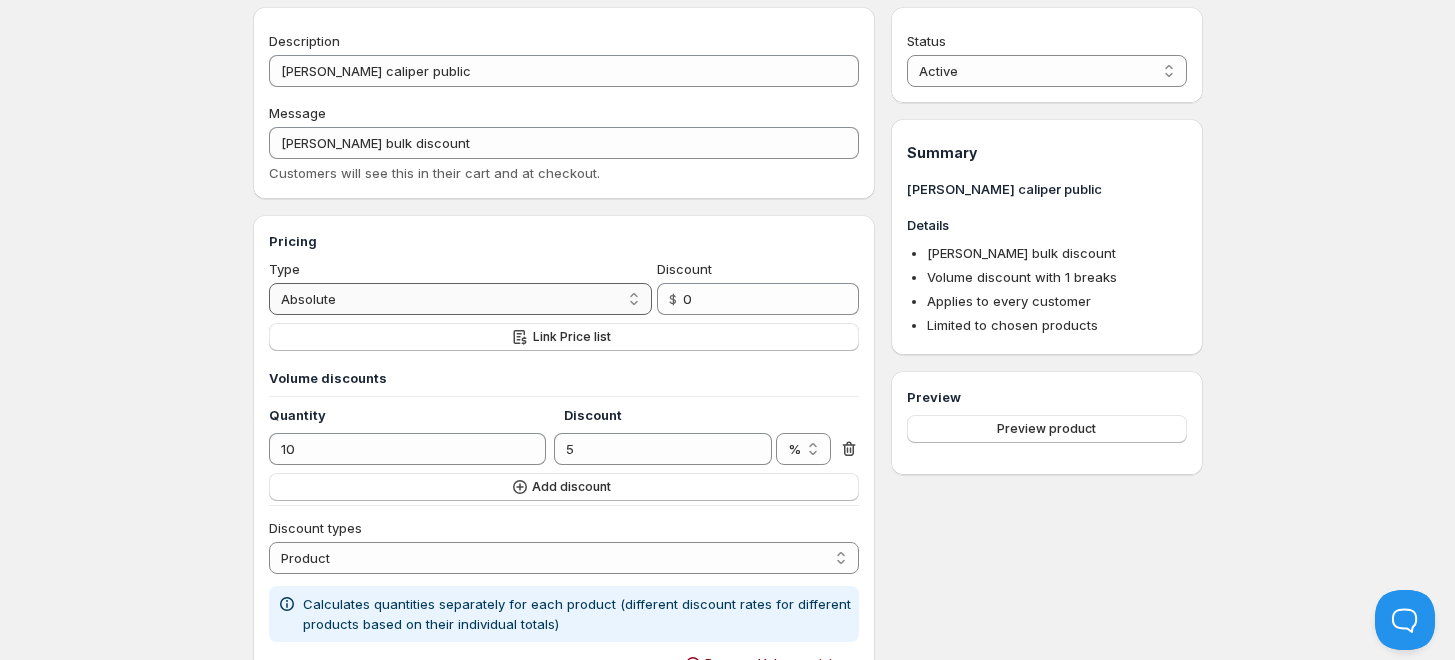 click on "Percentage Absolute" at bounding box center [461, 299] 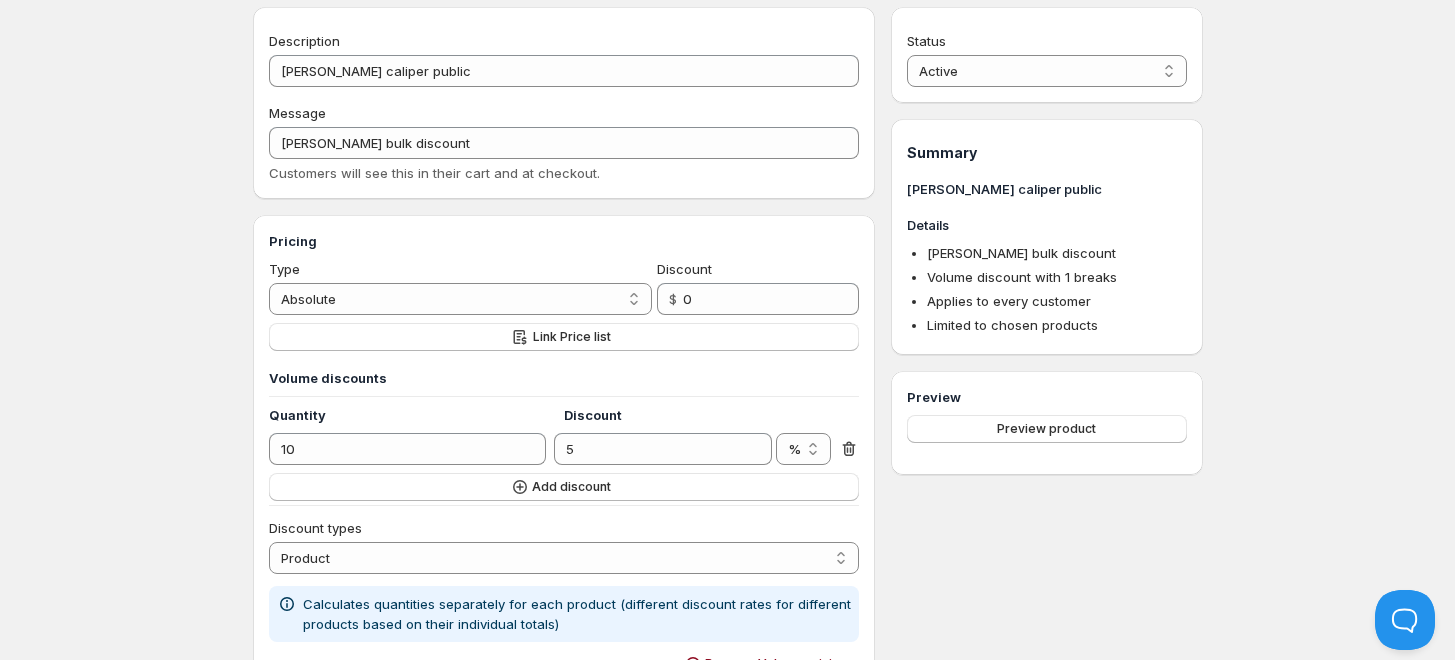 click on "Home Pricing Price lists Forms Submissions Settings Features Plans Don't save Save Changes have not yet been saved. lange caliper public. This page is ready lange caliper public Success Active Save Description lange caliper public Message Lange bulk discount Customers will see this in their cart and at checkout. Pricing                         Type Percentage Absolute Absolute Discount $ 0 Link Price list Volume discounts Quantity Discount 10 5 % $ % Add discount Discount types Order Product Variant Item Product Calculates quantities separately for each product (different discount rates for different products based on their individual totals) Remove Volume pricing Add Bulk ordering Customer conditions Applies to every customer Logged-in customers only For guest users (not logged in) Targets customers with specific tags Exclude customers None Exclude customer with specific tags Product conditions Applies to all products Limited to chosen products Only for particular collections For products with defined tags 1" at bounding box center [727, 764] 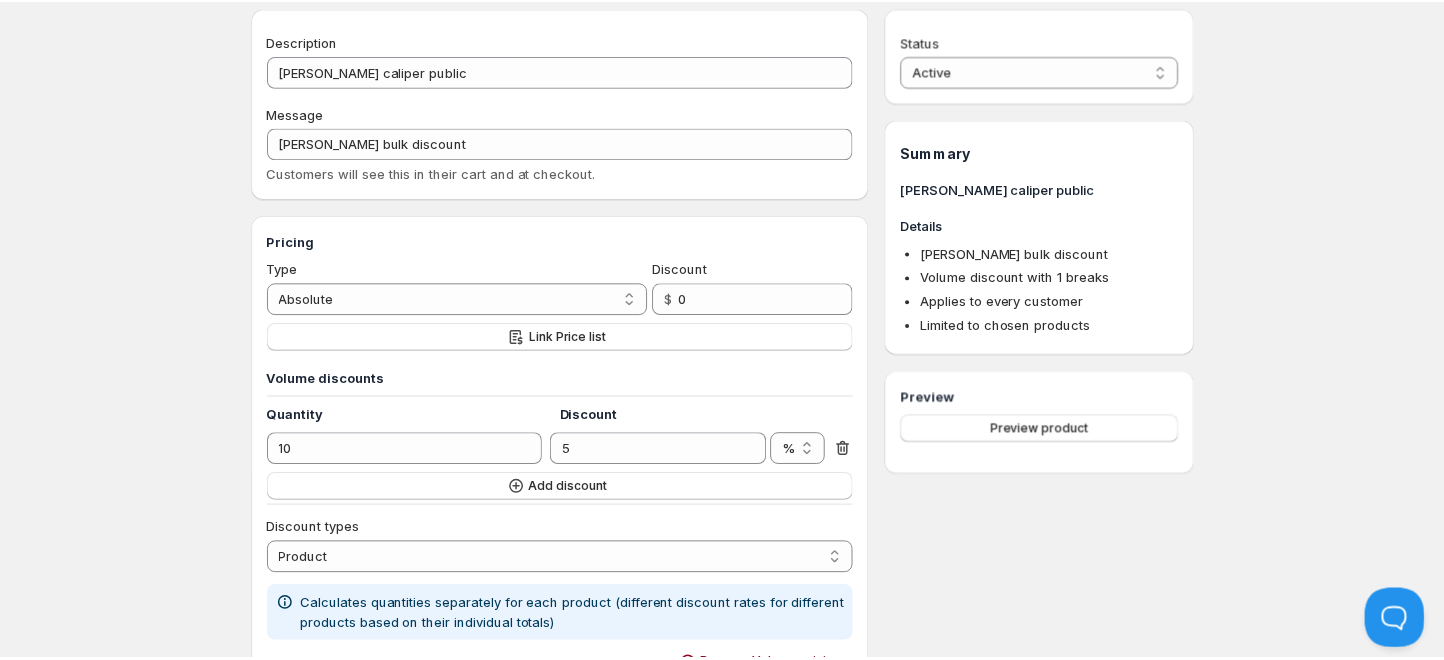 scroll, scrollTop: 0, scrollLeft: 0, axis: both 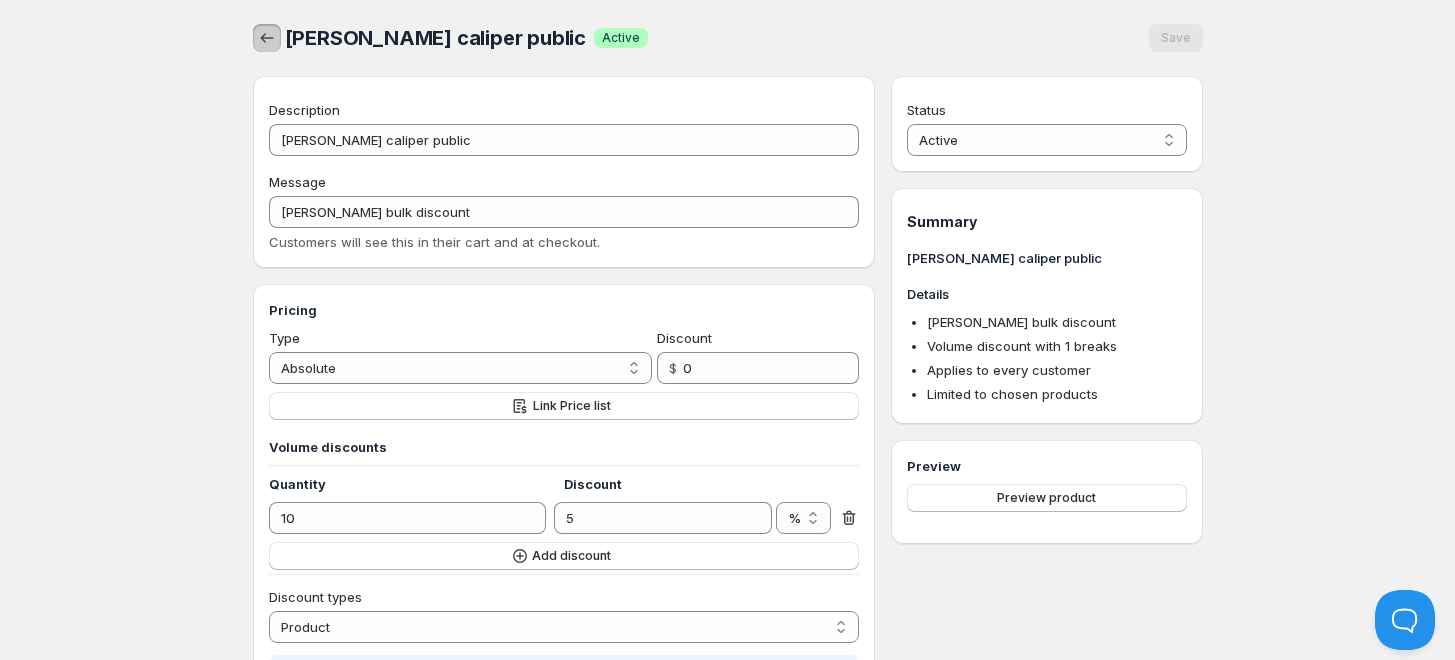 click 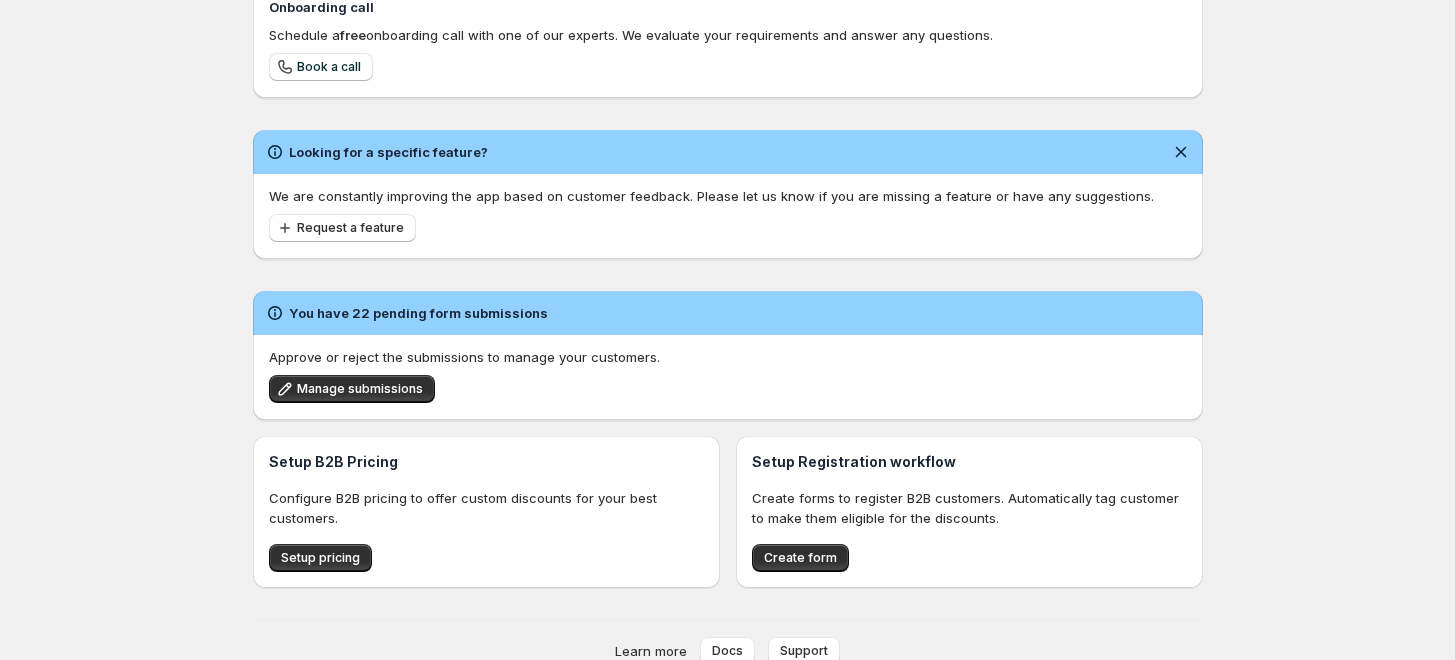scroll, scrollTop: 182, scrollLeft: 0, axis: vertical 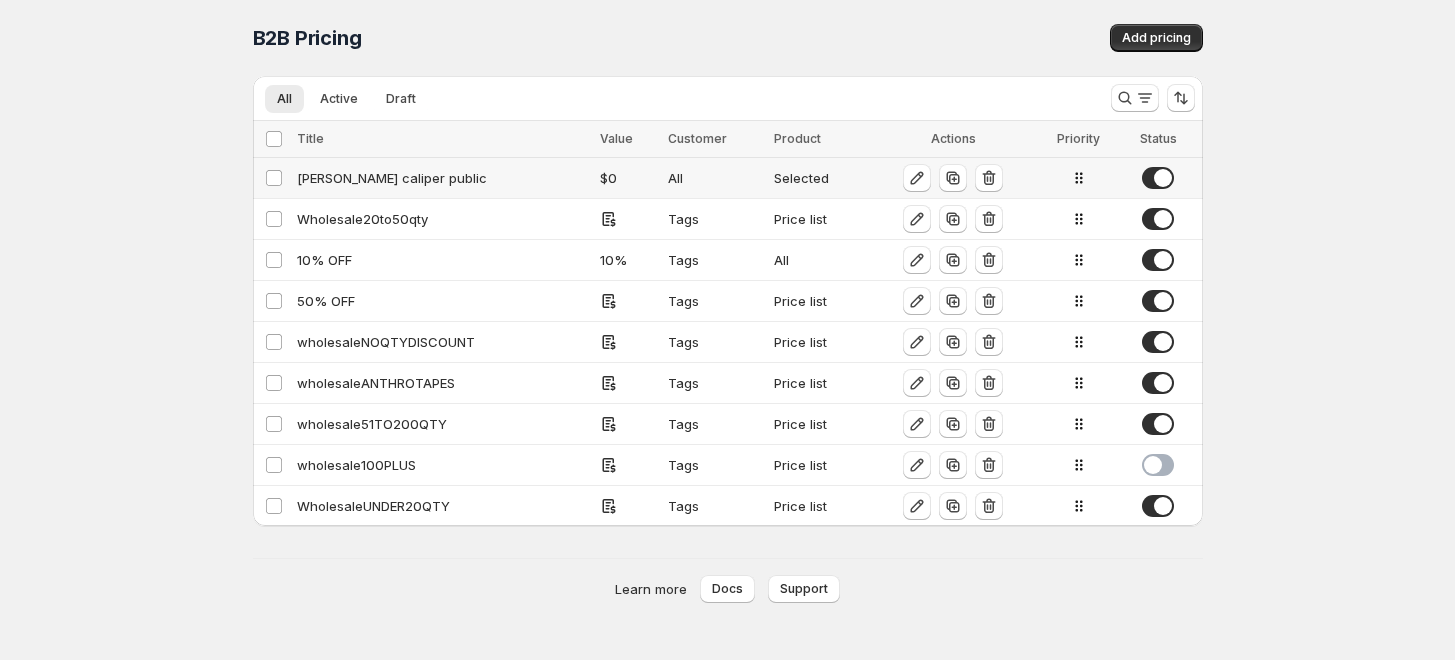 click on "[PERSON_NAME] caliper public" at bounding box center (442, 178) 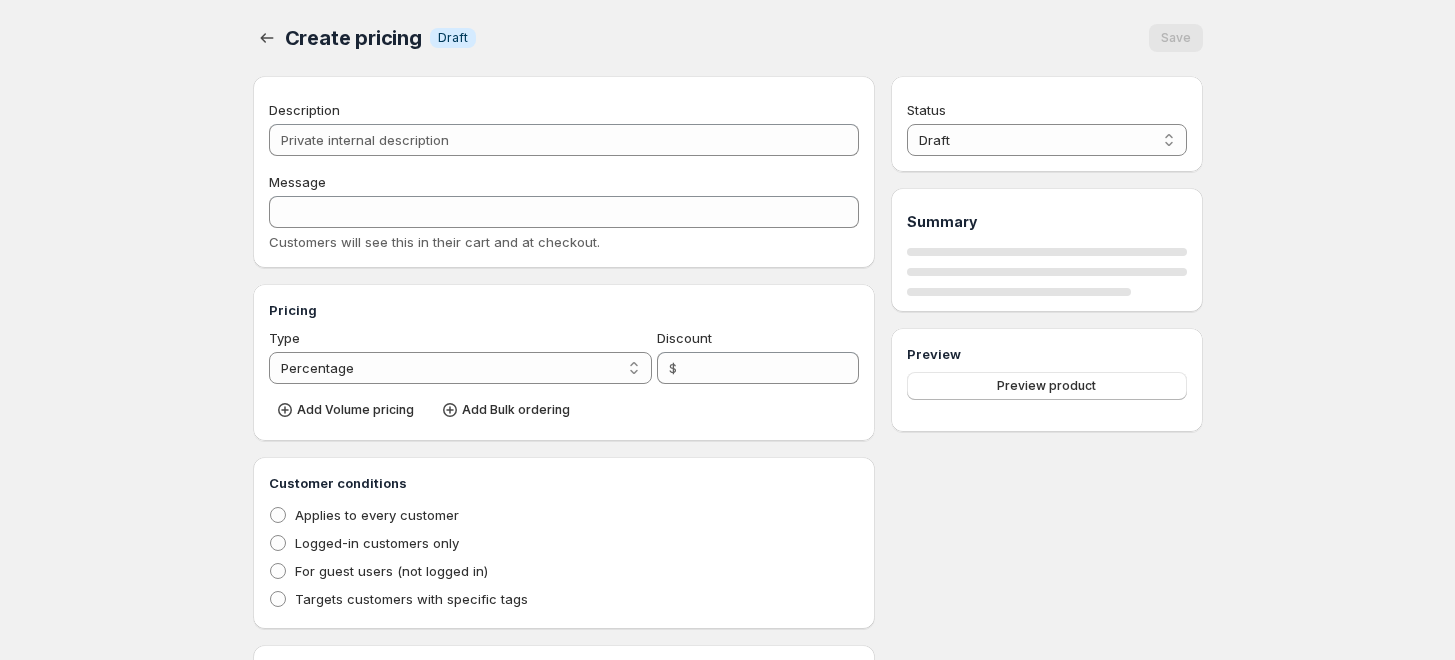 type 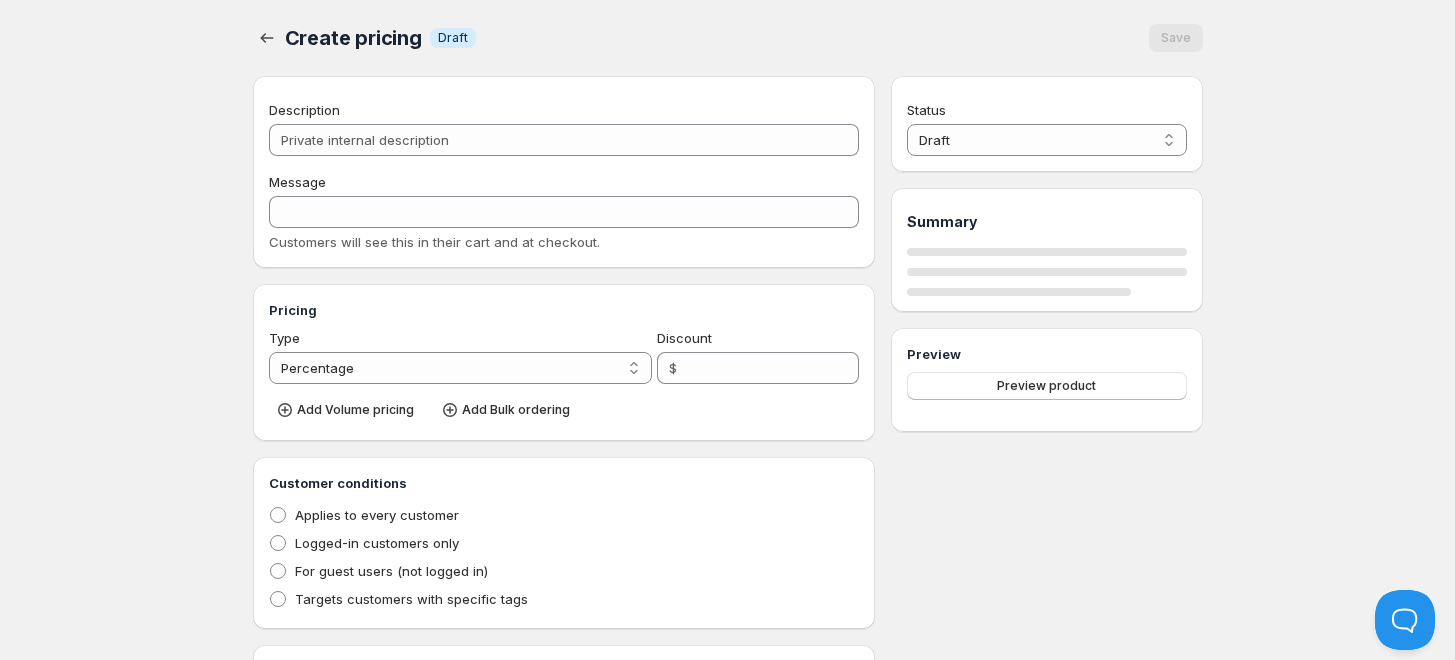scroll, scrollTop: 0, scrollLeft: 0, axis: both 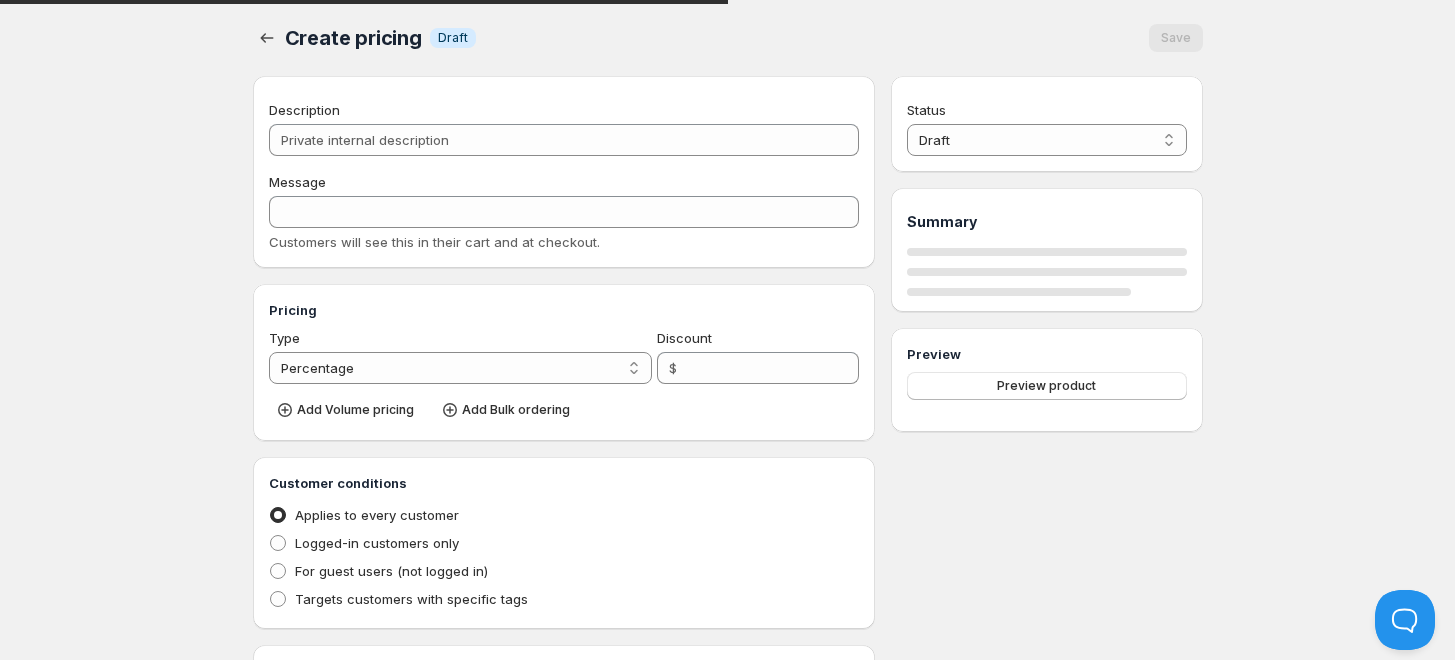 type on "[PERSON_NAME] caliper public" 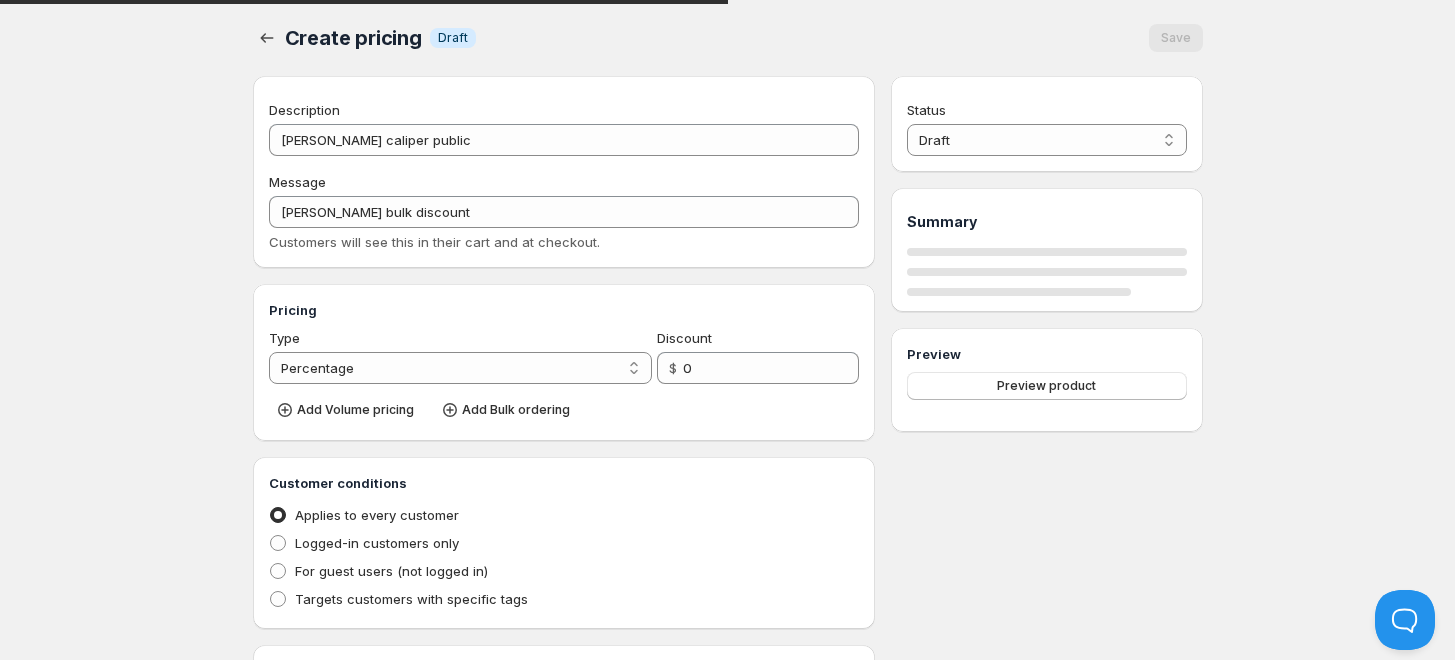 radio on "true" 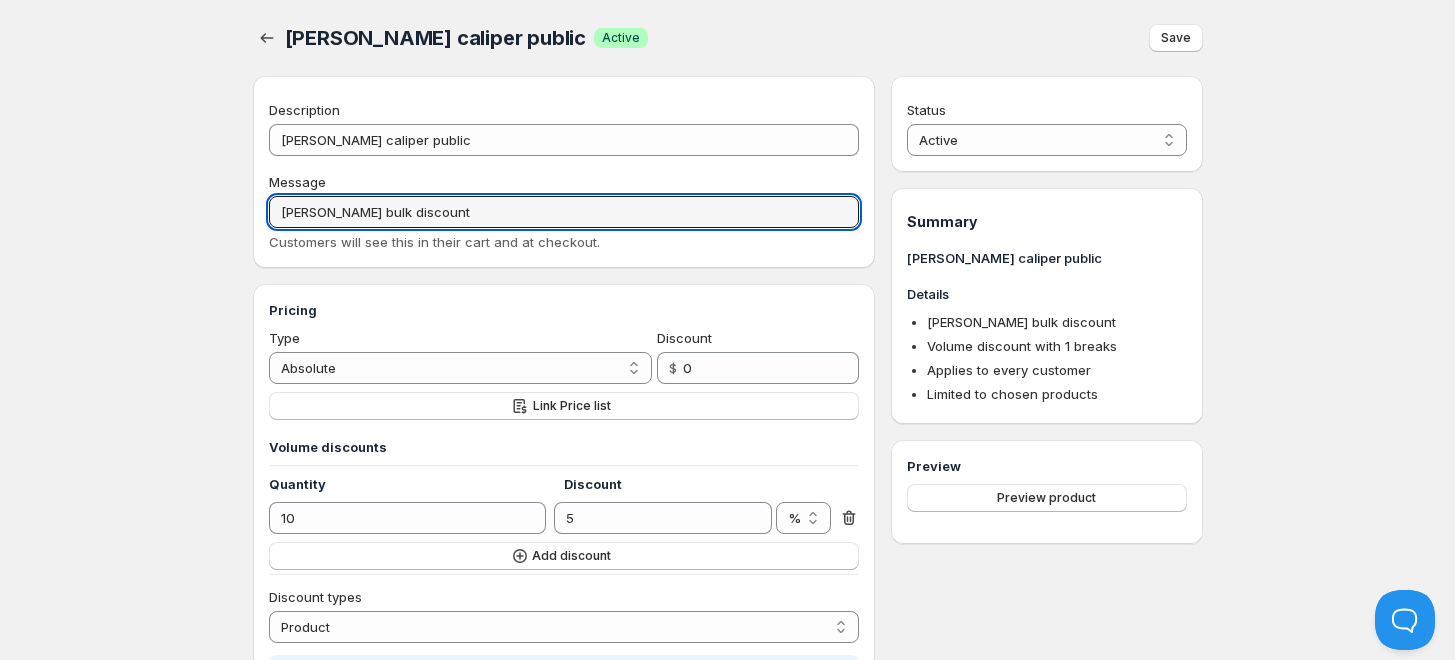 drag, startPoint x: 416, startPoint y: 206, endPoint x: 162, endPoint y: 198, distance: 254.12595 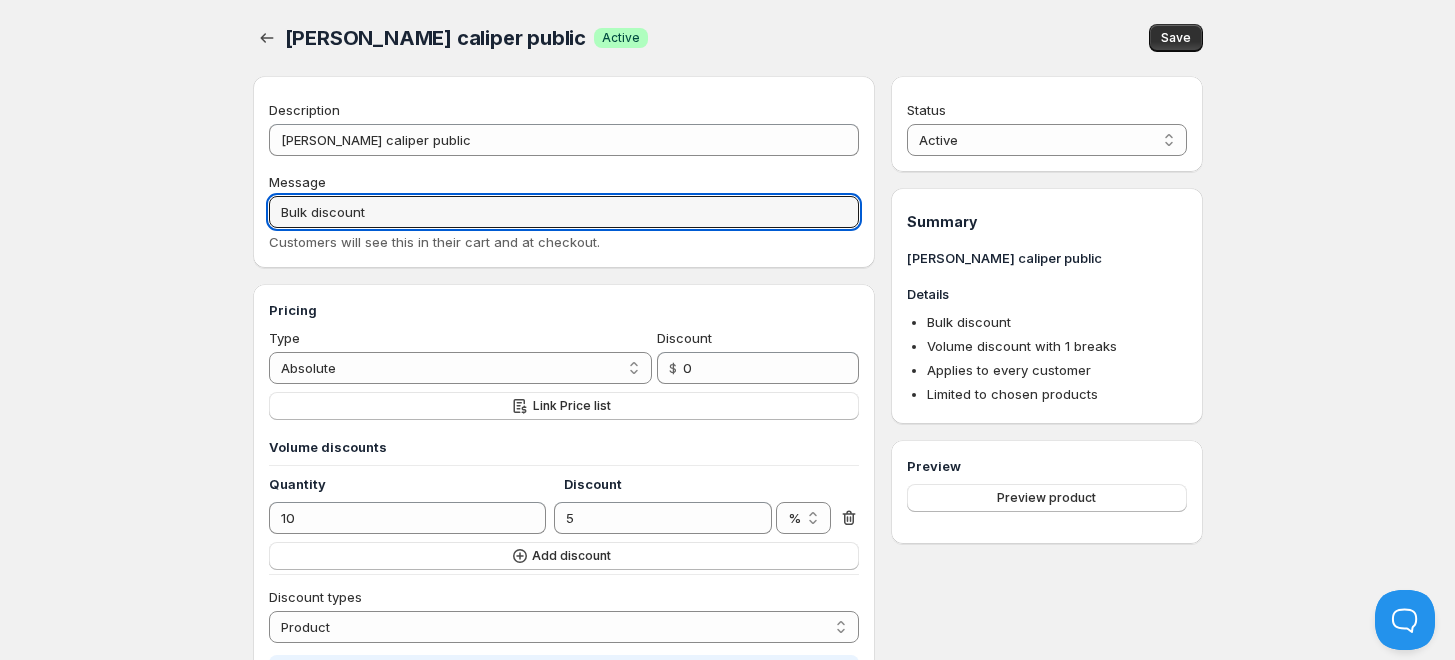 type on "Bulk discount" 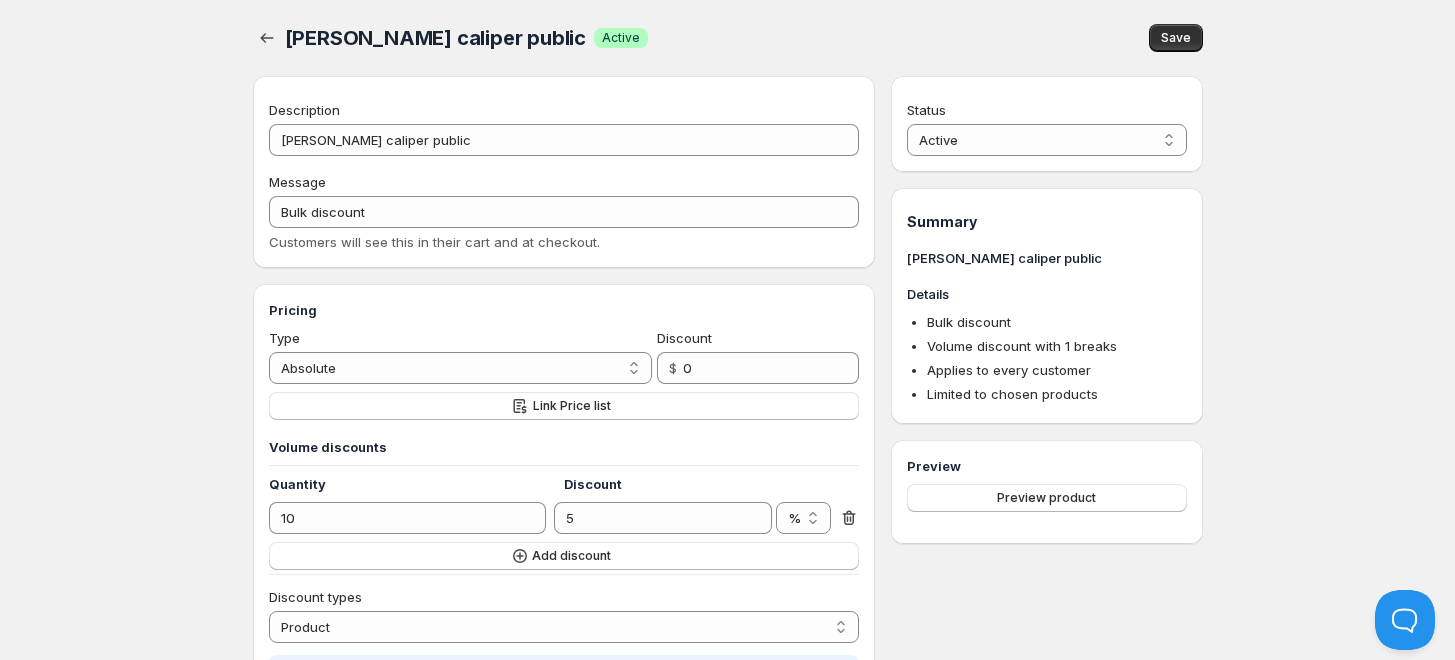 click on "Home Pricing Price lists Forms Submissions Settings Features Plans Don't save Save Changes have not yet been saved. [PERSON_NAME] caliper public. This page is ready [PERSON_NAME] caliper public Success Active Save Description [PERSON_NAME] caliper public Message Bulk discount Customers will see this in their cart and at checkout. Pricing                         Type Percentage Absolute Absolute Discount $ 0 Link Price list Volume discounts Quantity Discount 10 5 % $ % Add discount Discount types Order Product Variant Item Product Calculates quantities separately for each product (different discount rates for different products based on their individual totals) Remove Volume pricing Add Bulk ordering Customer conditions Applies to every customer Logged-in customers only For guest users (not logged in) Targets customers with specific tags Exclude customers None Exclude customer with specific tags Product conditions Applies to all products Limited to chosen products Only for particular collections For products with defined tags 1 . $" at bounding box center (727, 833) 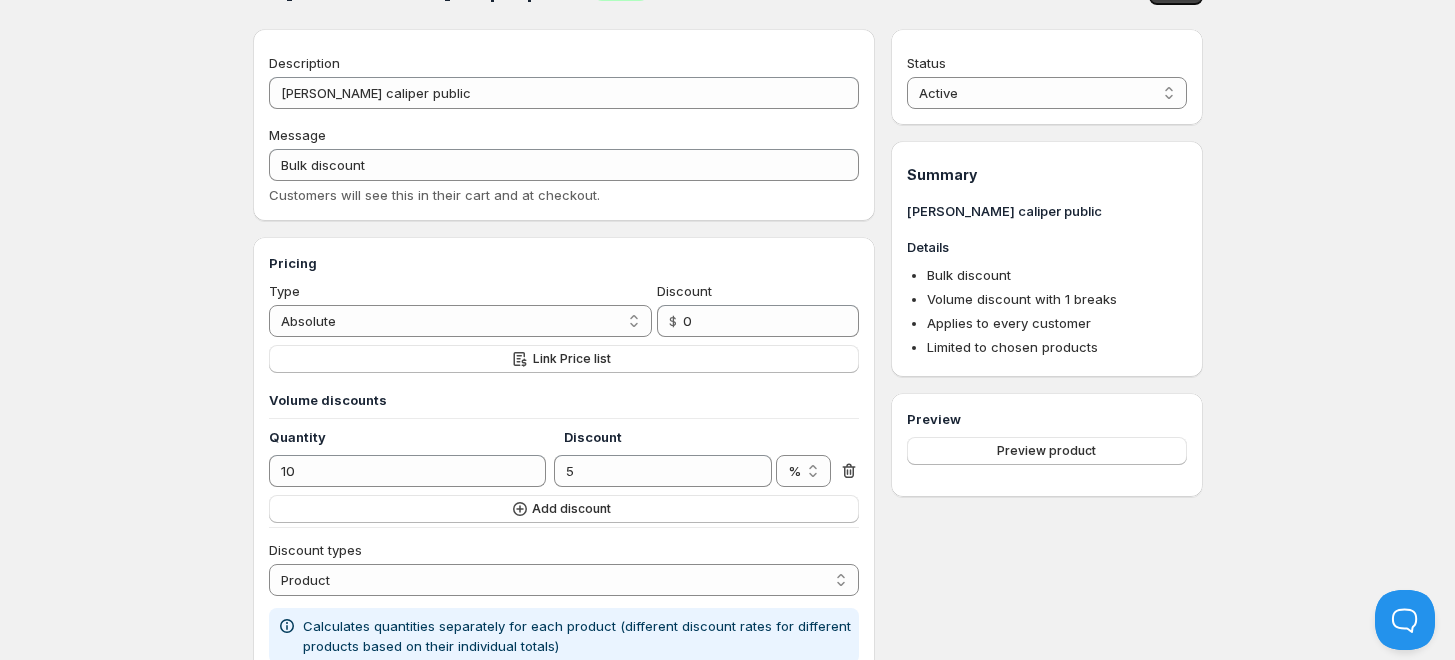 scroll, scrollTop: 48, scrollLeft: 0, axis: vertical 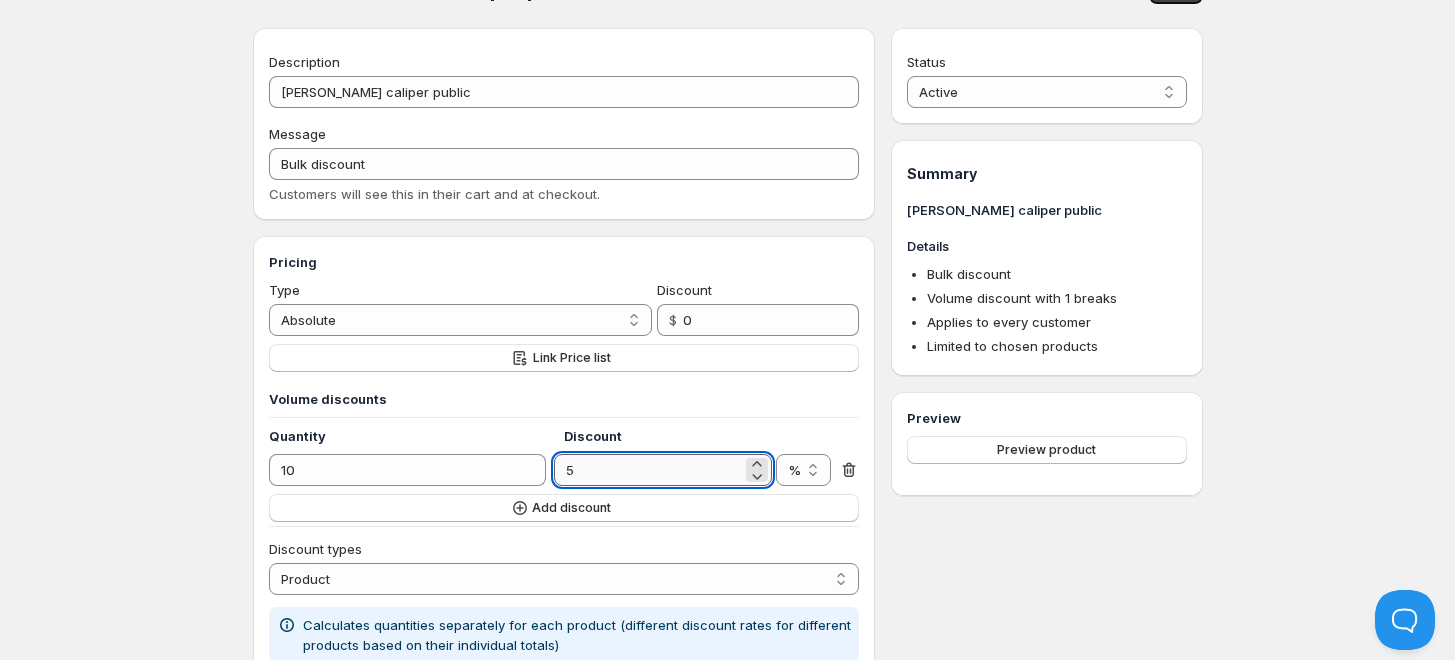 click on "5" at bounding box center [648, 470] 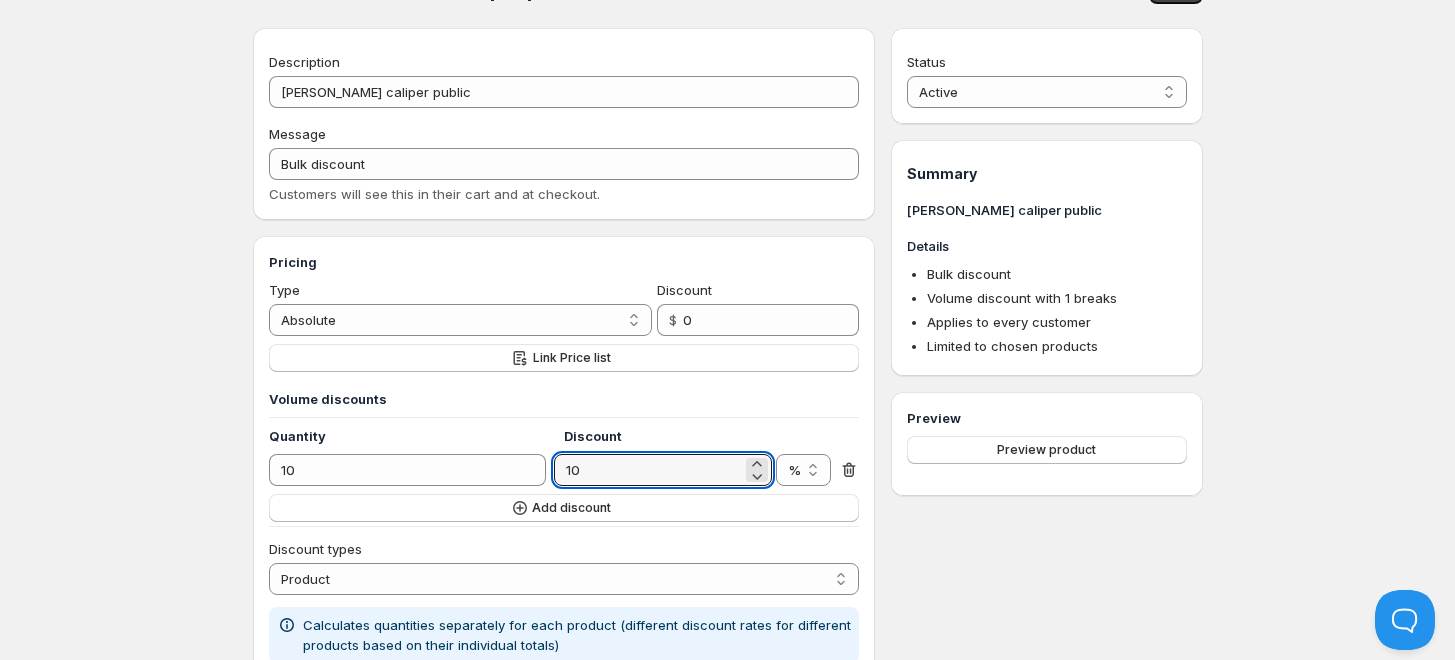 type on "10" 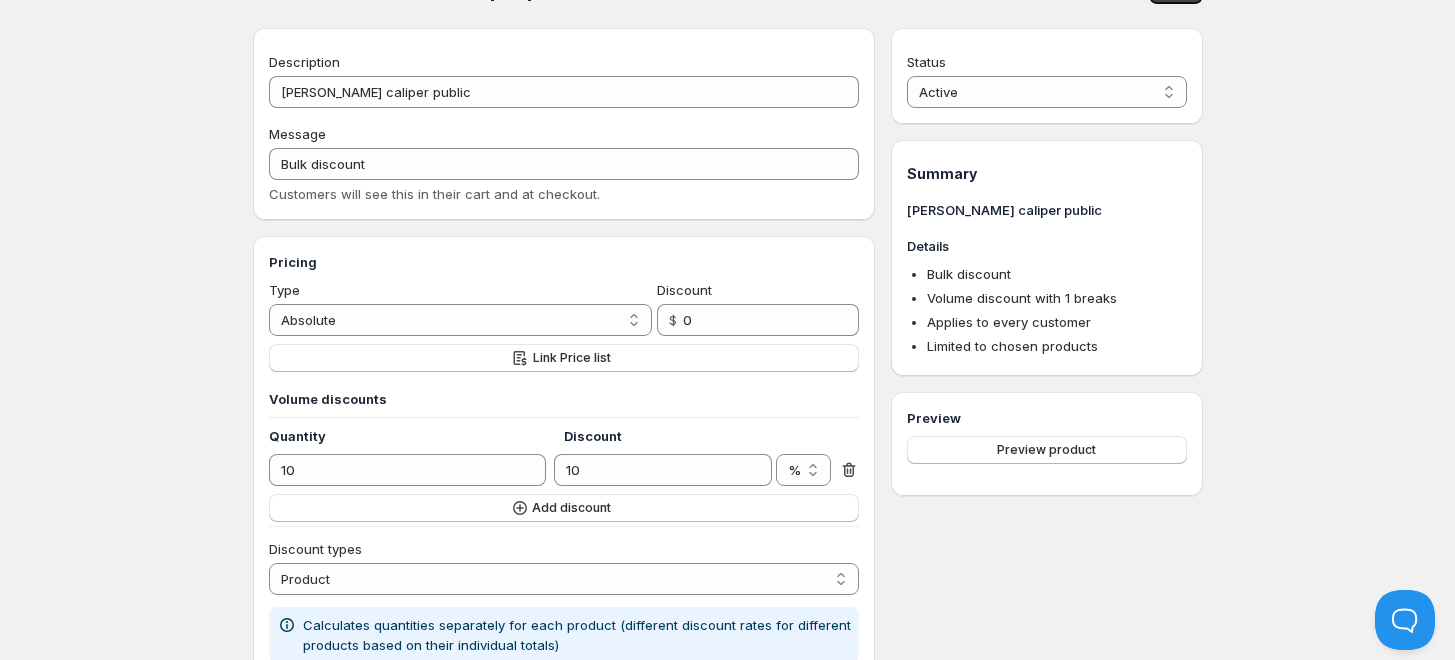 click on "Home Pricing Price lists Forms Submissions Settings Features Plans Don't save Save Changes have not yet been saved. [PERSON_NAME] caliper public. This page is ready [PERSON_NAME] caliper public Success Active Save Description [PERSON_NAME] caliper public Message Bulk discount Customers will see this in their cart and at checkout. Pricing                         Type Percentage Absolute Absolute Discount $ 0 Link Price list Volume discounts Quantity Discount 10 10 % $ % Add discount Discount types Order Product Variant Item Product Calculates quantities separately for each product (different discount rates for different products based on their individual totals) Remove Volume pricing Add Bulk ordering Customer conditions Applies to every customer Logged-in customers only For guest users (not logged in) Targets customers with specific tags Exclude customers None Exclude customer with specific tags Product conditions Applies to all products Limited to chosen products Only for particular collections For products with defined tags 1 . $" at bounding box center (727, 785) 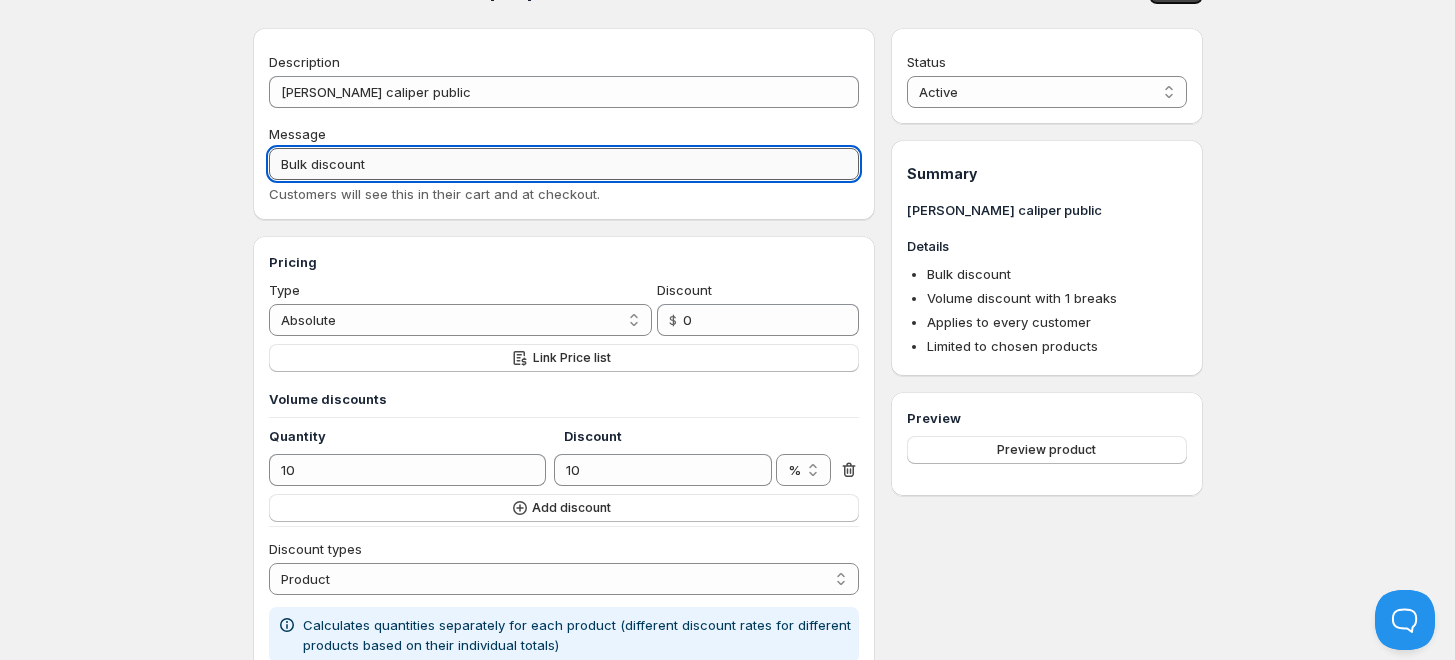 click on "Bulk discount" at bounding box center [564, 164] 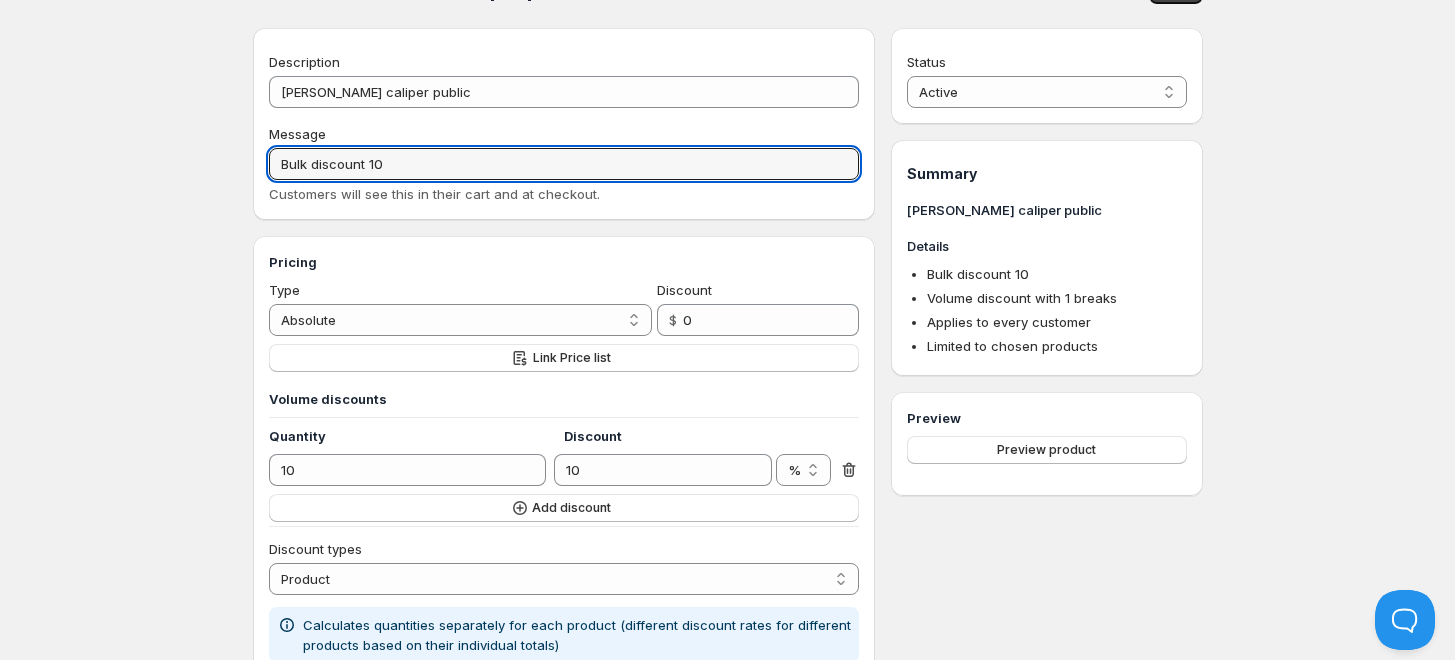 type on "Bulk discount 10" 